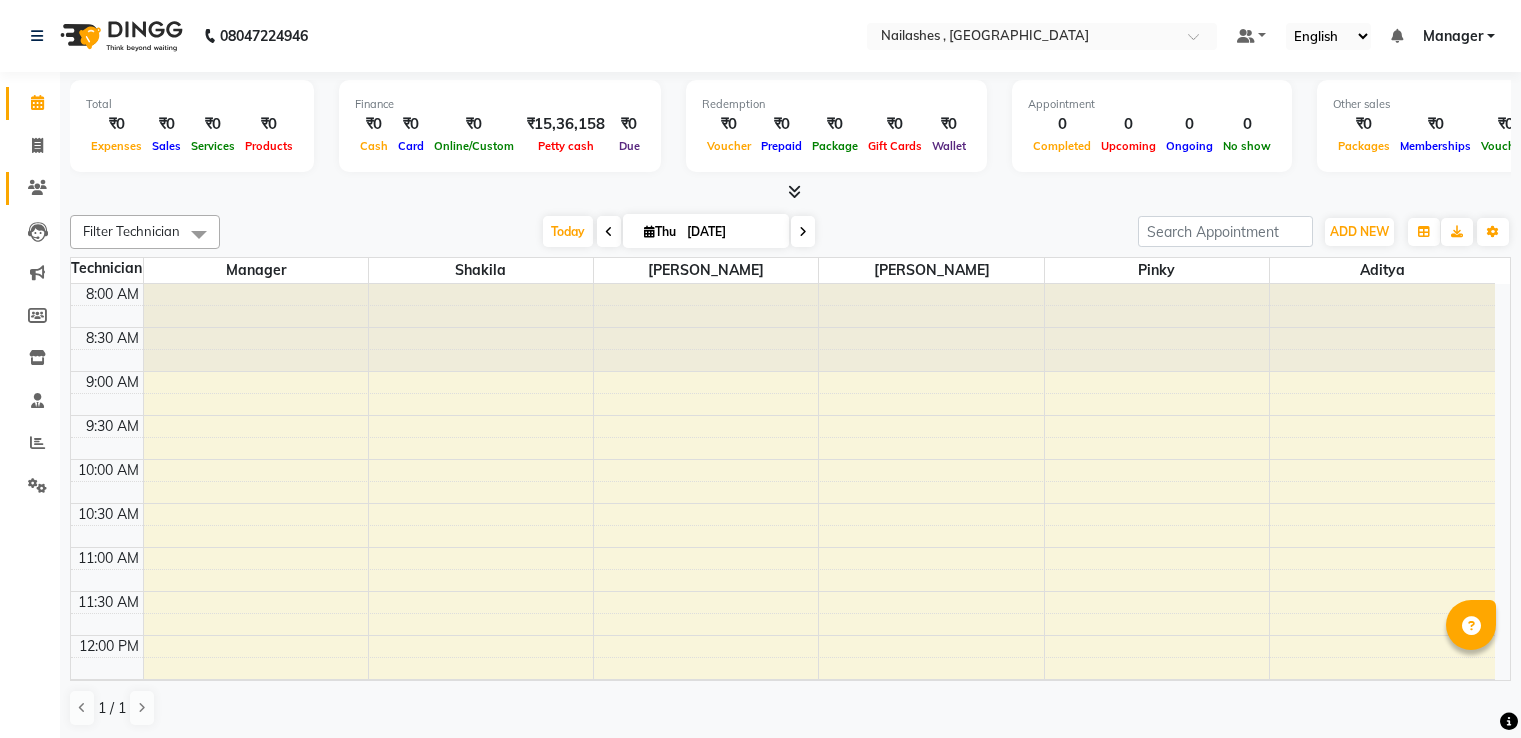 scroll, scrollTop: 0, scrollLeft: 0, axis: both 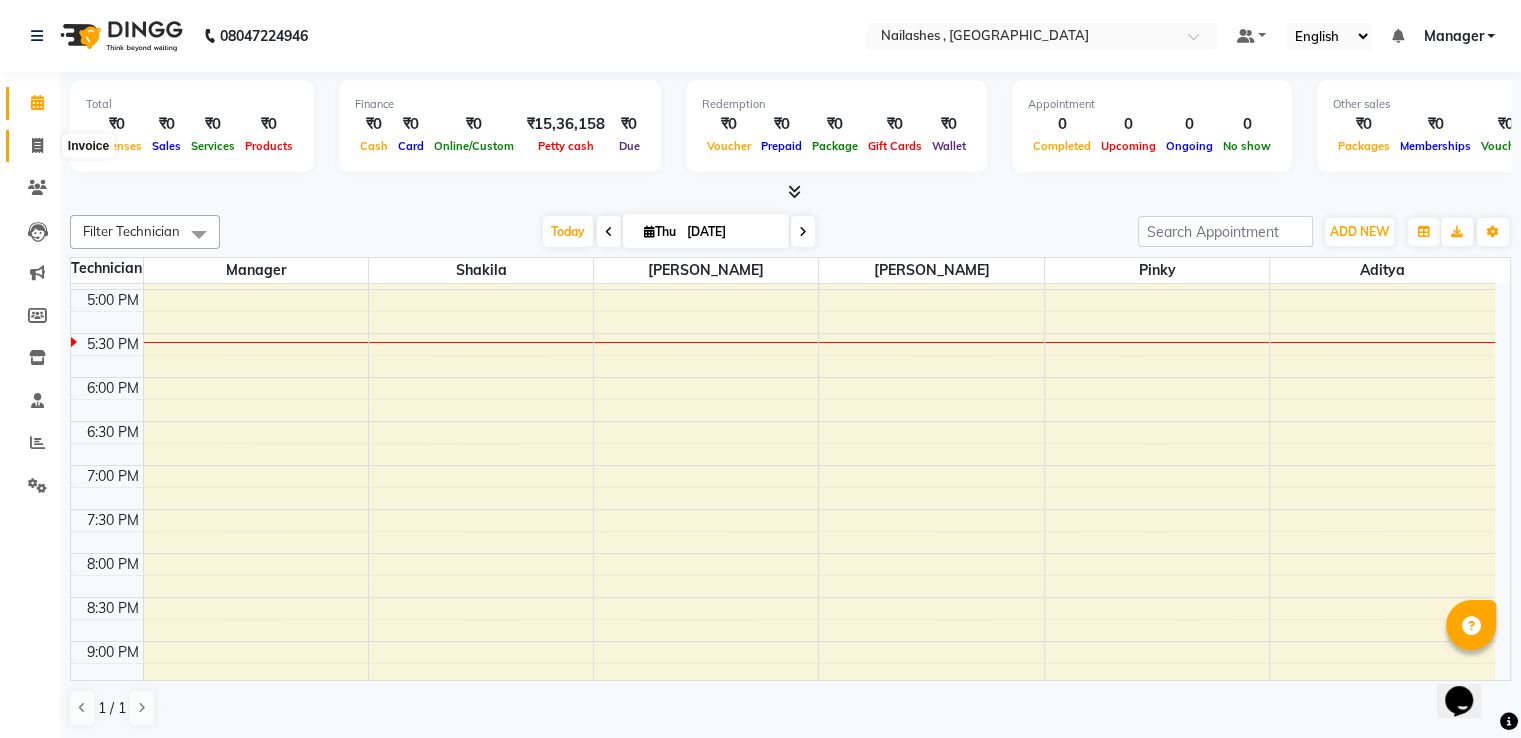 click 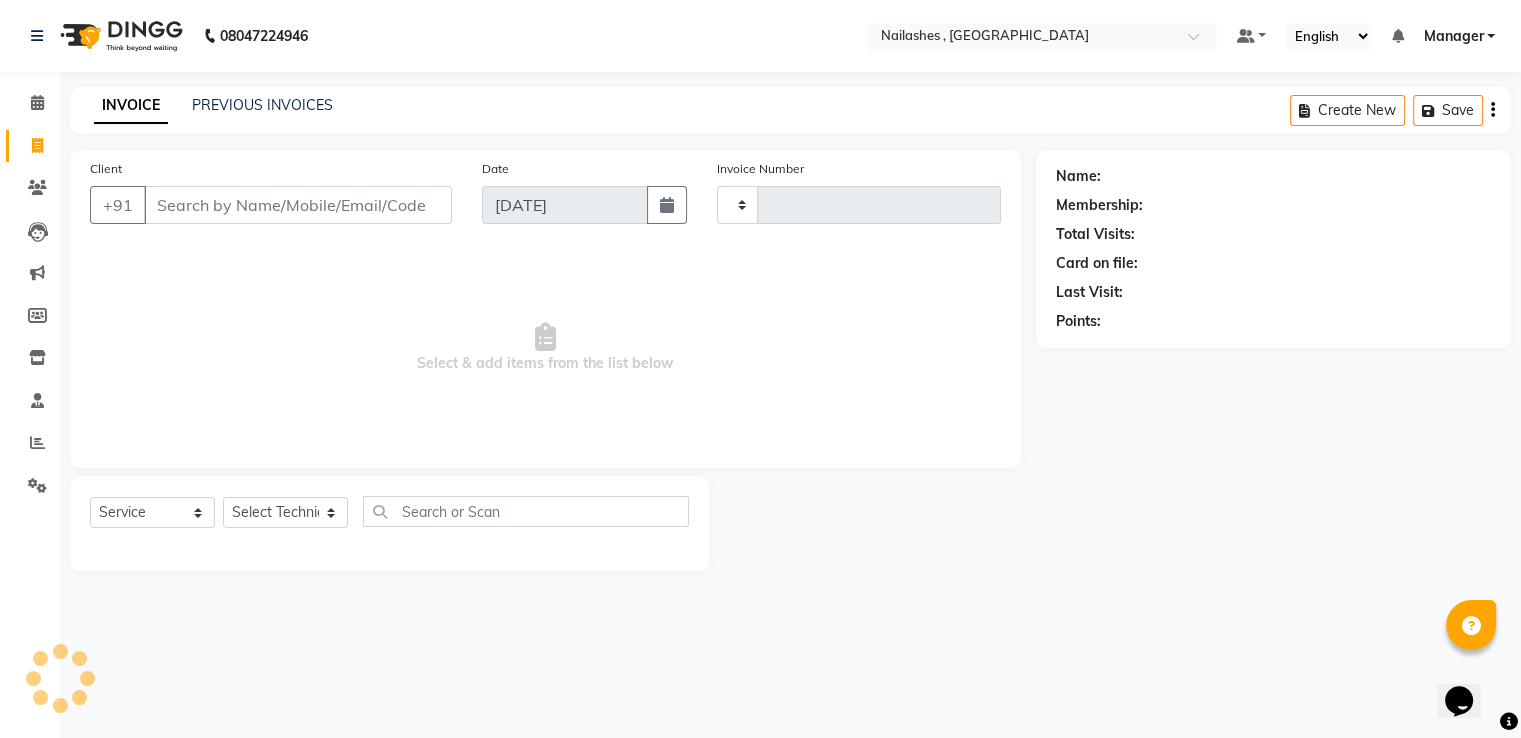 type on "0756" 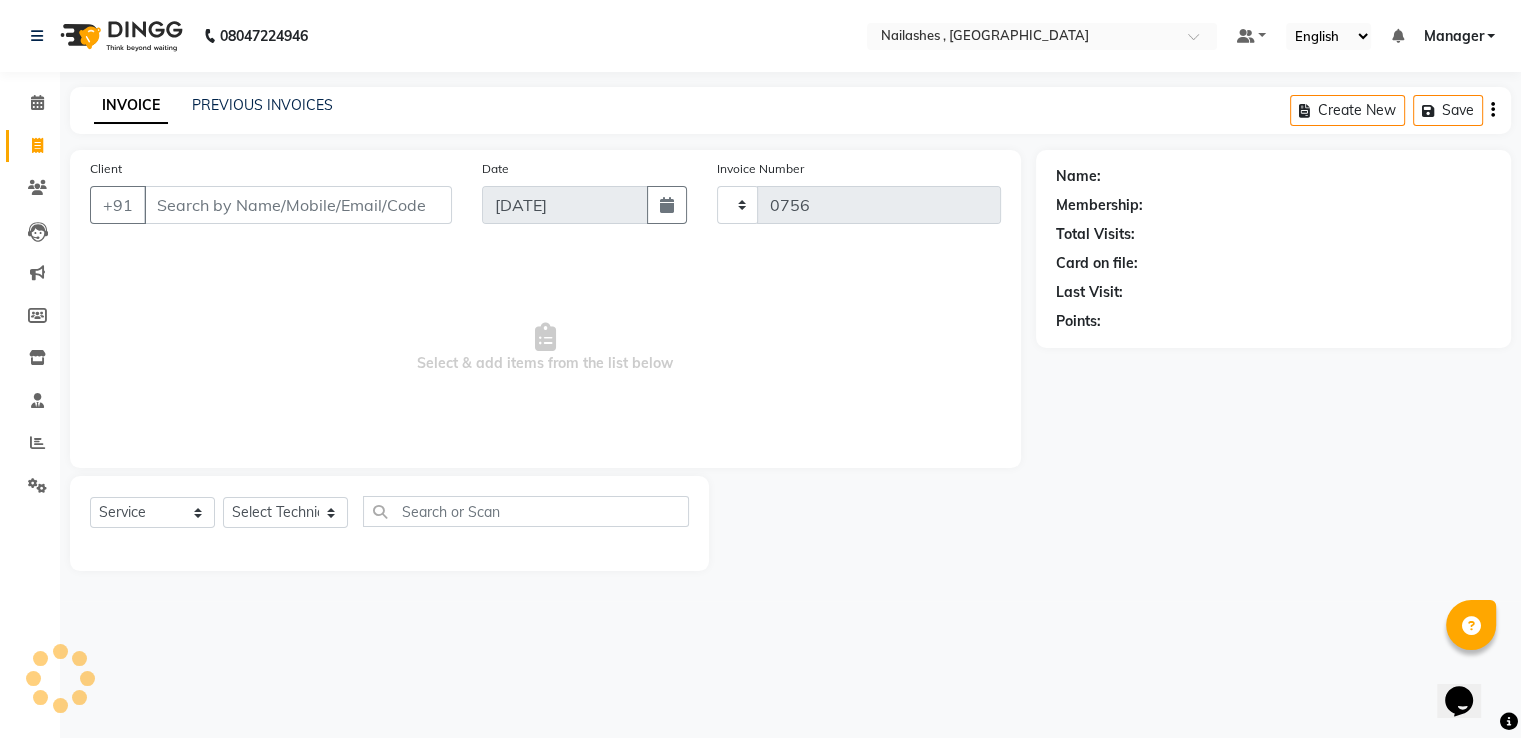 select on "4470" 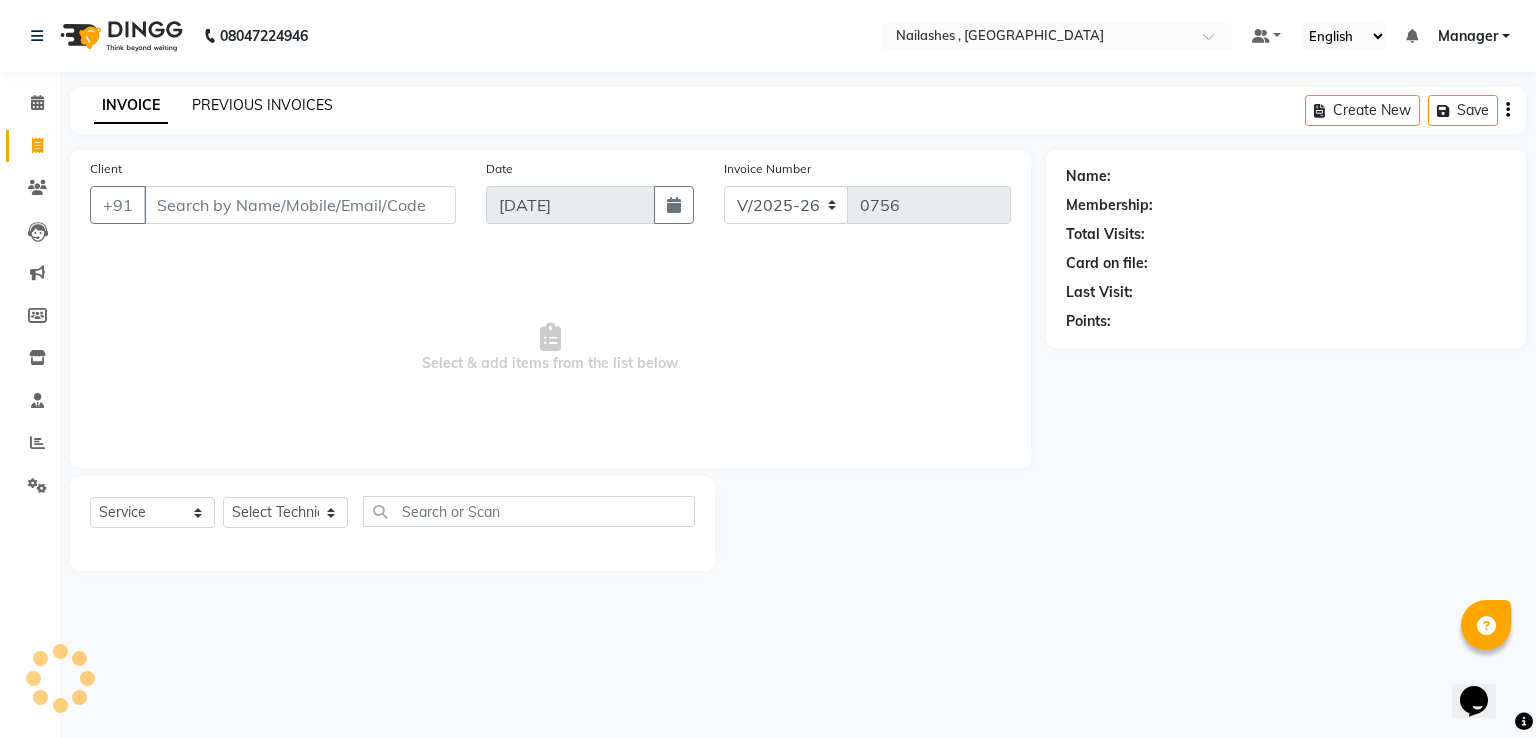 click on "PREVIOUS INVOICES" 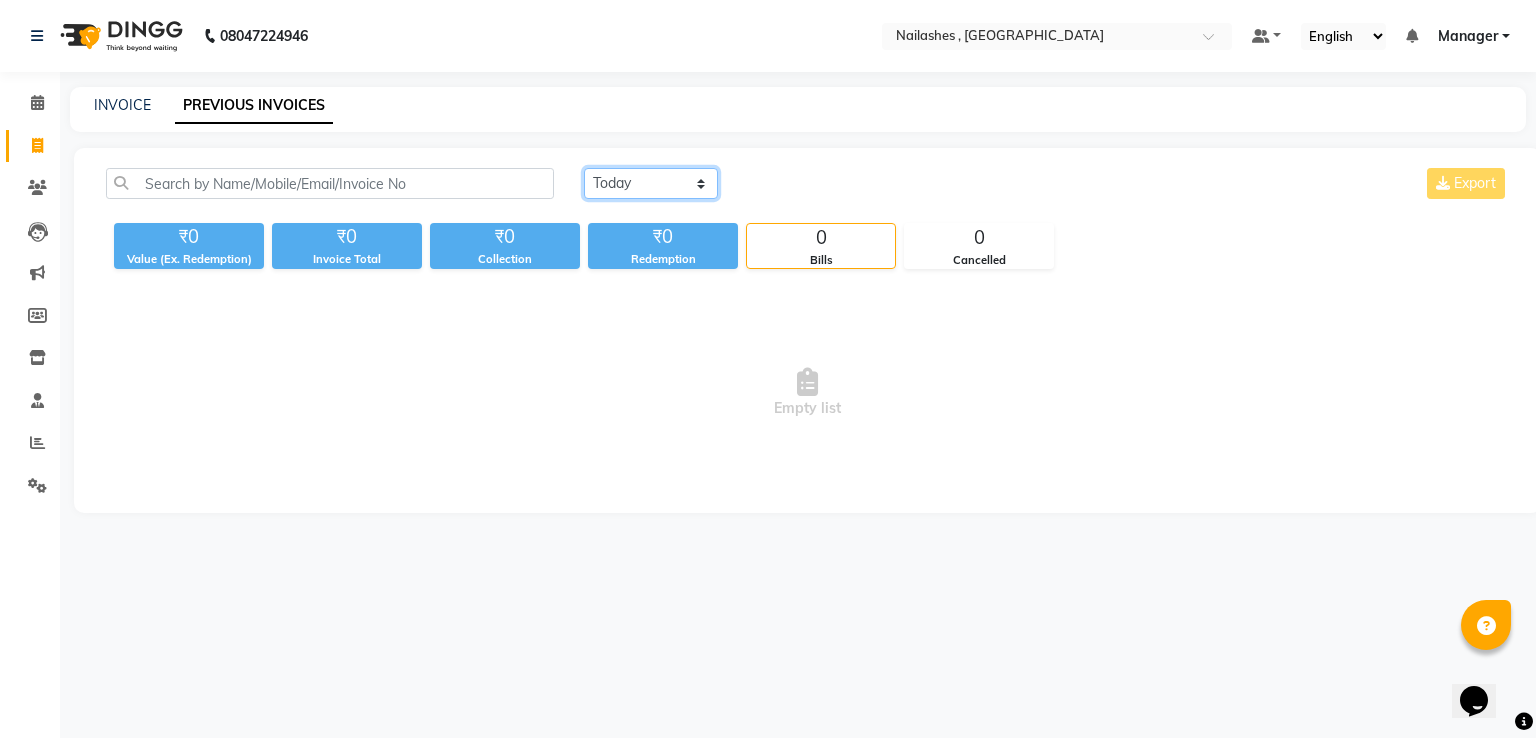 click on "[DATE] [DATE] Custom Range" 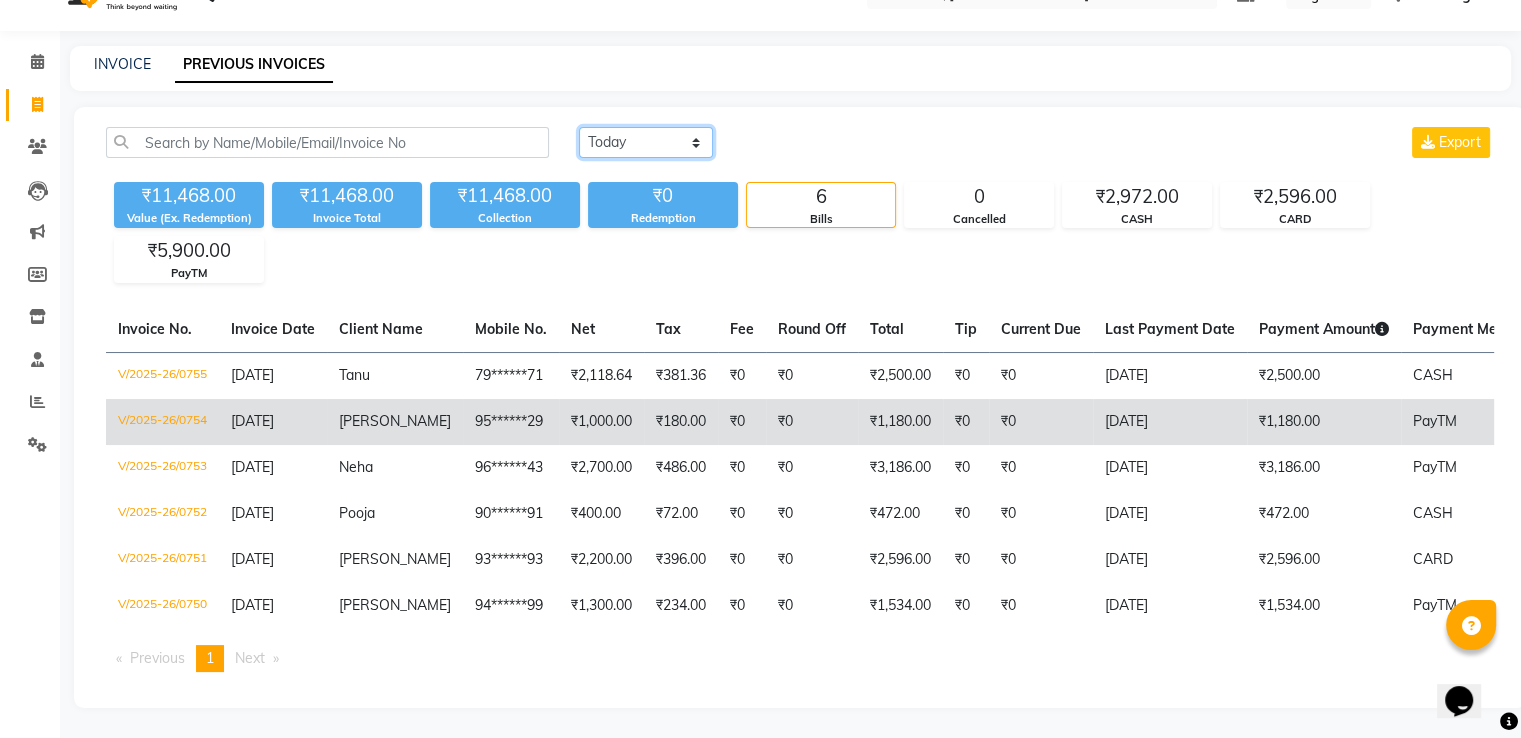 scroll, scrollTop: 0, scrollLeft: 0, axis: both 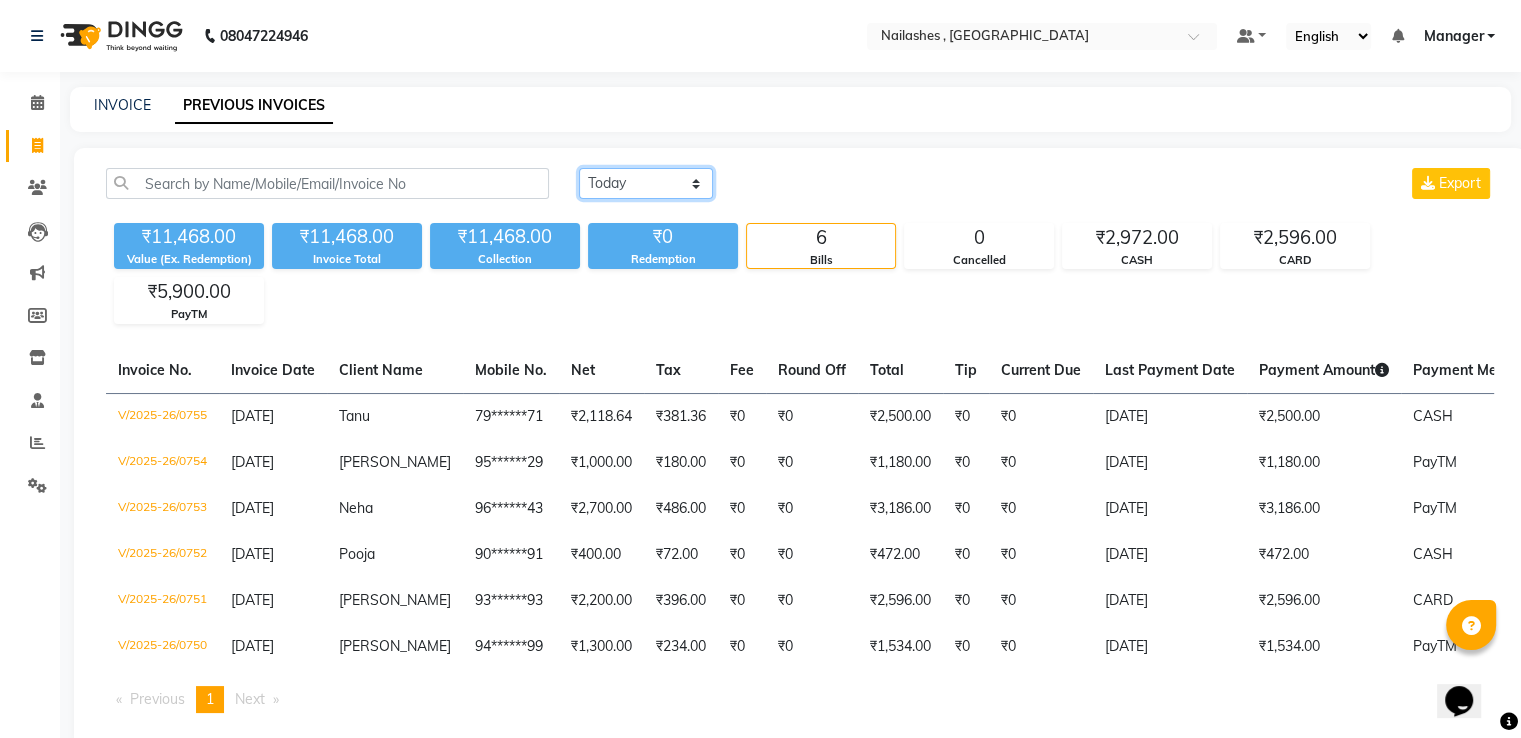 click on "[DATE] [DATE] Custom Range" 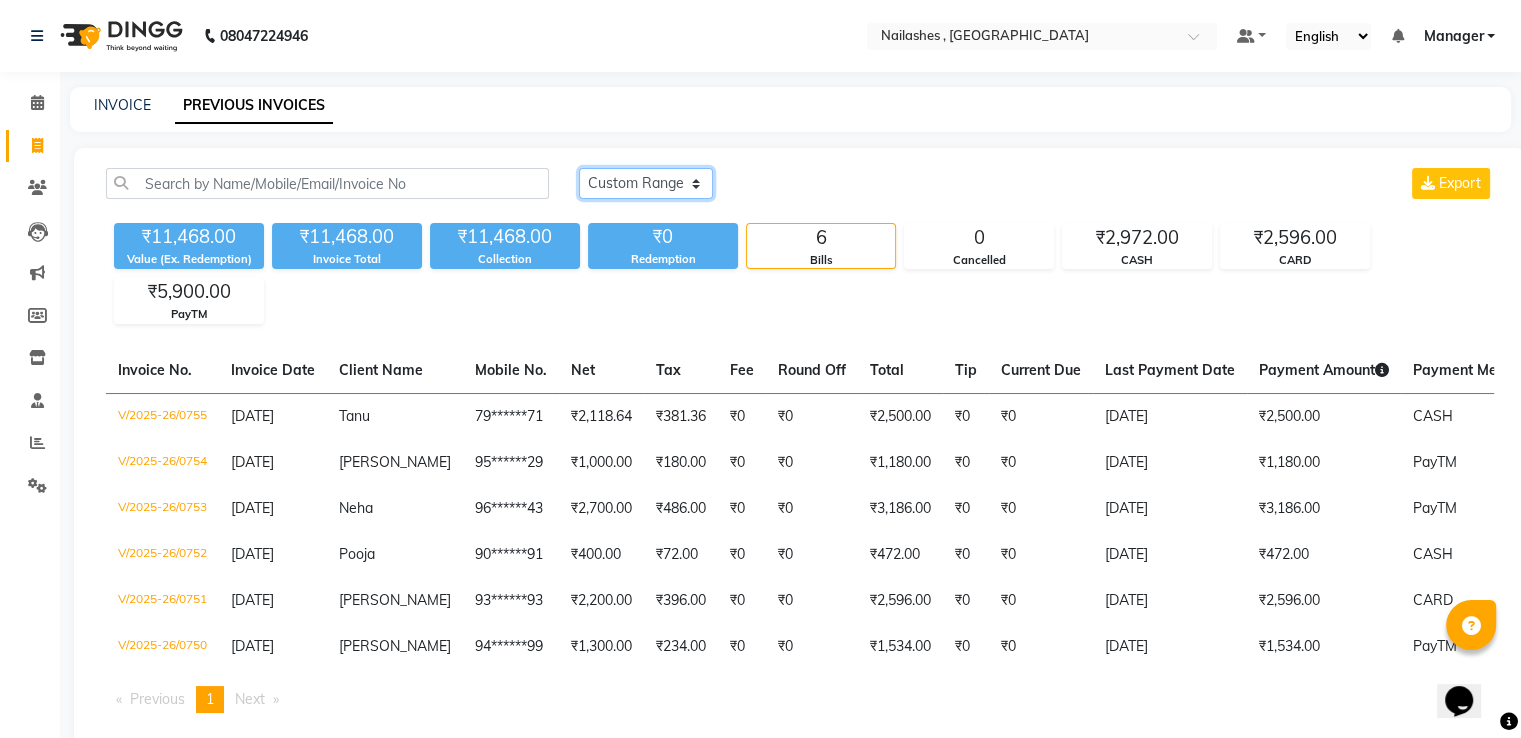click on "[DATE] [DATE] Custom Range" 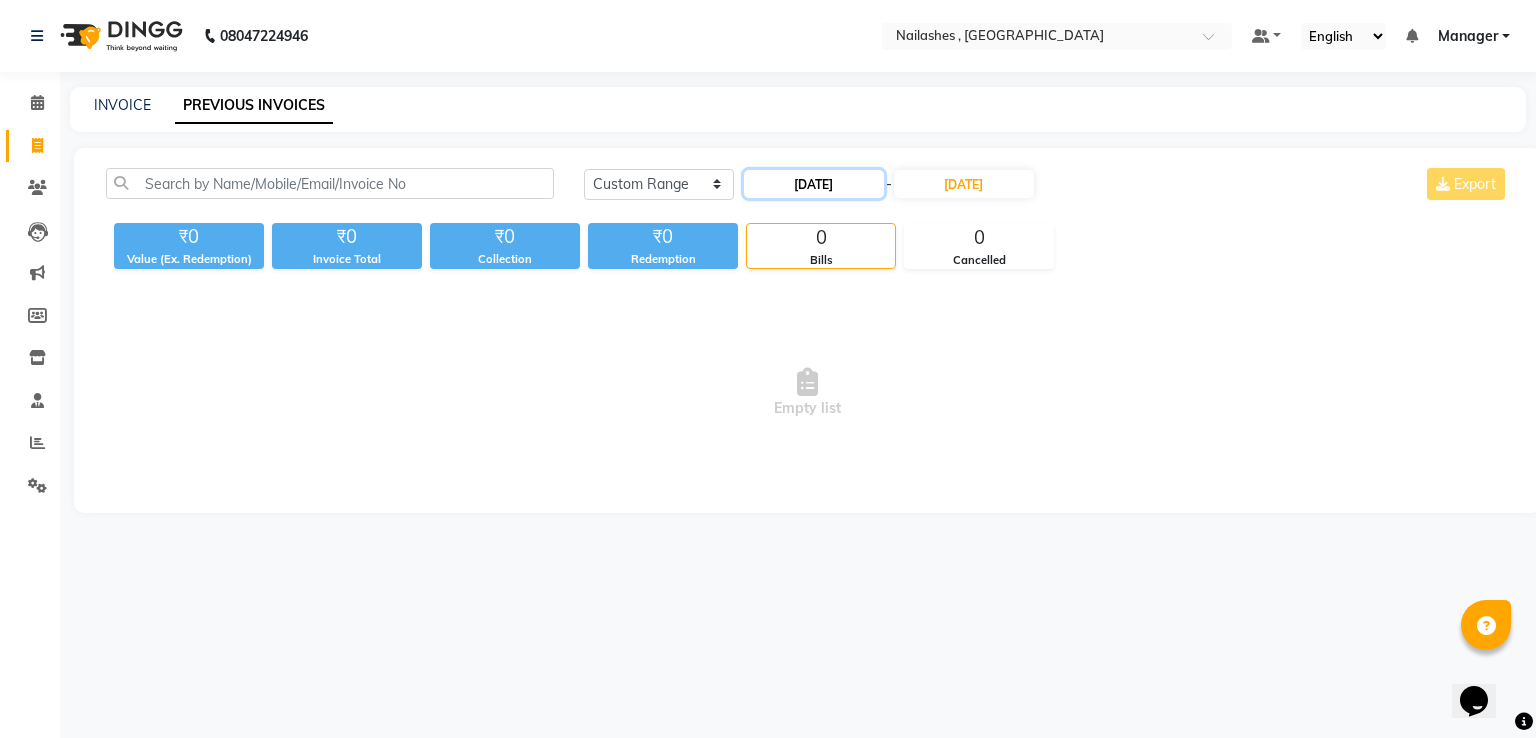 click on "[DATE]" 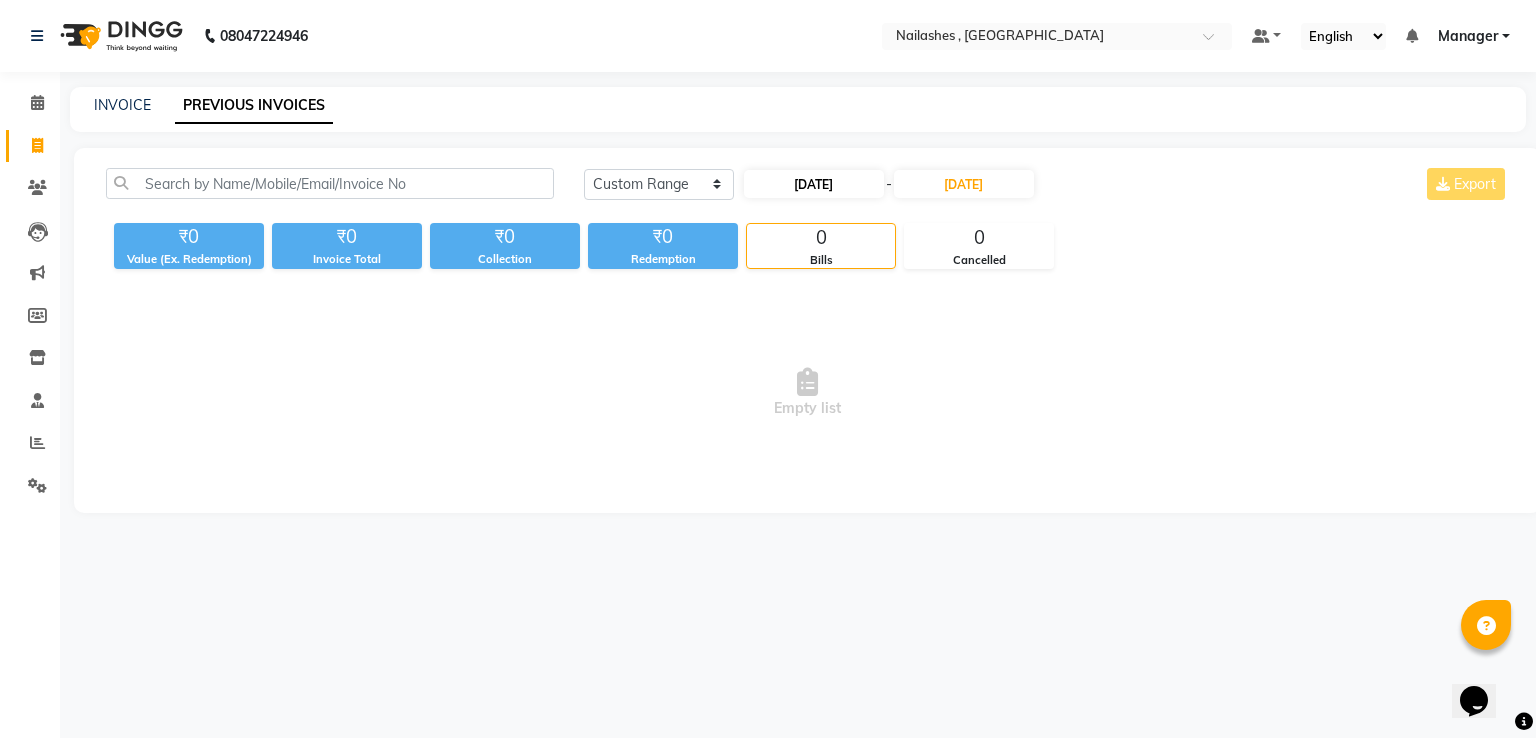 select on "7" 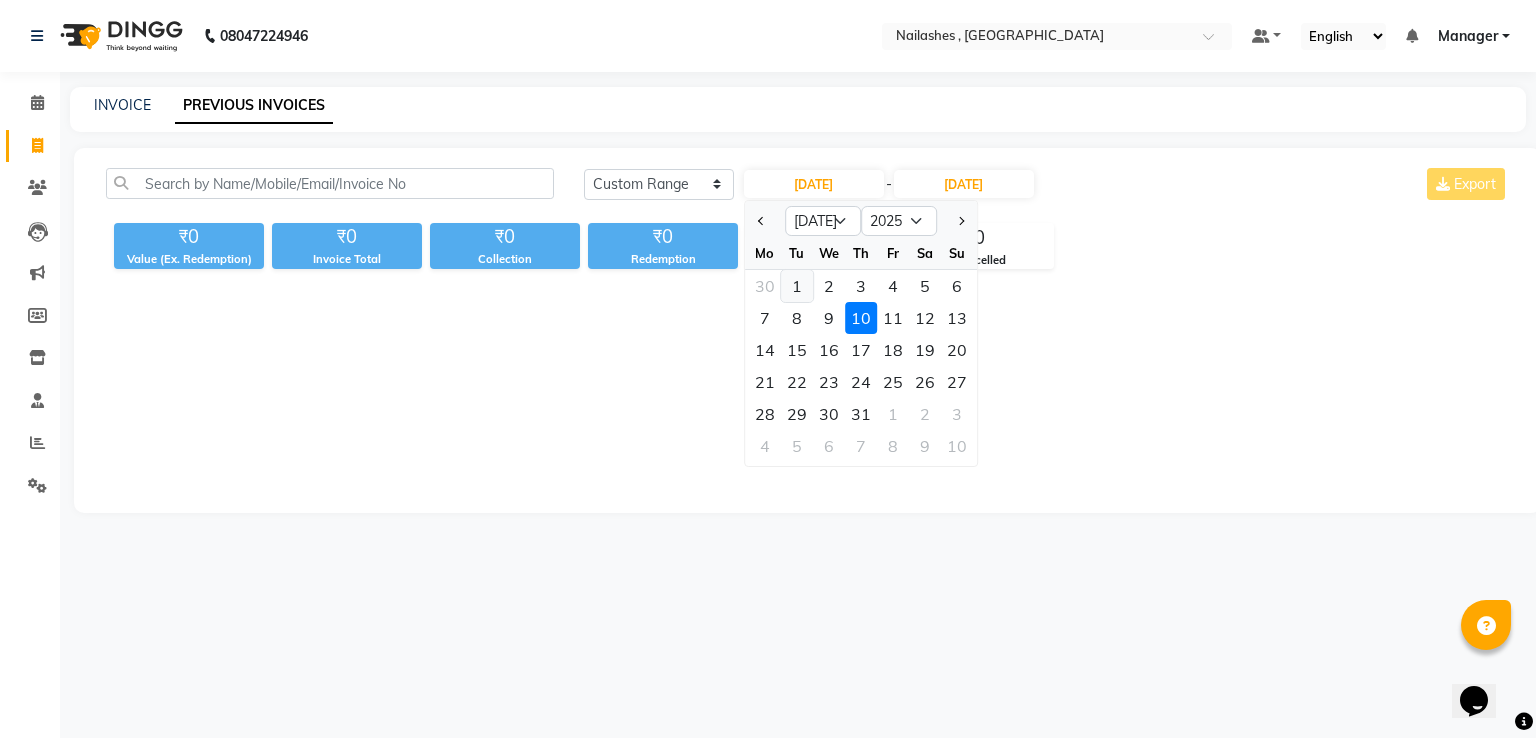click on "1" 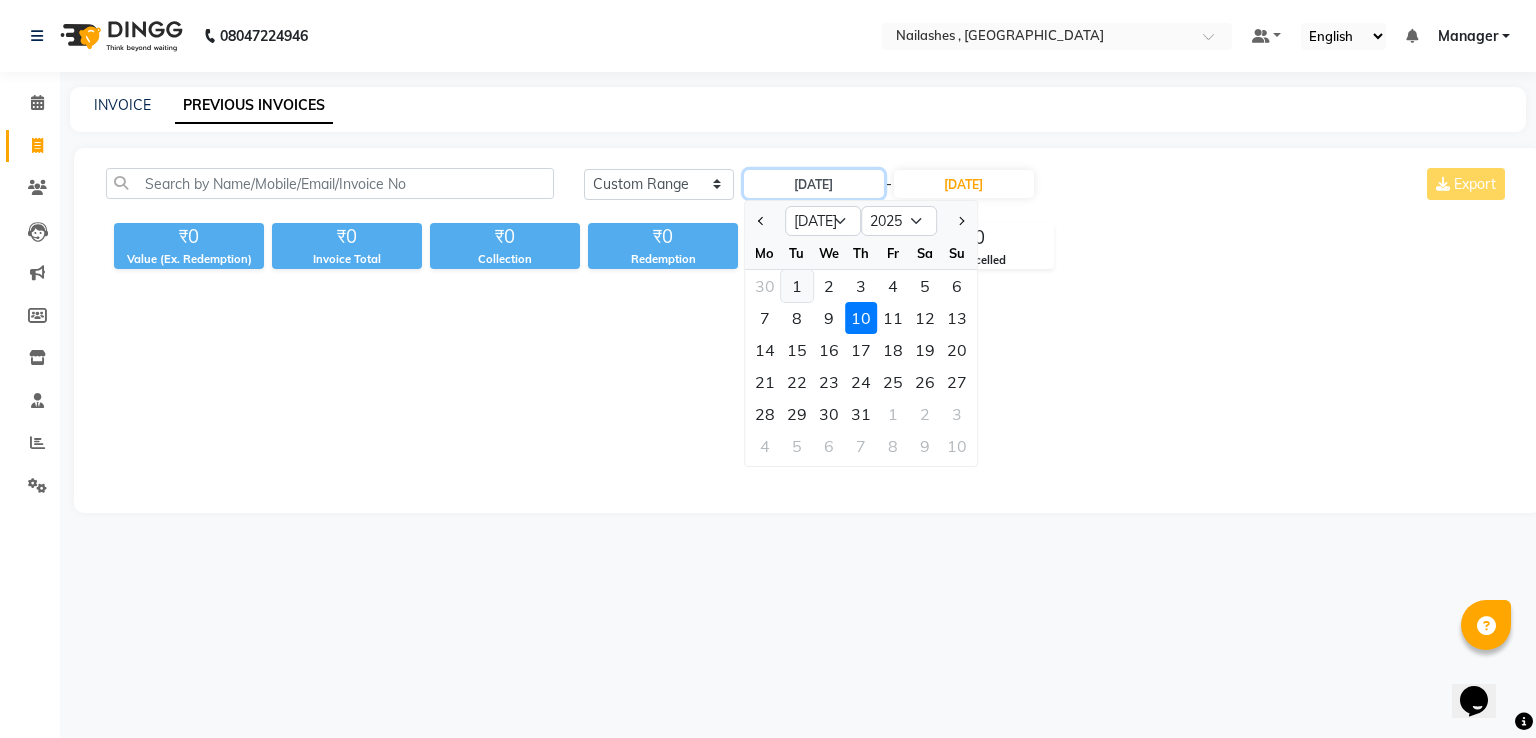 type on "01-07-2025" 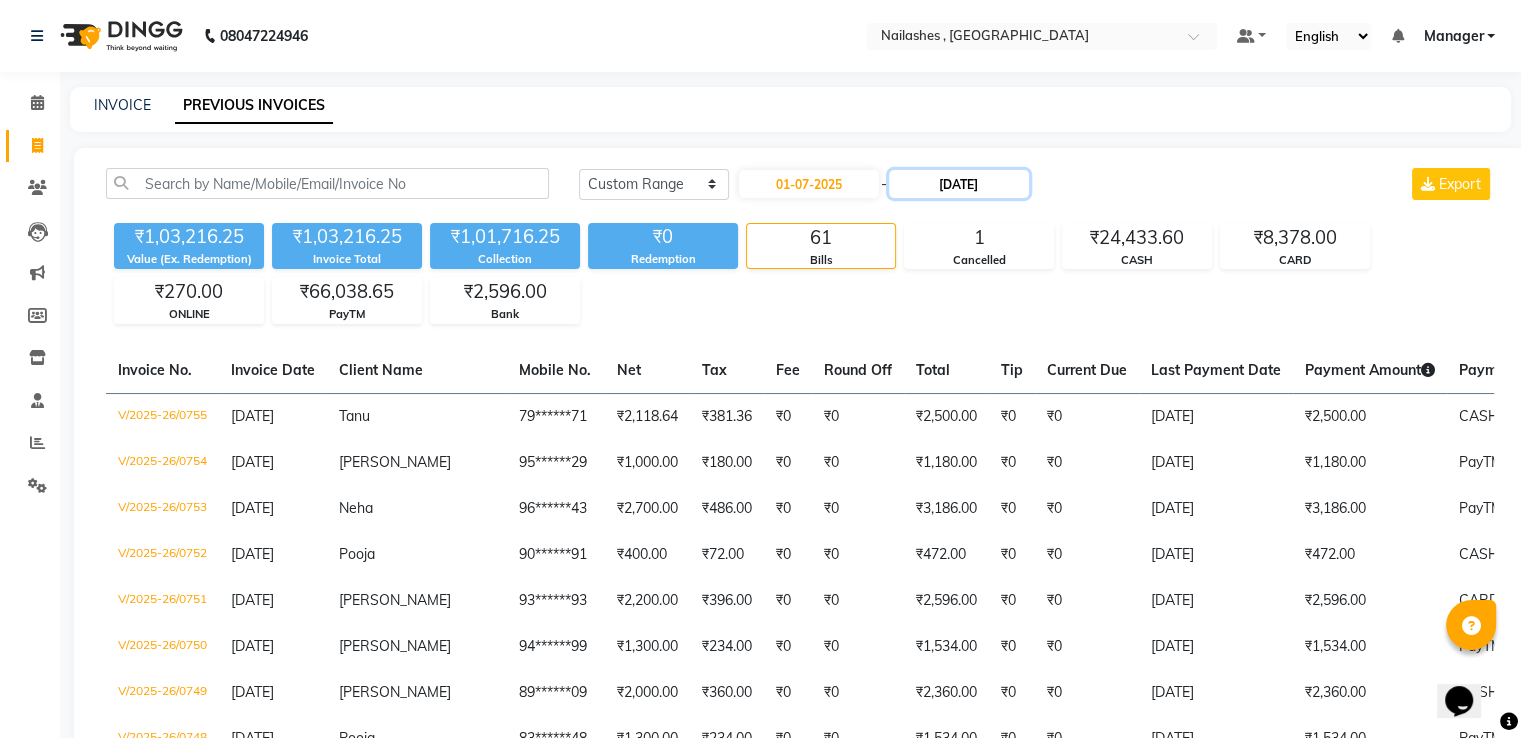 click on "[DATE]" 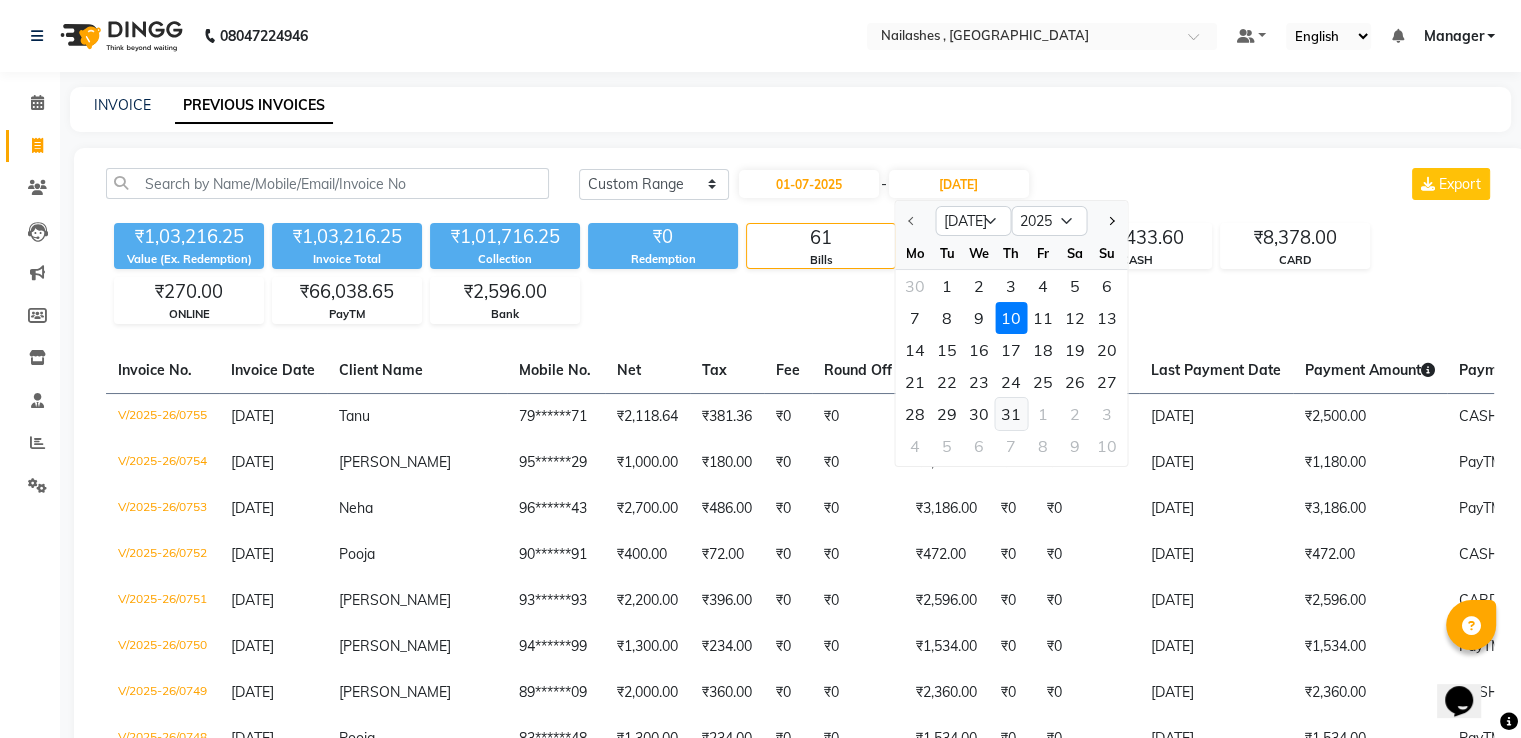 click on "31" 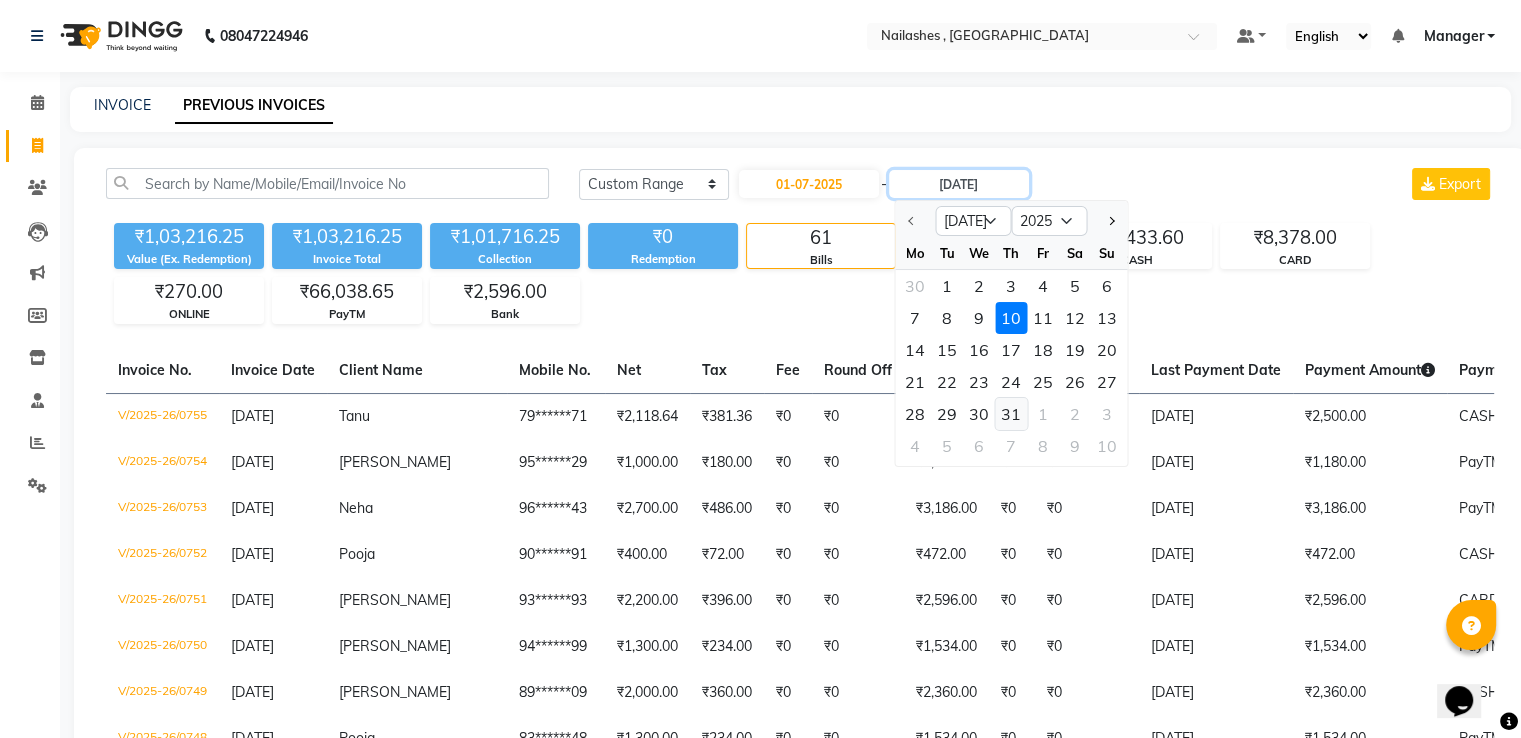type on "[DATE]" 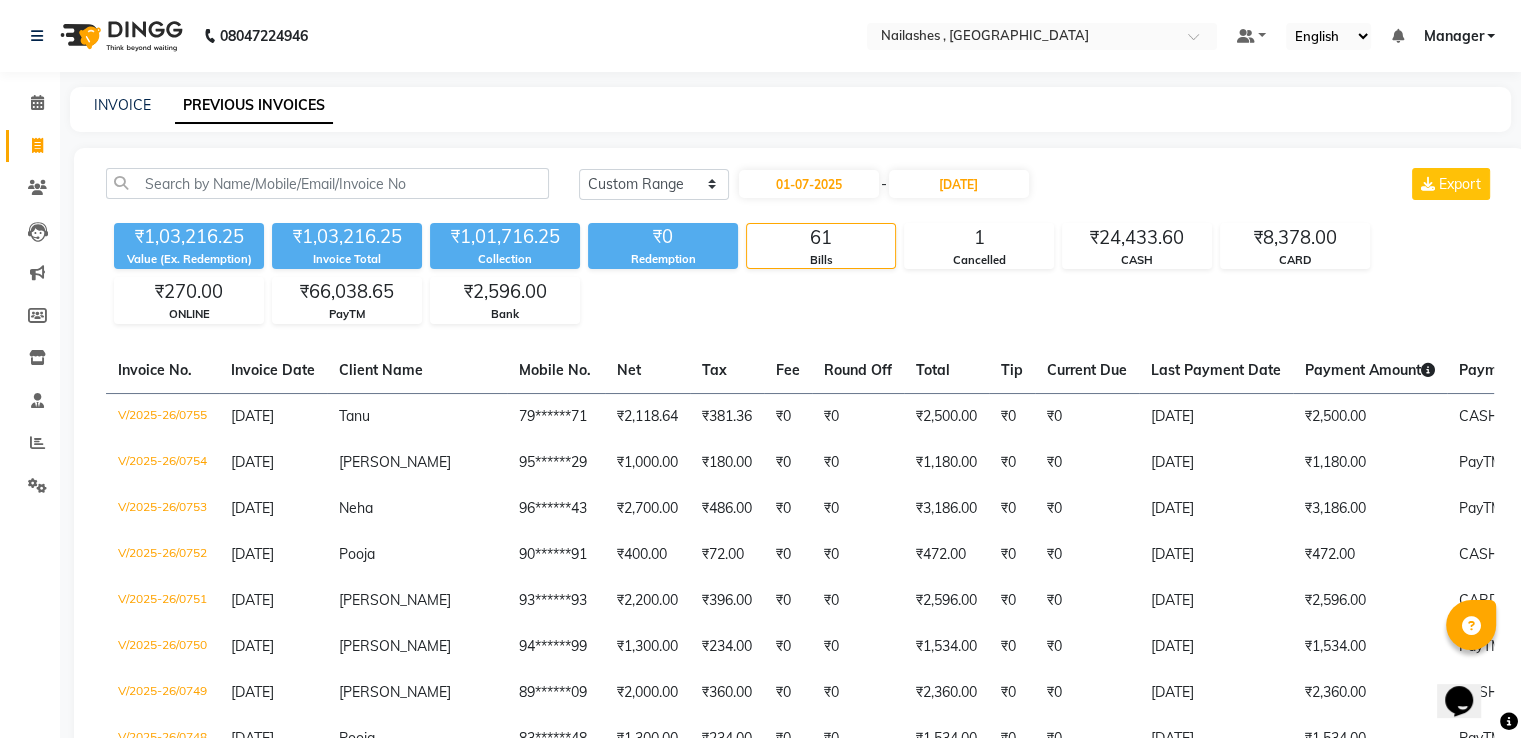 click on "₹1,03,216.25 Value (Ex. Redemption) ₹1,03,216.25 Invoice Total  ₹1,01,716.25 Collection ₹0 Redemption 61 Bills 1 Cancelled ₹24,433.60 CASH ₹8,378.00 CARD ₹270.00 ONLINE ₹66,038.65 PayTM ₹2,596.00 Bank" 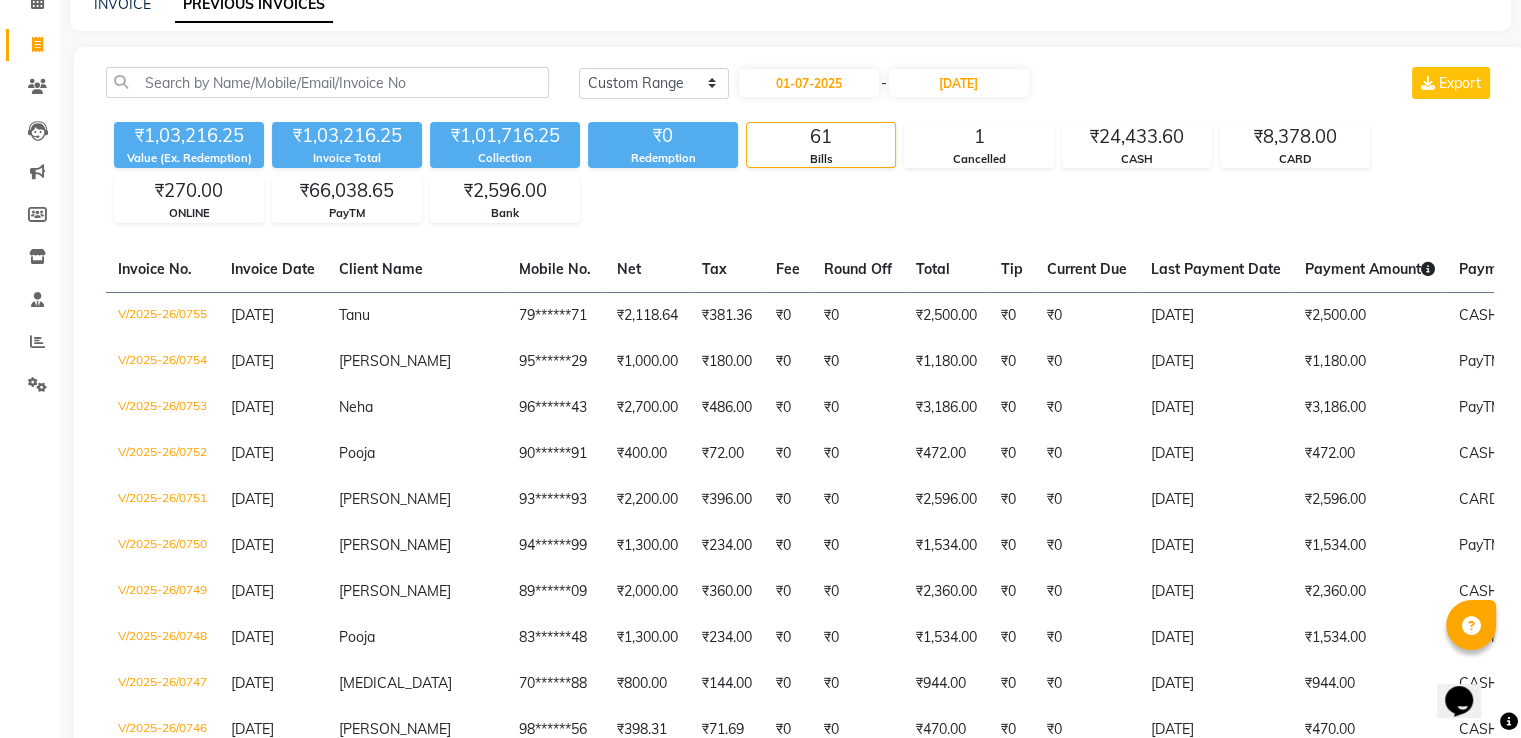 scroll, scrollTop: 0, scrollLeft: 0, axis: both 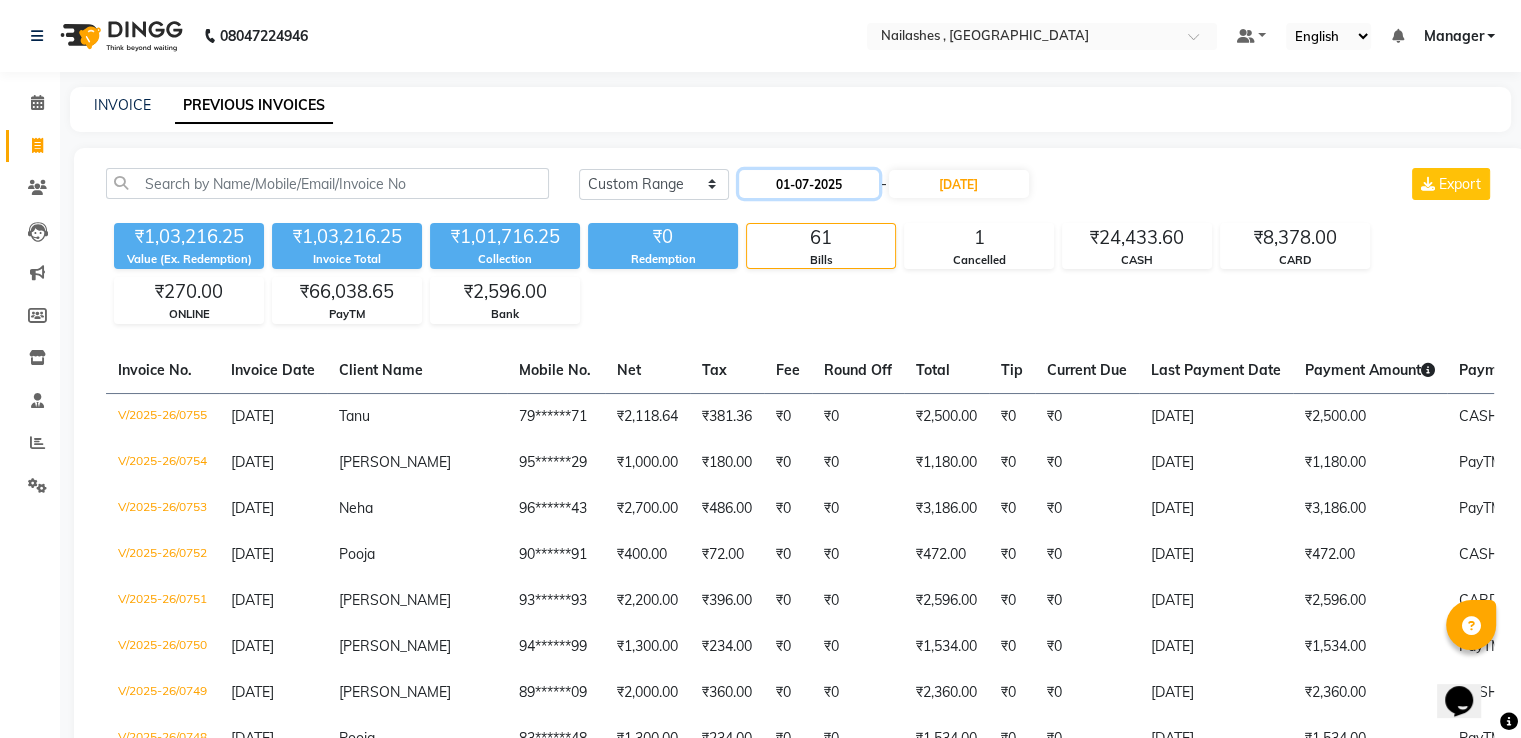 click on "01-07-2025" 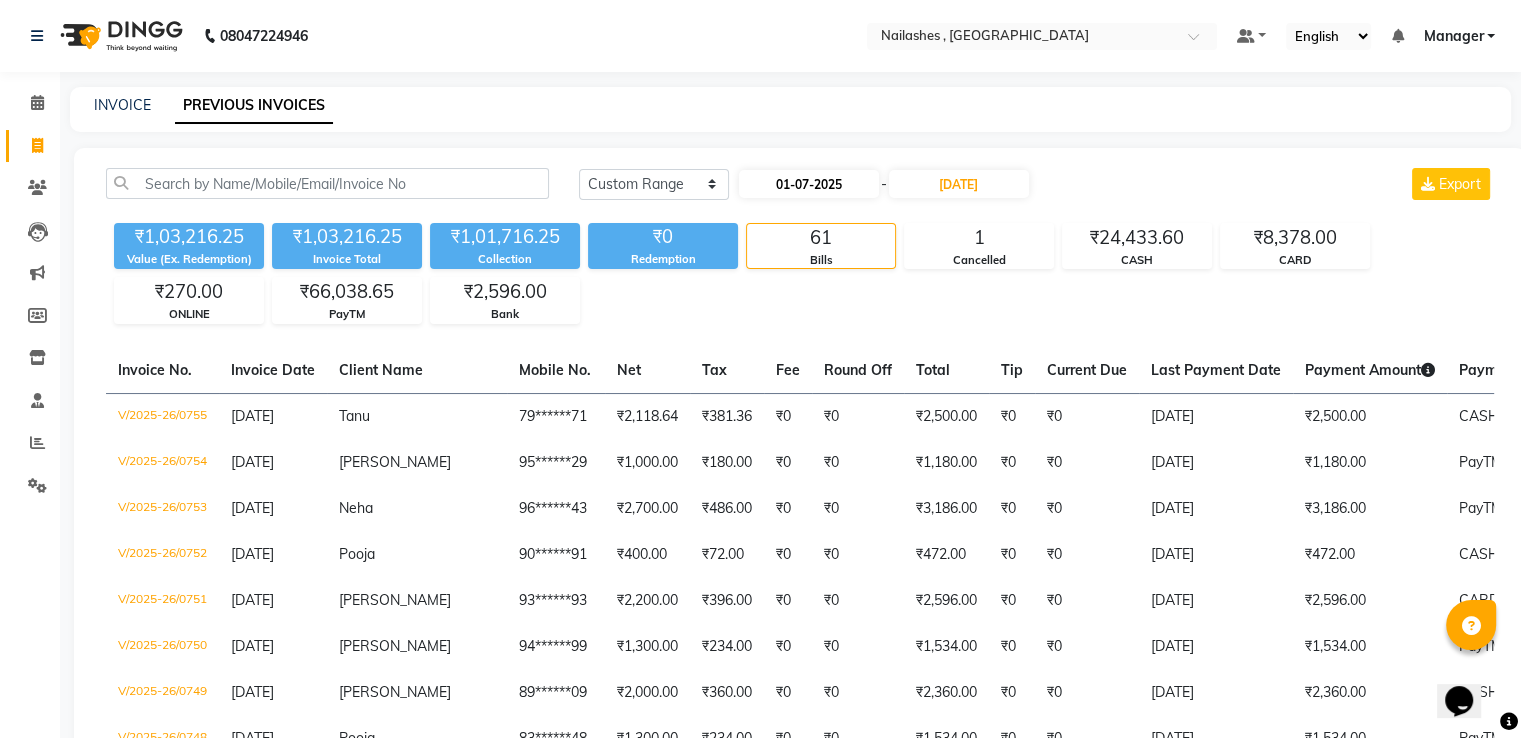 select on "7" 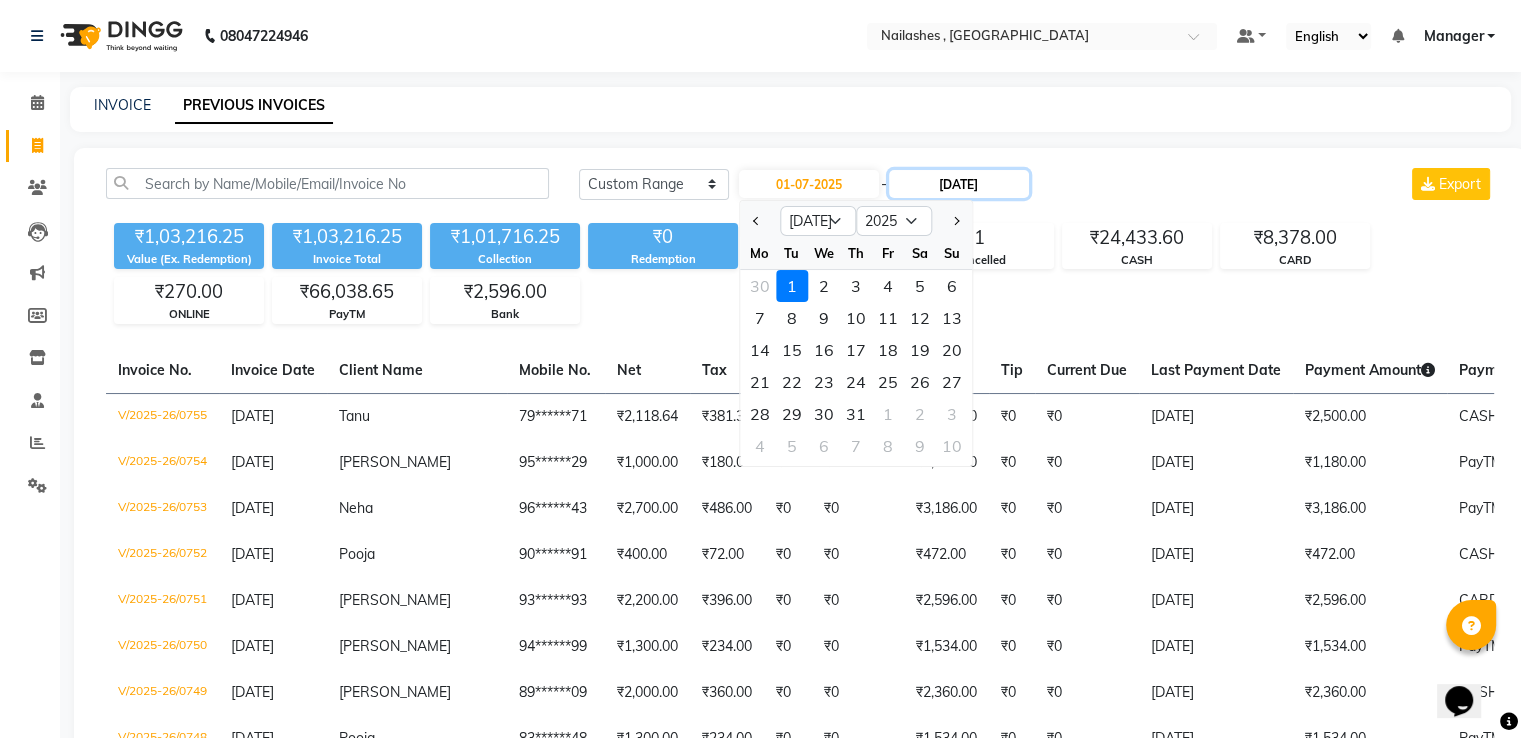 click on "[DATE]" 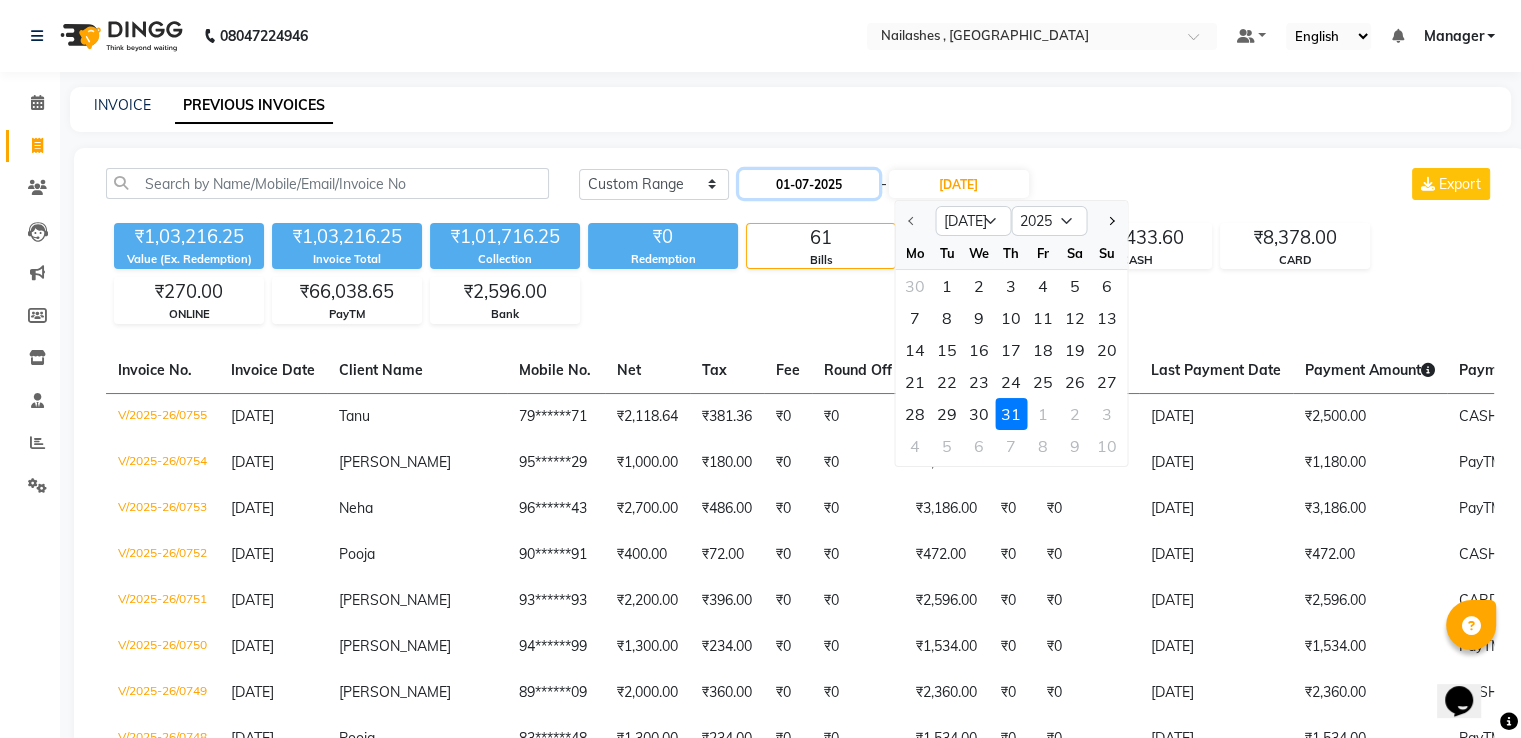 click on "01-07-2025" 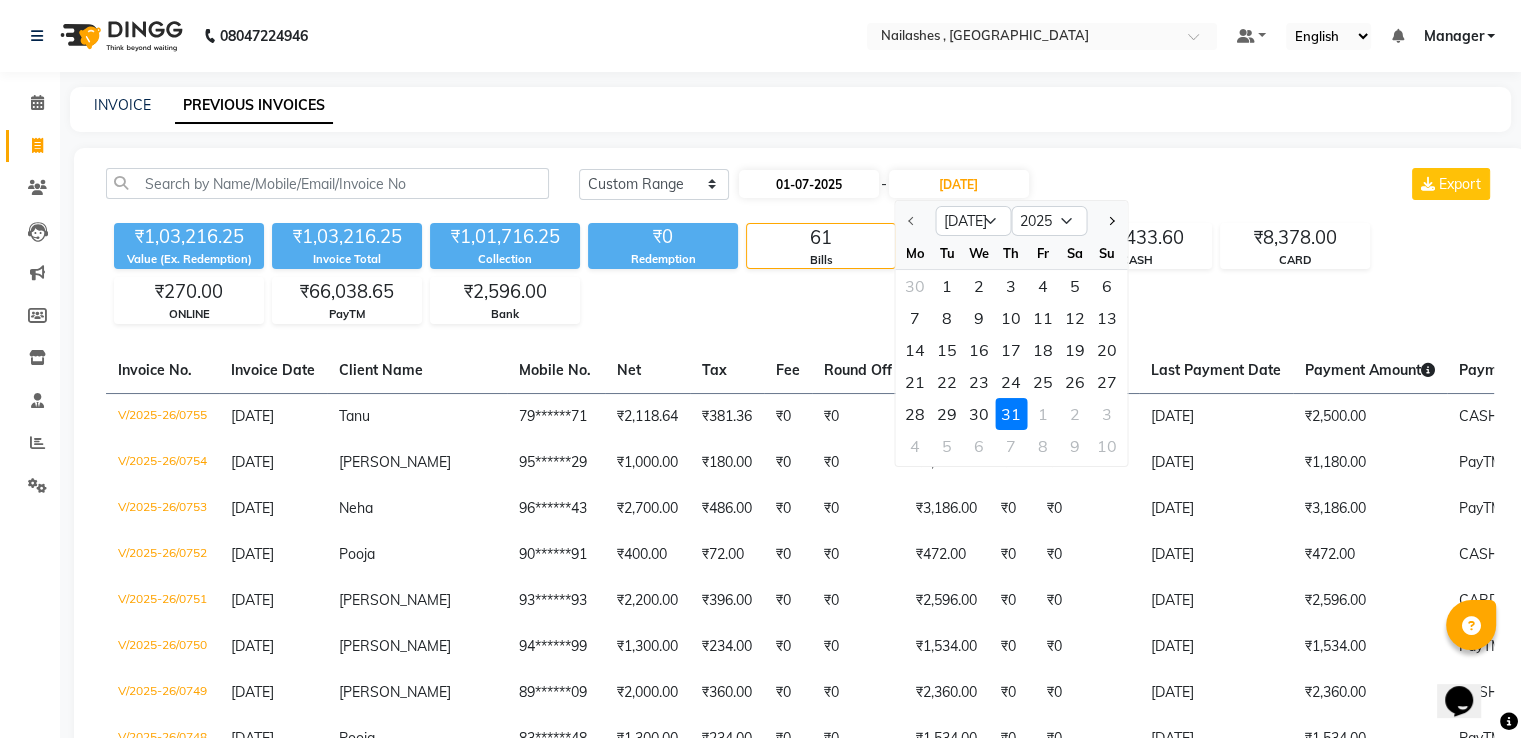 select on "7" 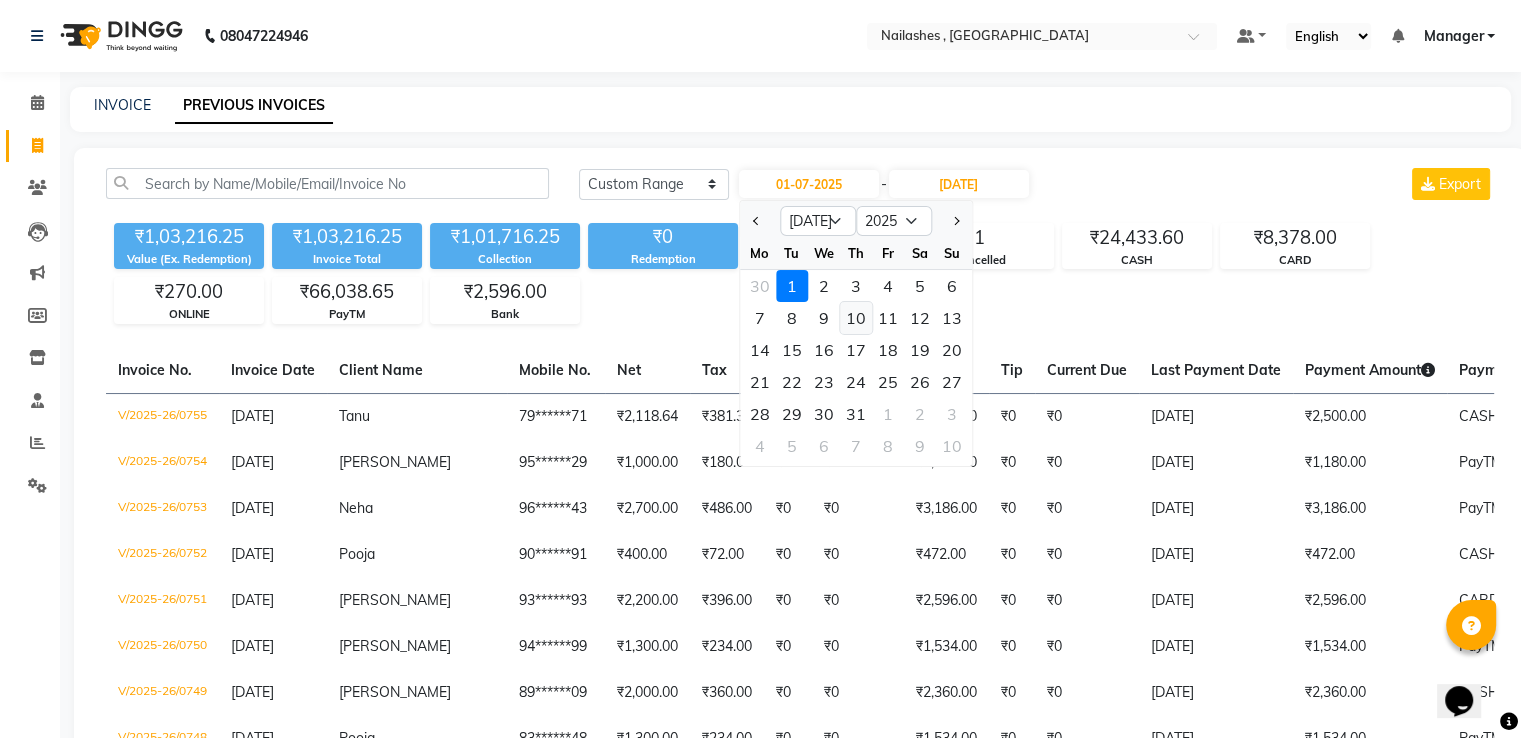 click on "10" 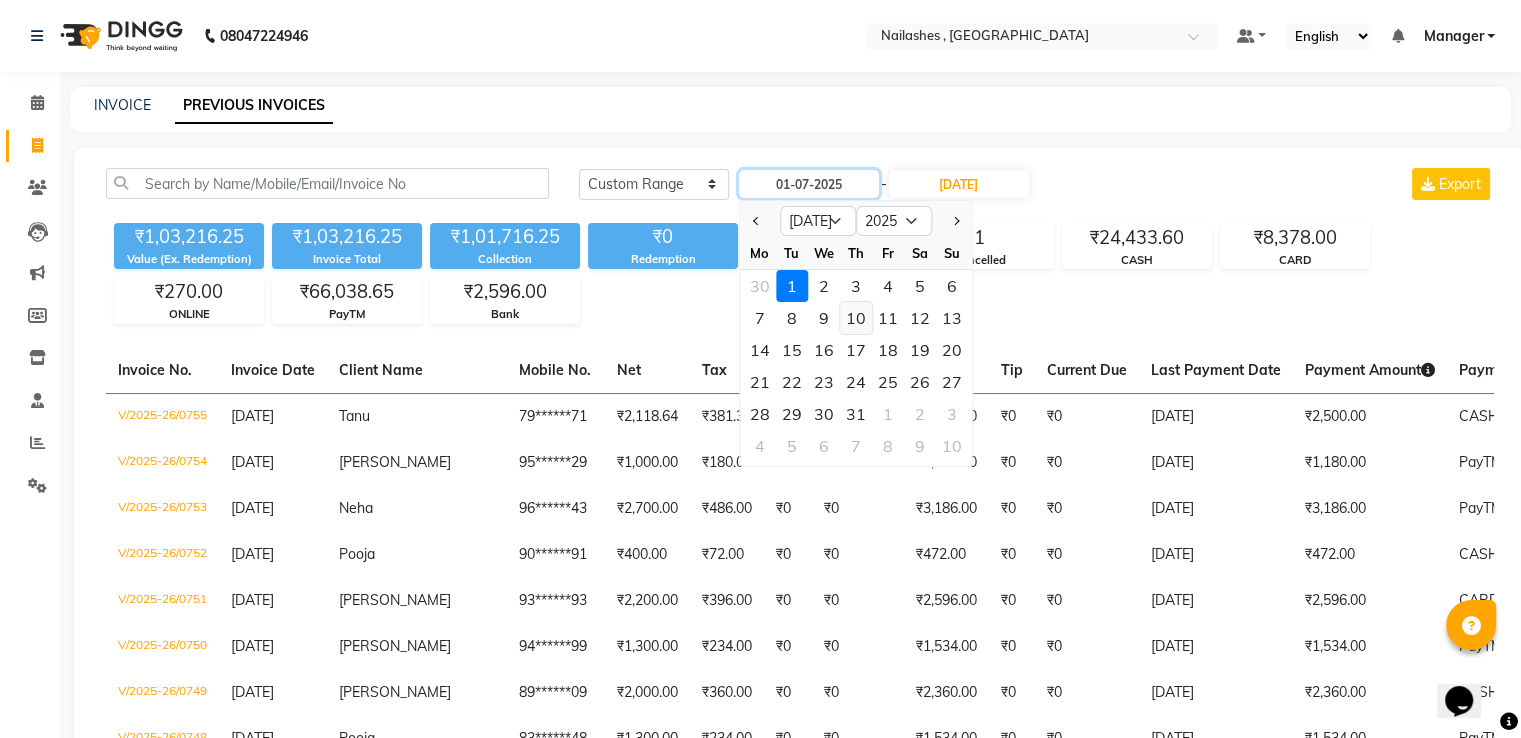 type on "[DATE]" 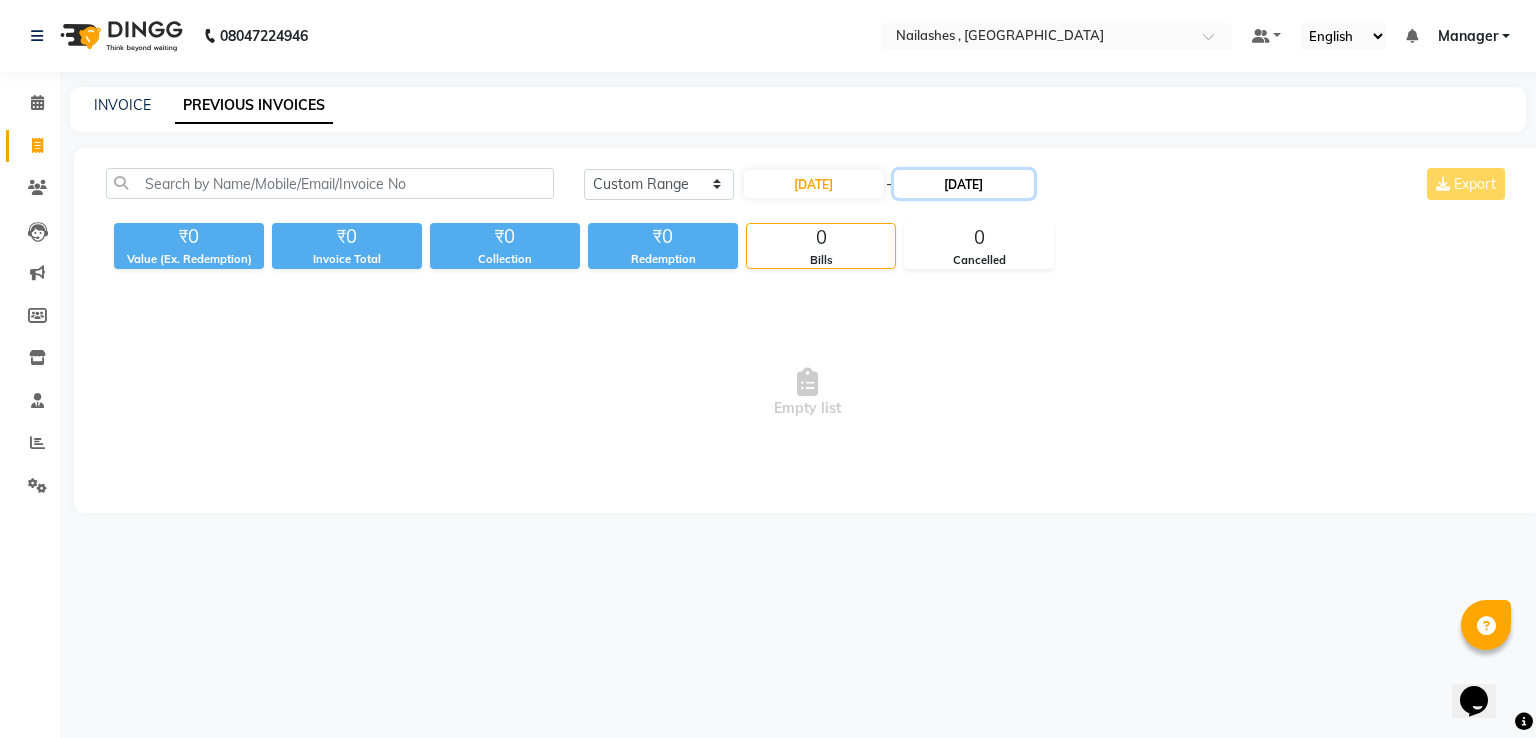 click on "[DATE]" 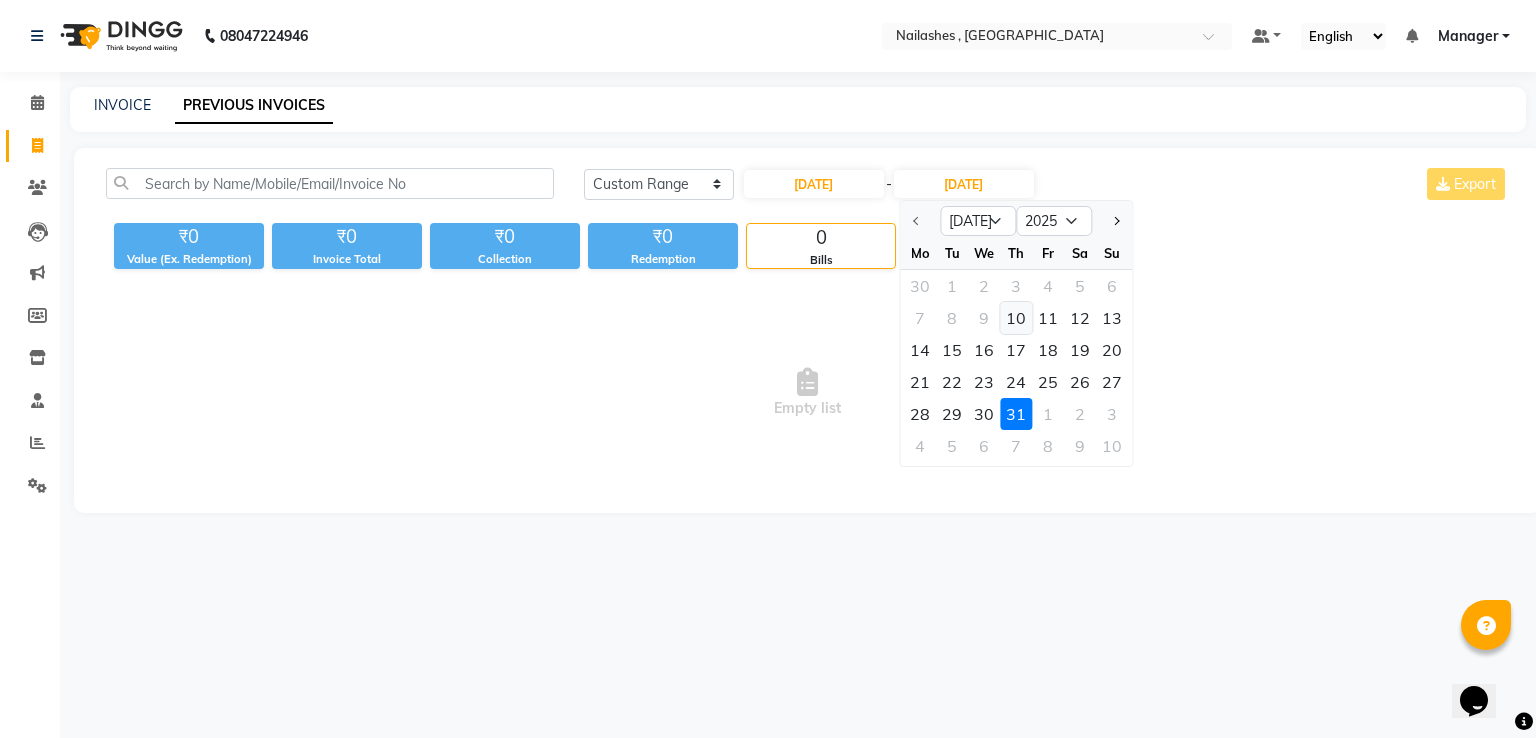 click on "10" 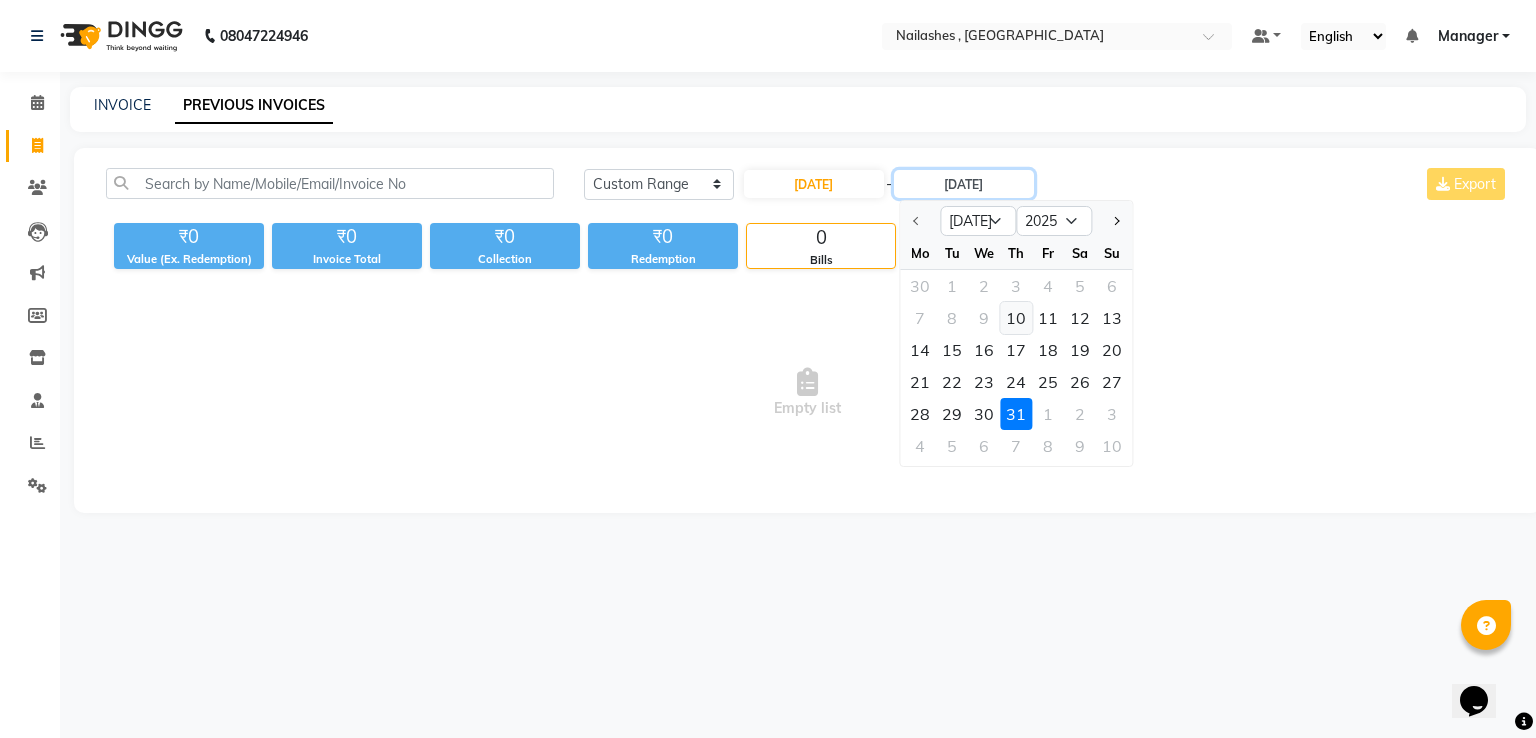 type on "[DATE]" 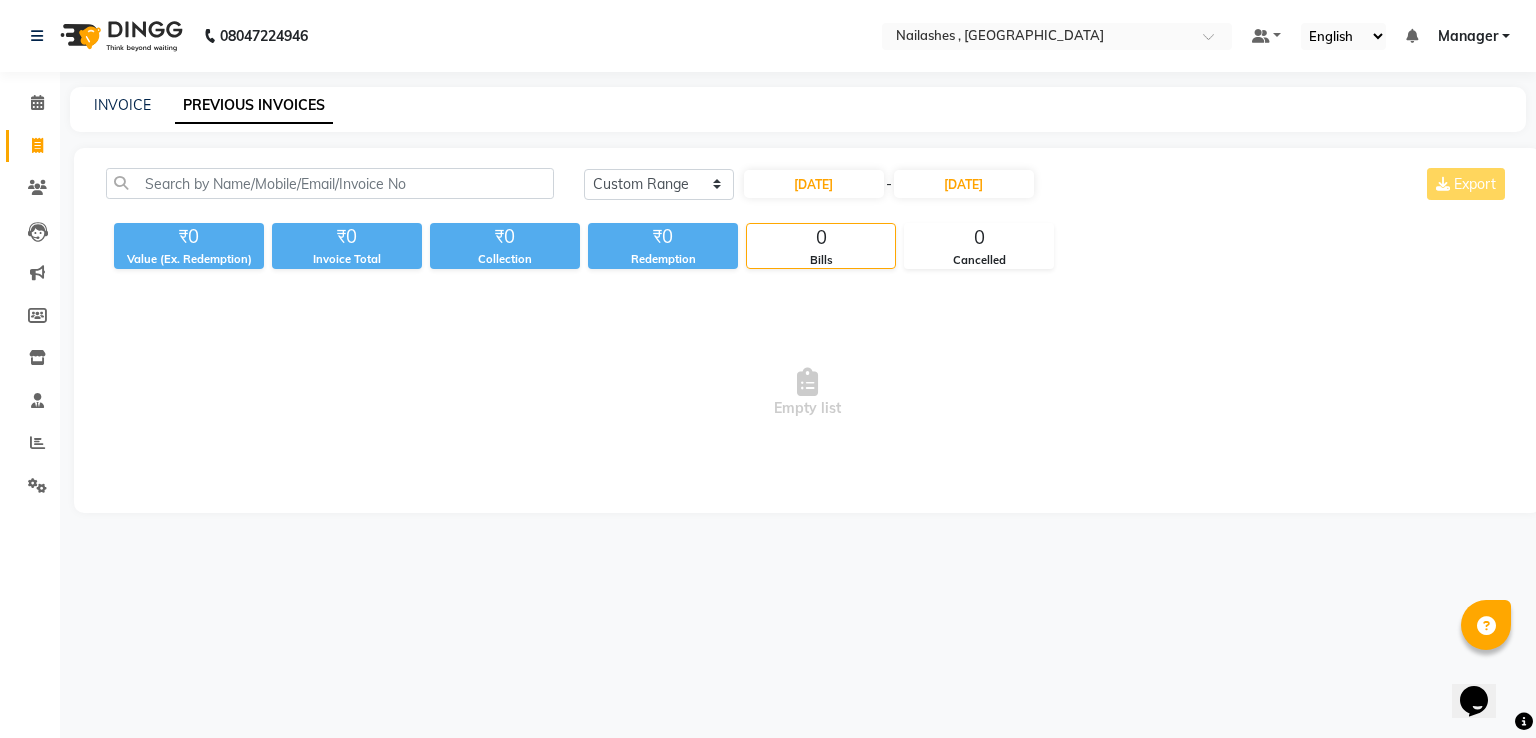 click on "₹0 Value (Ex. Redemption) ₹0 Invoice Total  ₹0 Collection ₹0 Redemption 0 Bills 0 Cancelled" 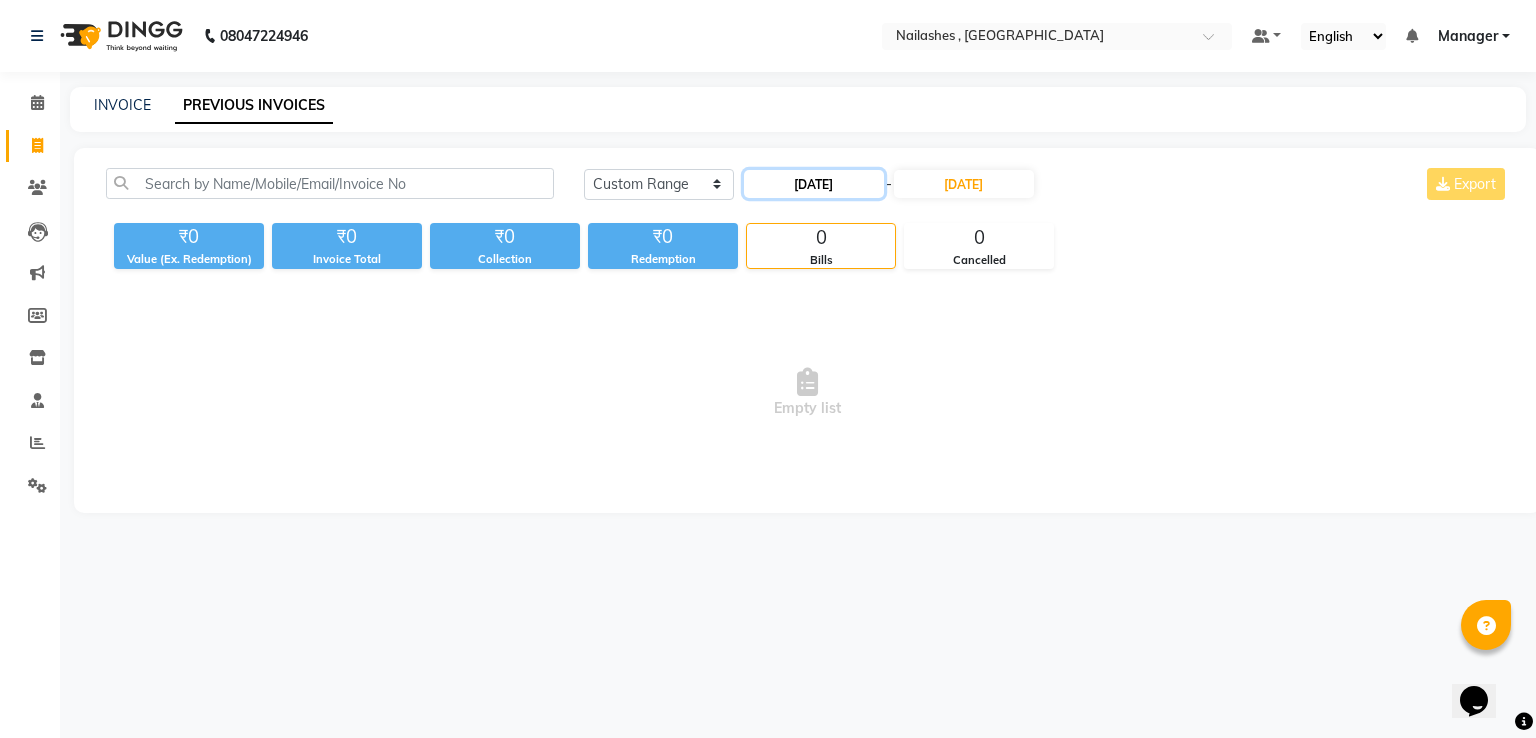 click on "[DATE]" 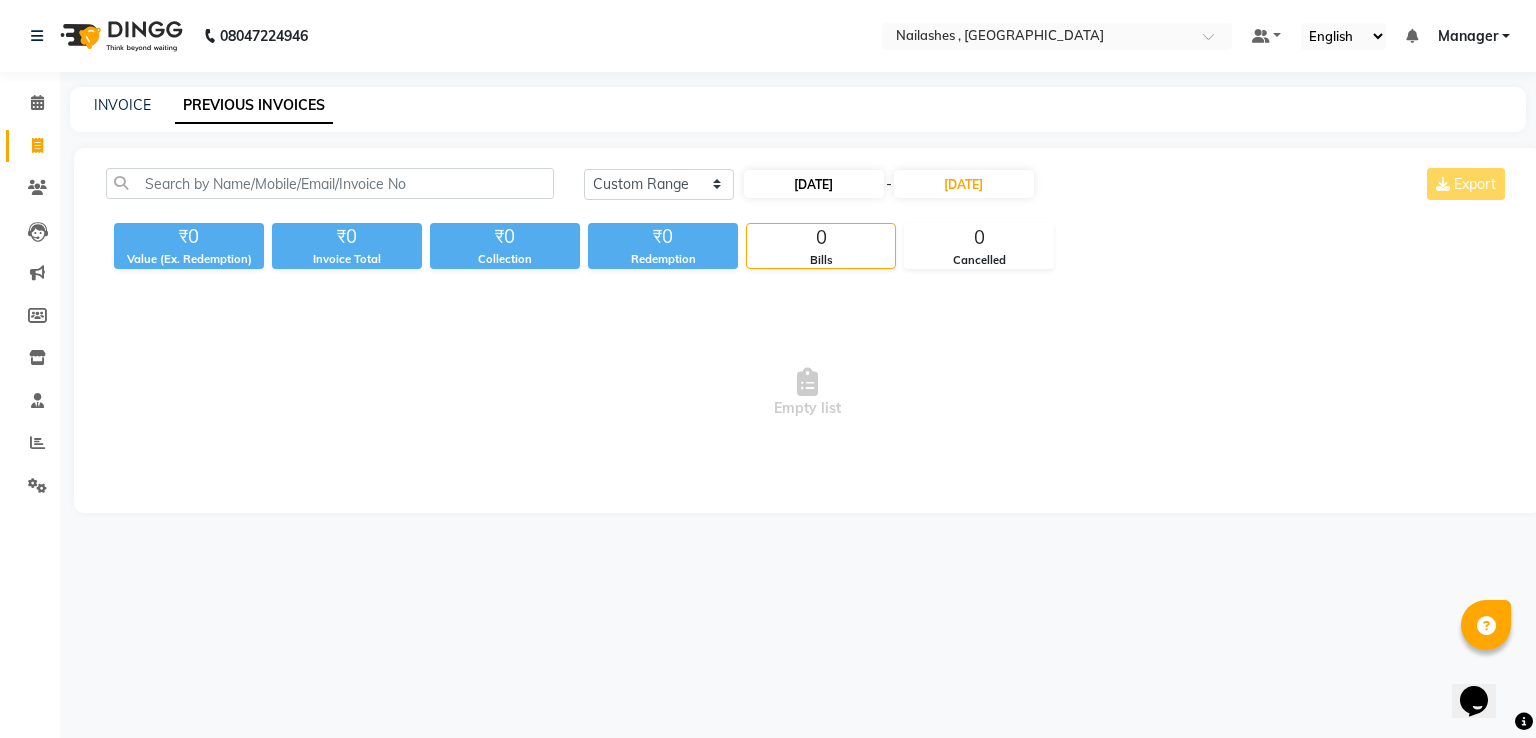 select on "7" 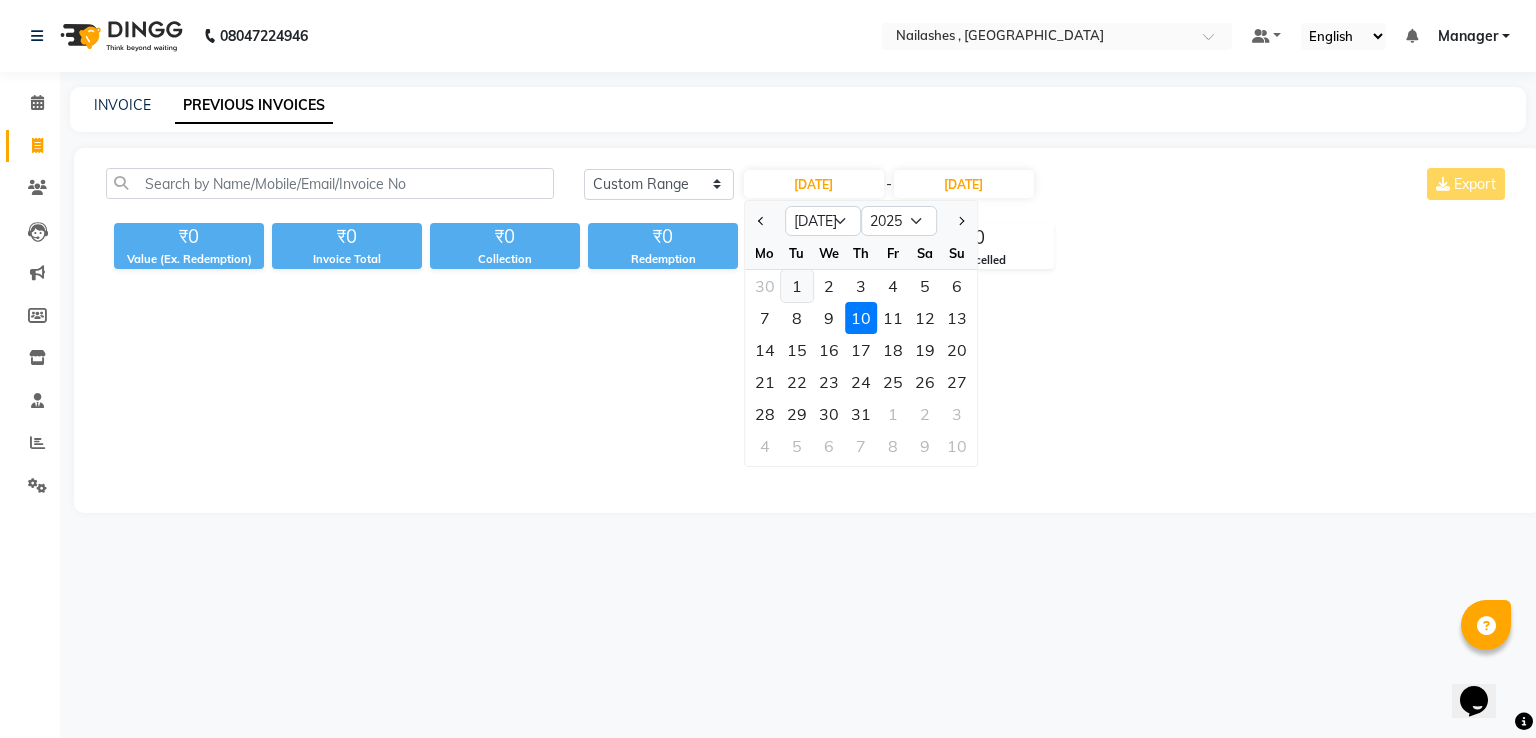 click on "1" 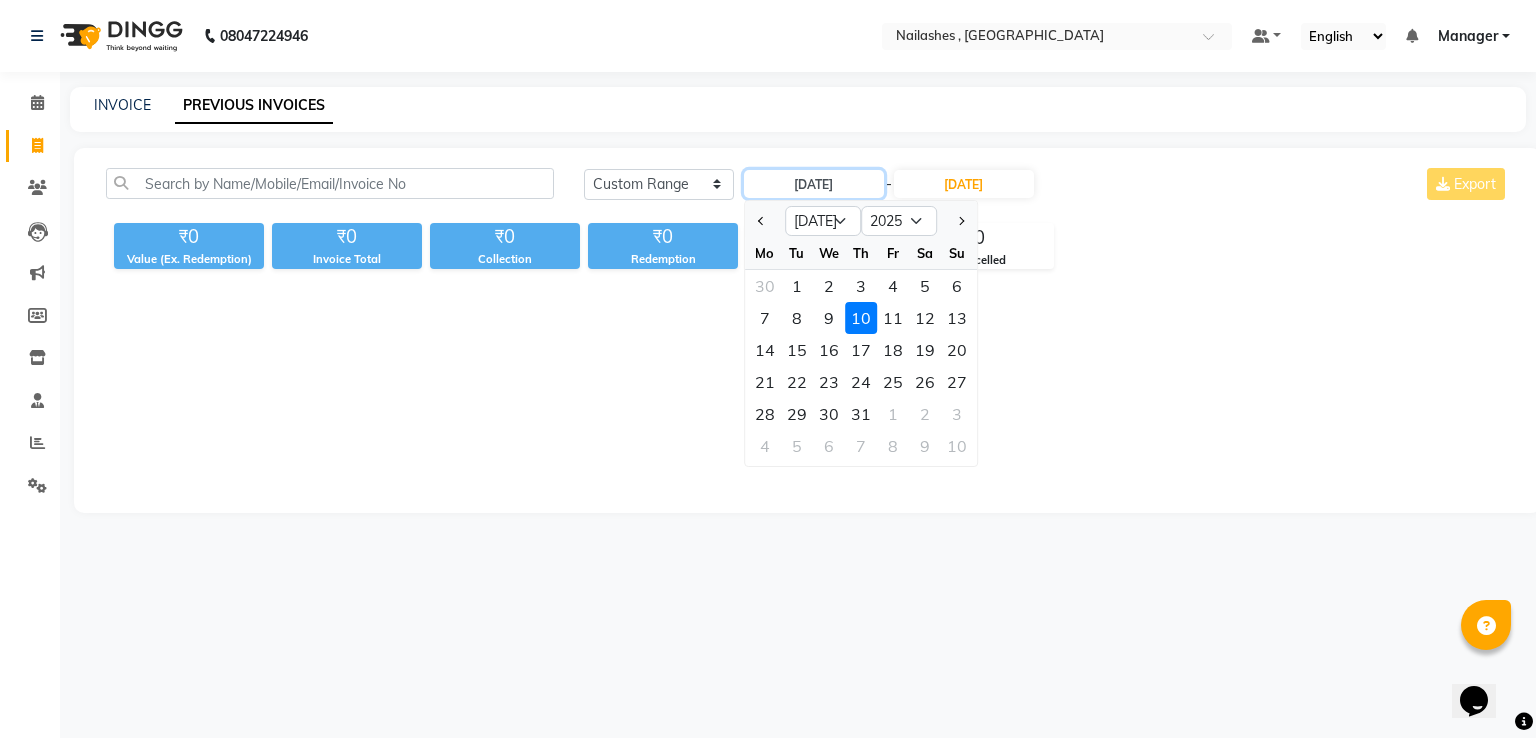 type on "01-07-2025" 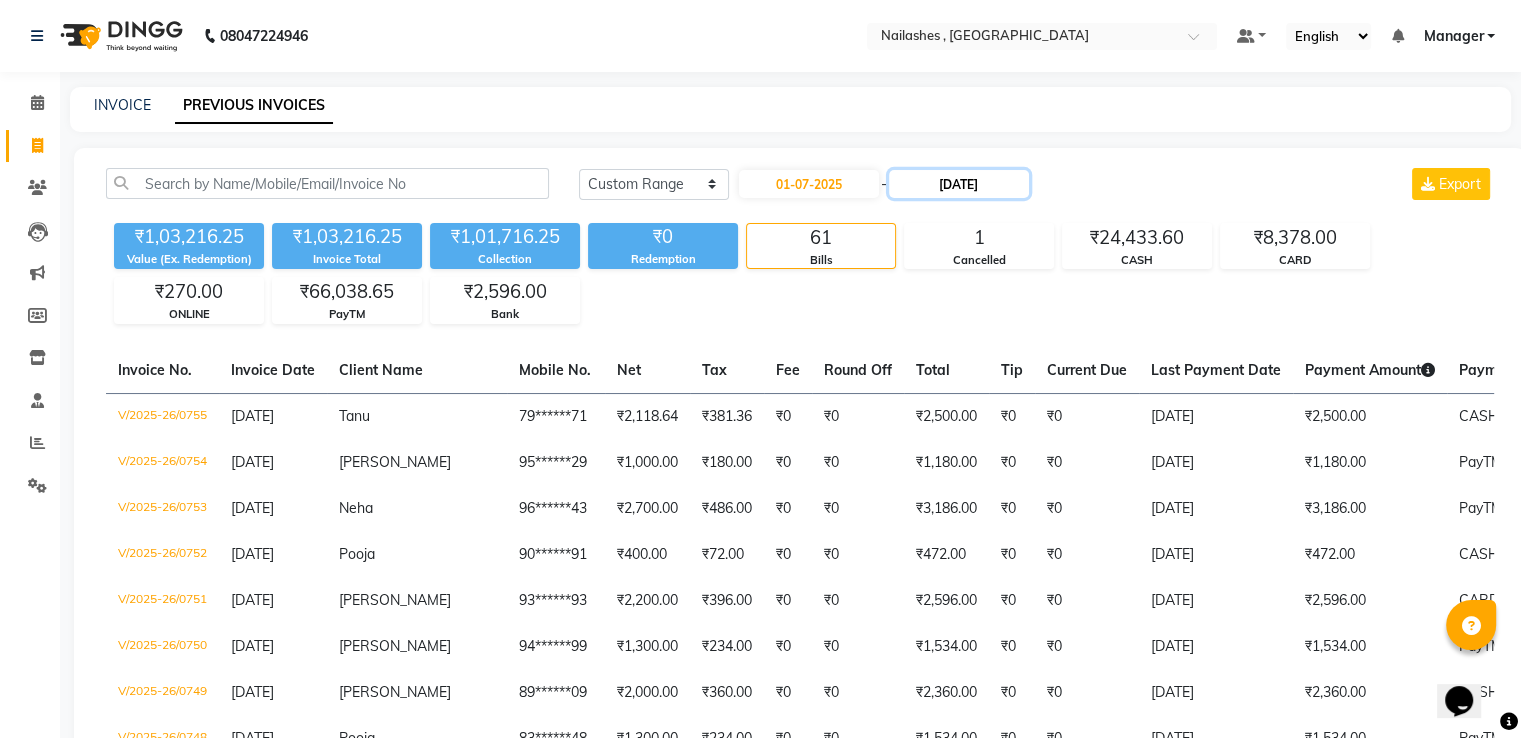 click on "[DATE]" 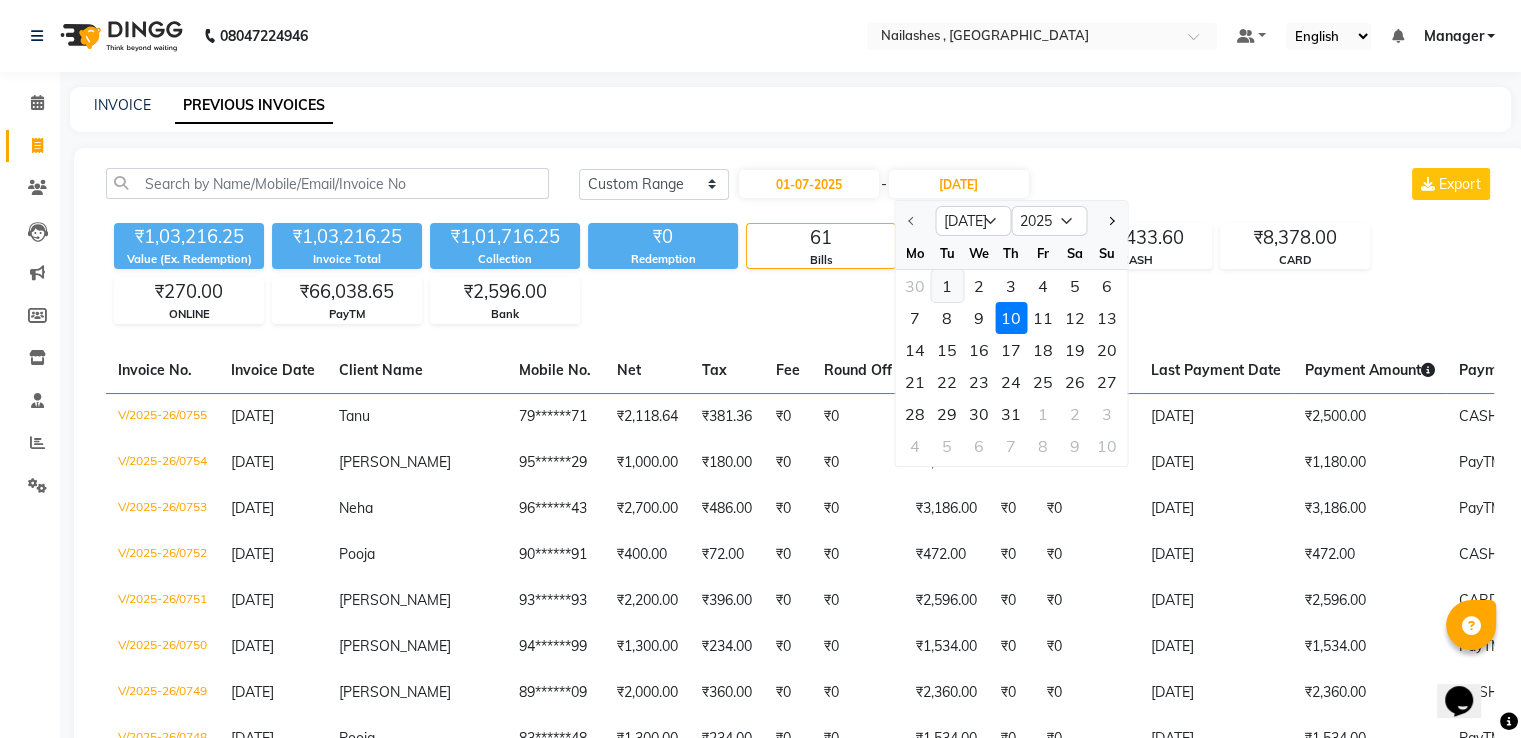 click on "1" 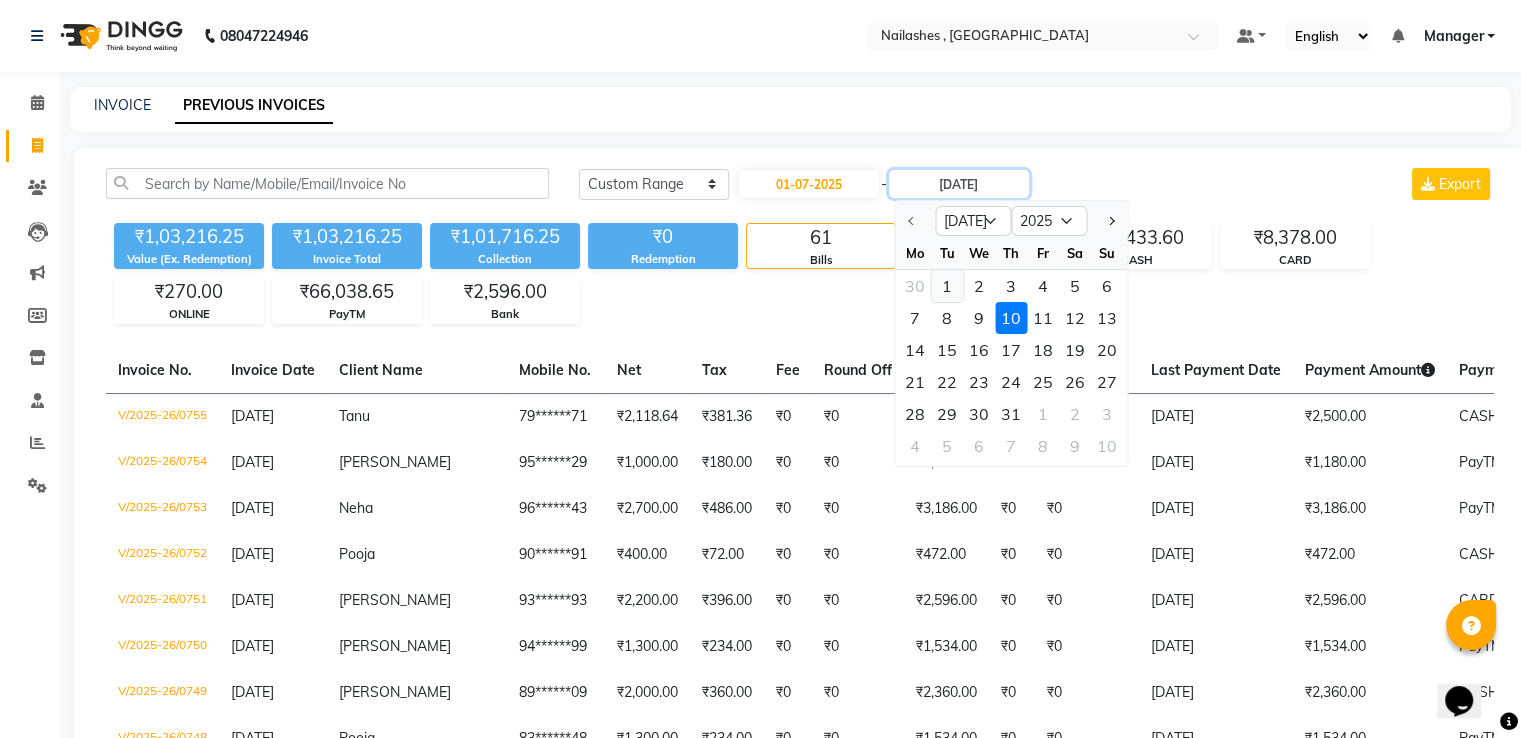 type on "01-07-2025" 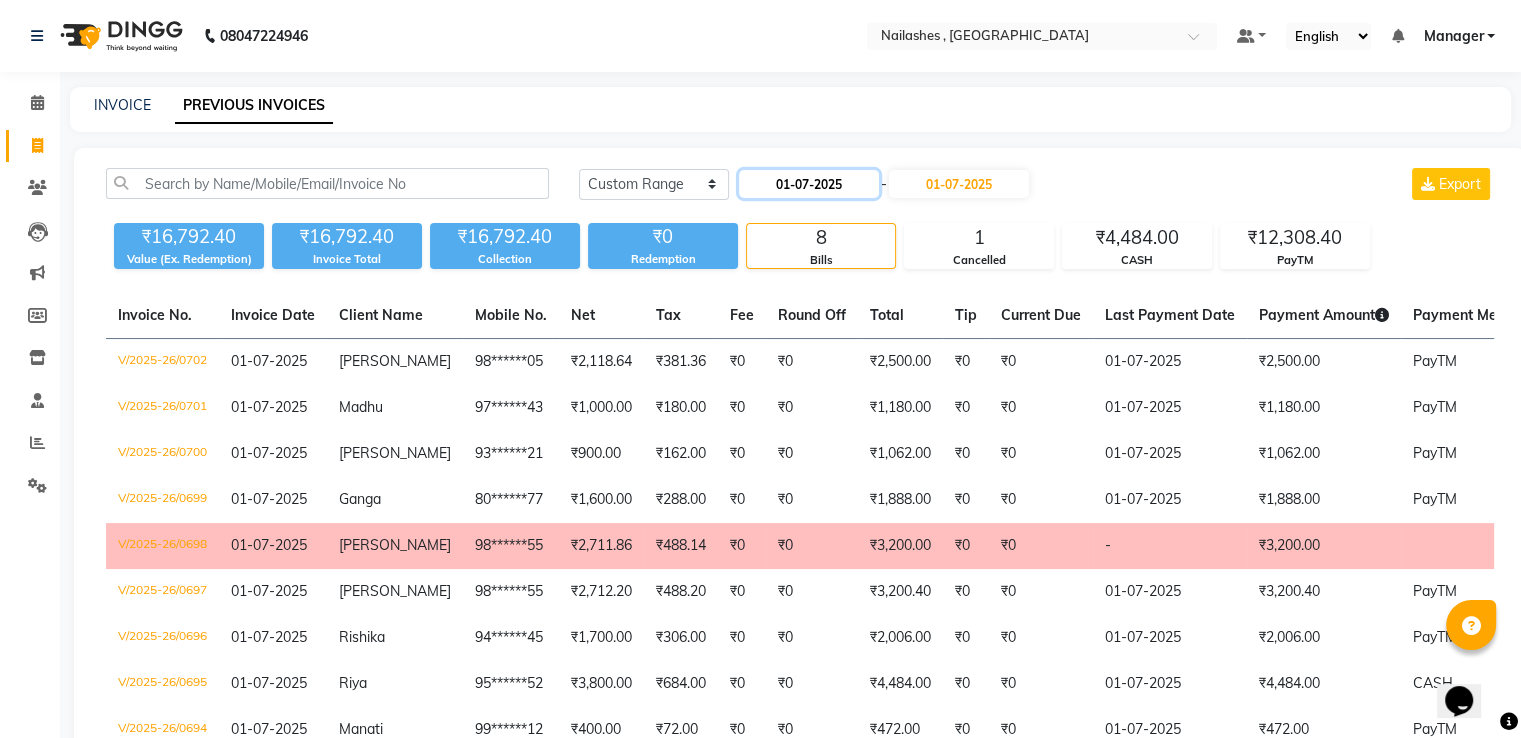 click on "01-07-2025" 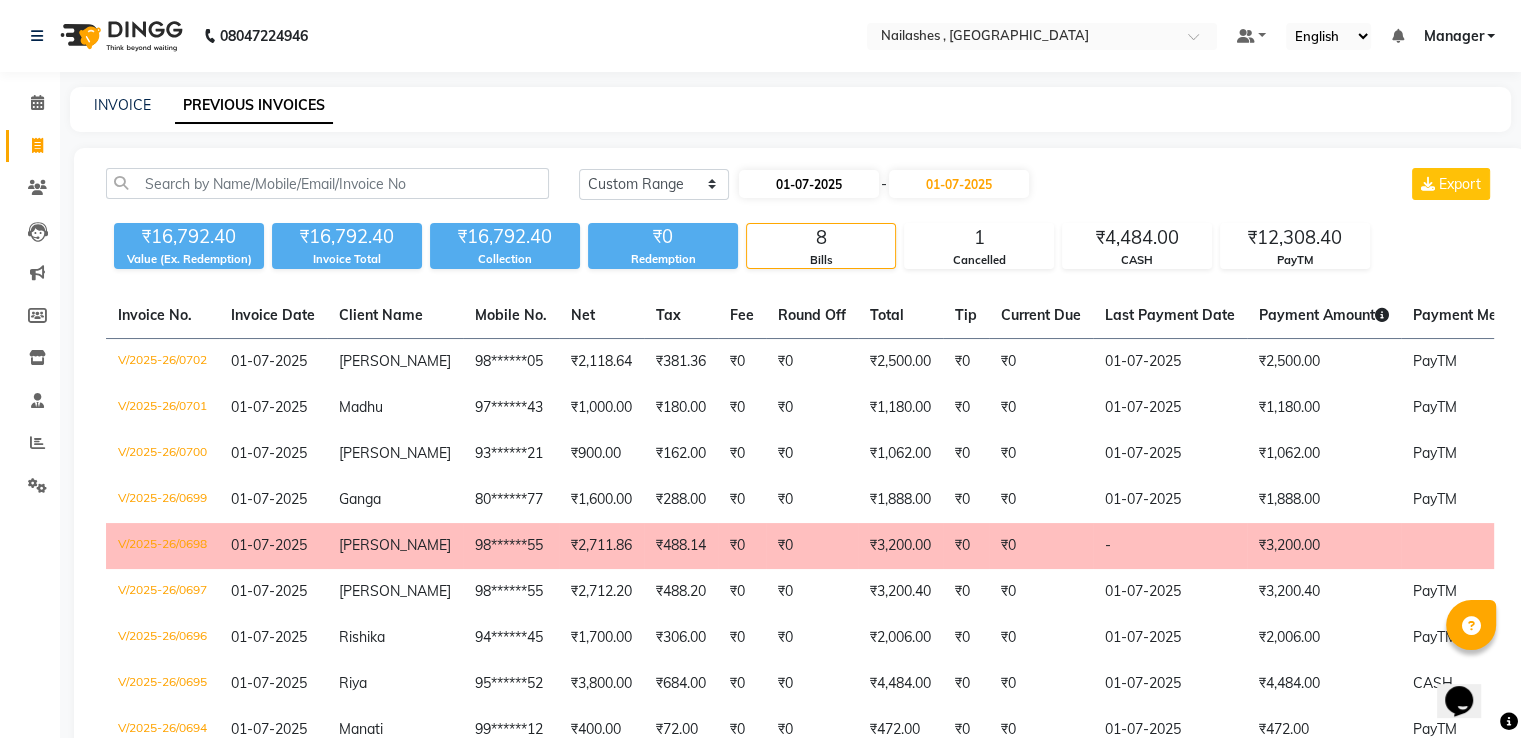 select on "7" 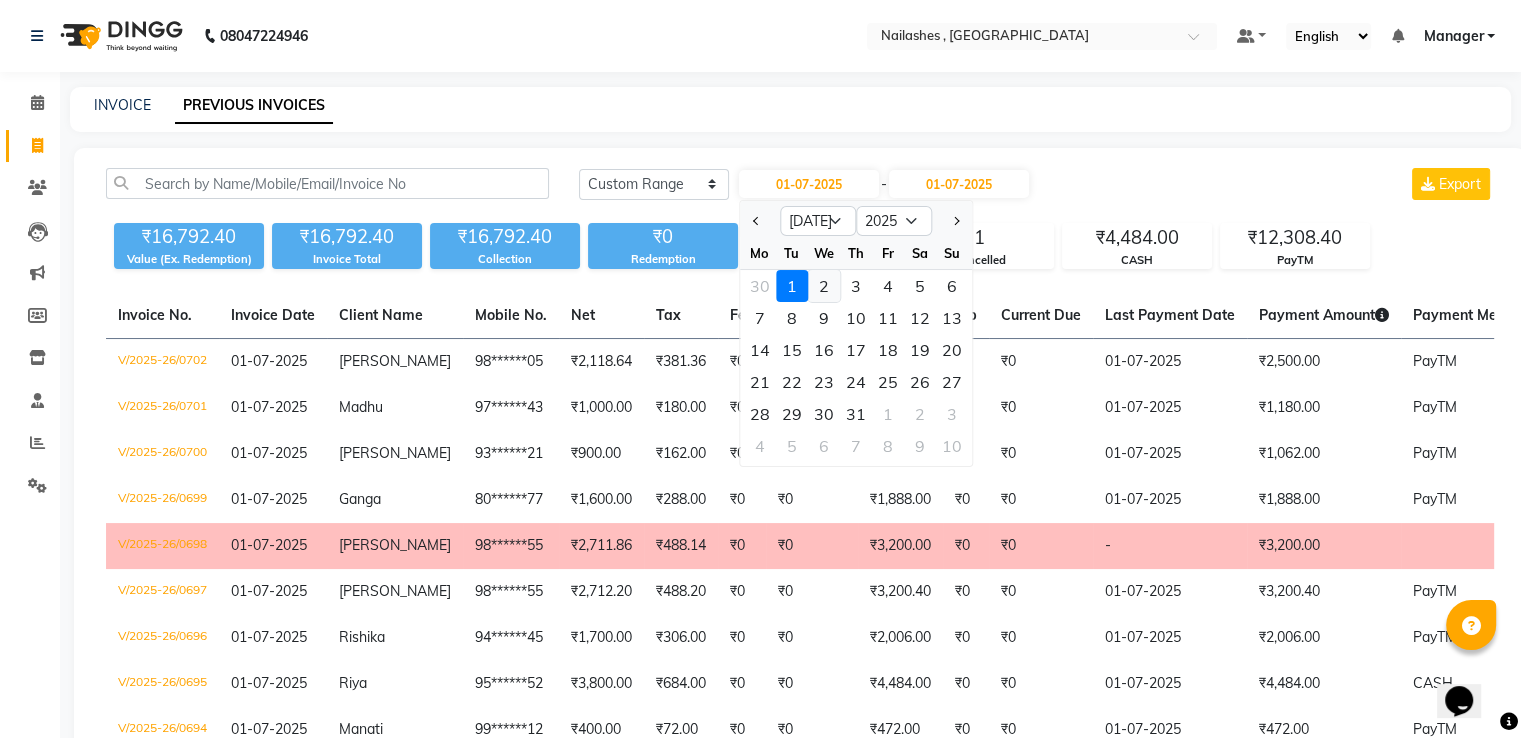 click on "2" 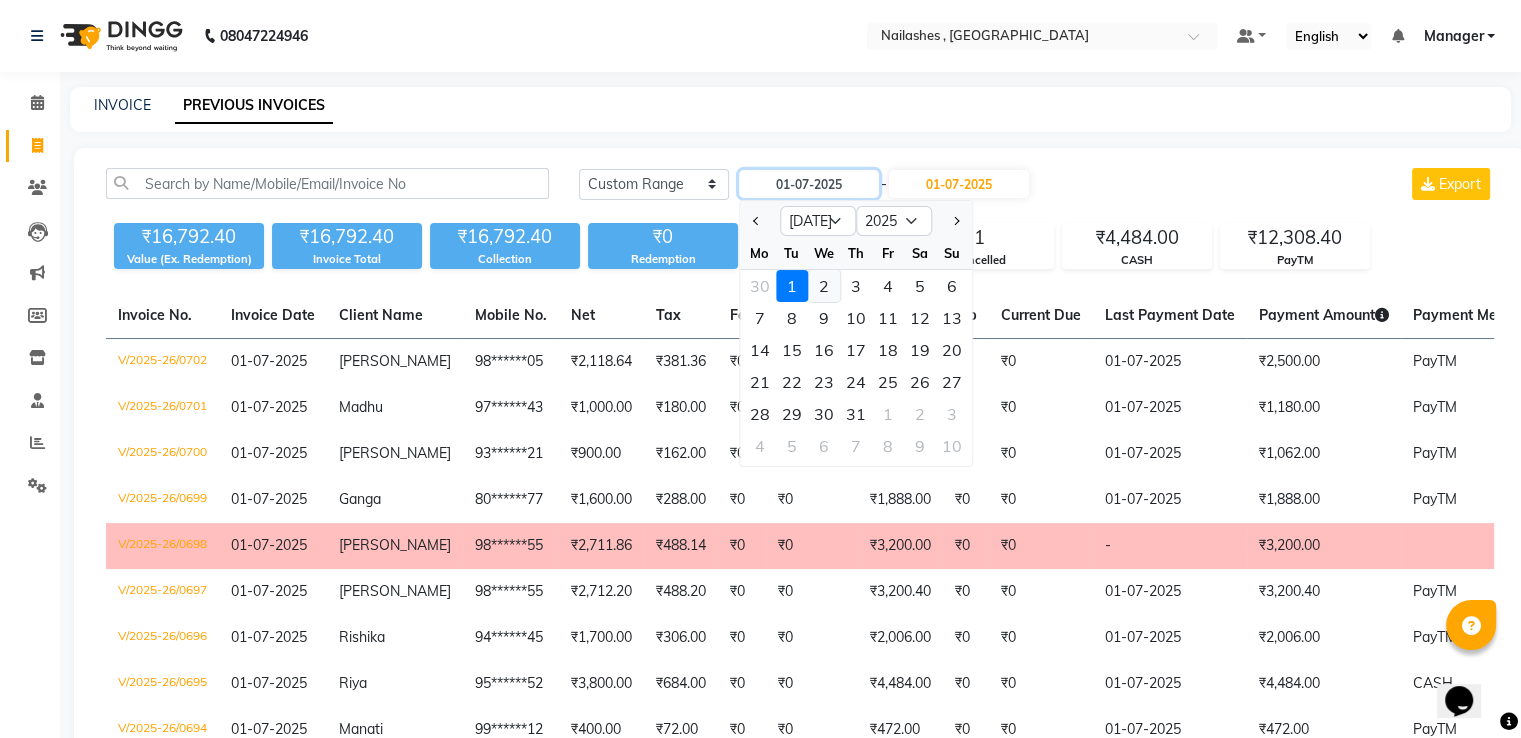 type on "[DATE]" 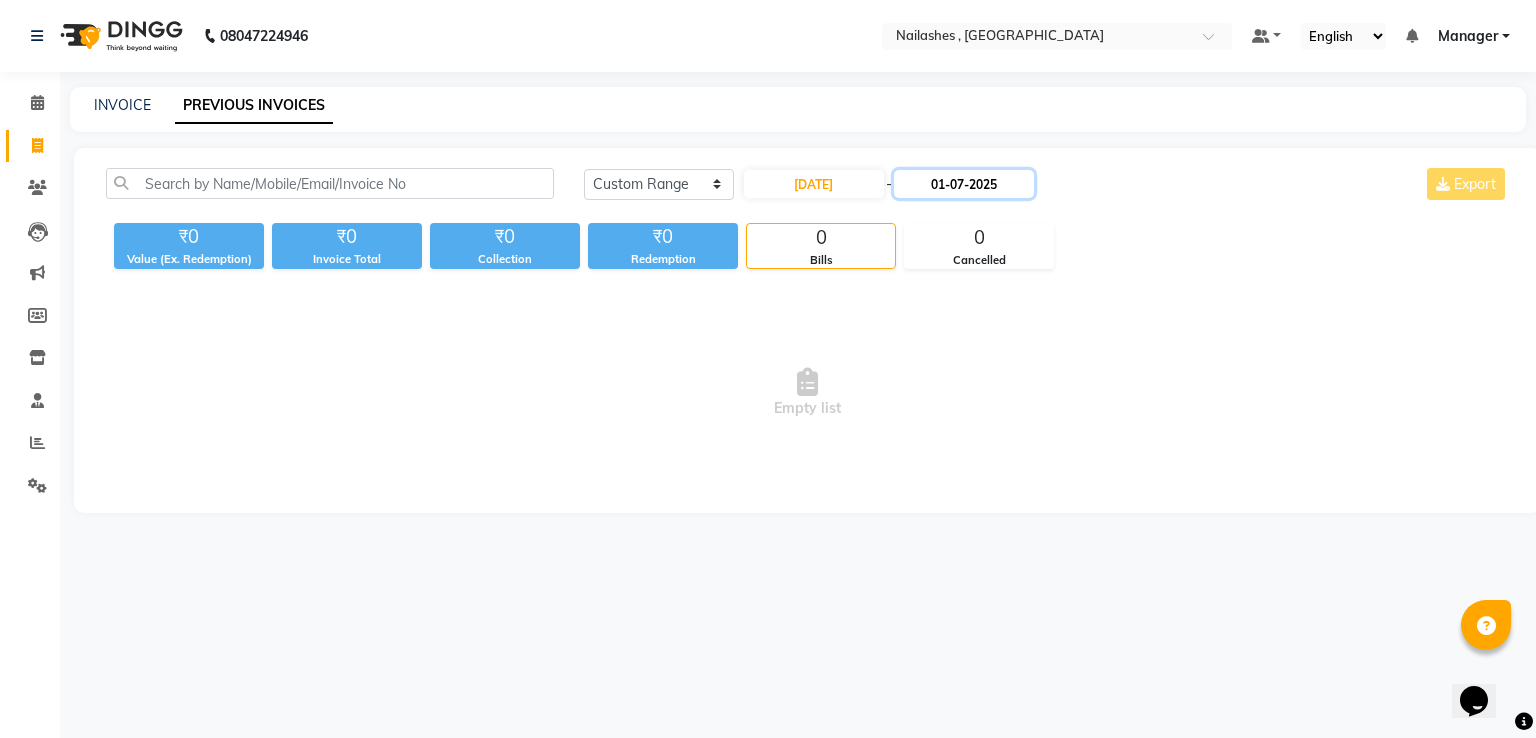click on "01-07-2025" 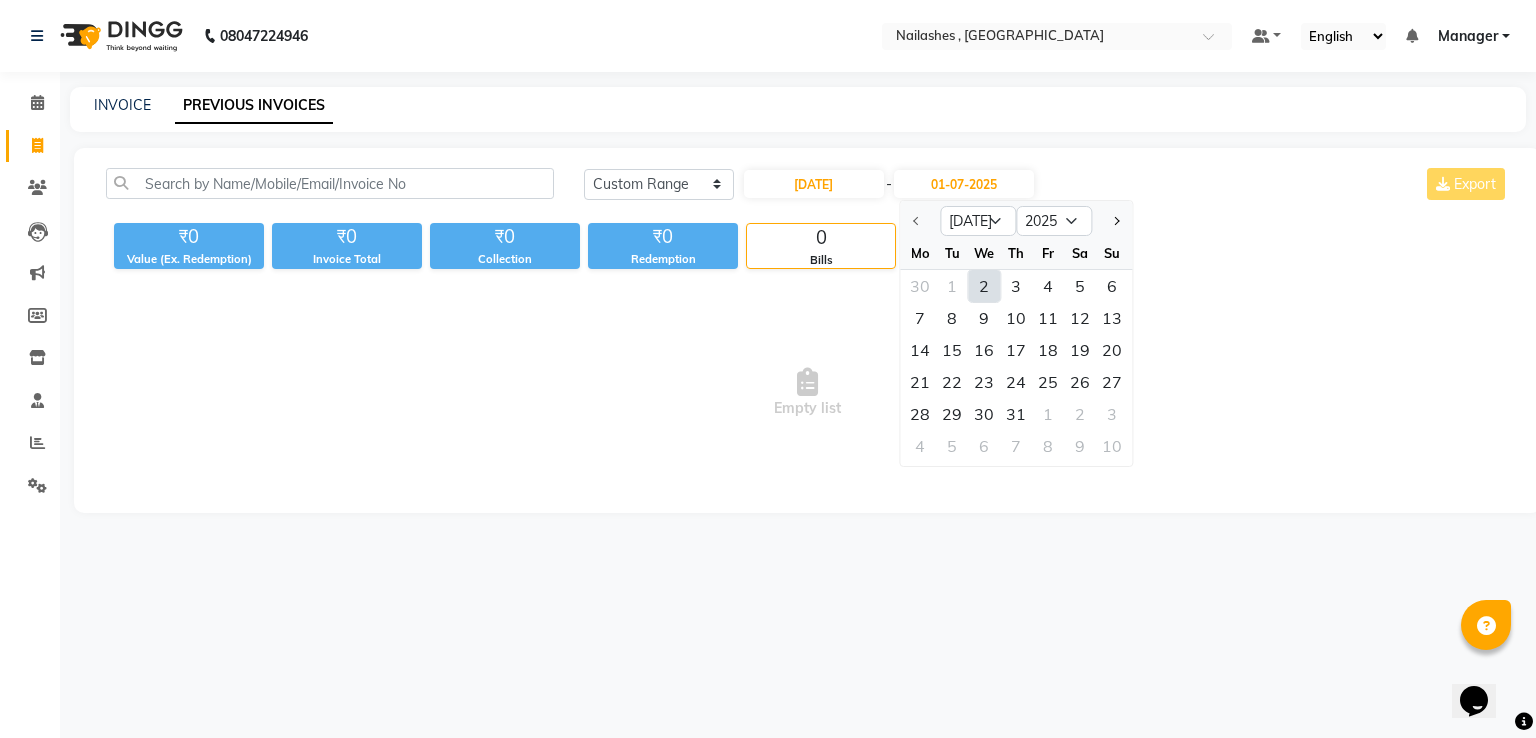 click on "2" 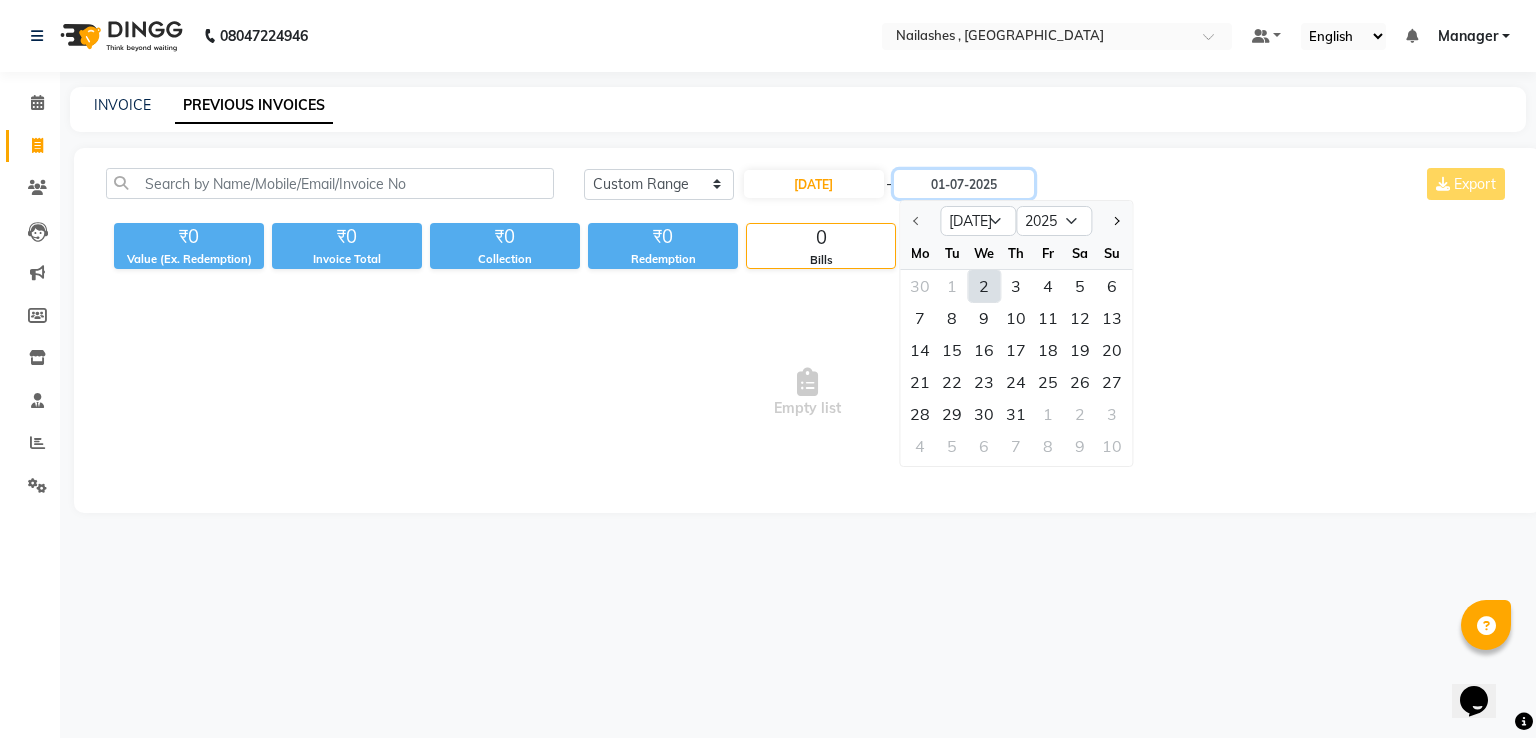 type on "[DATE]" 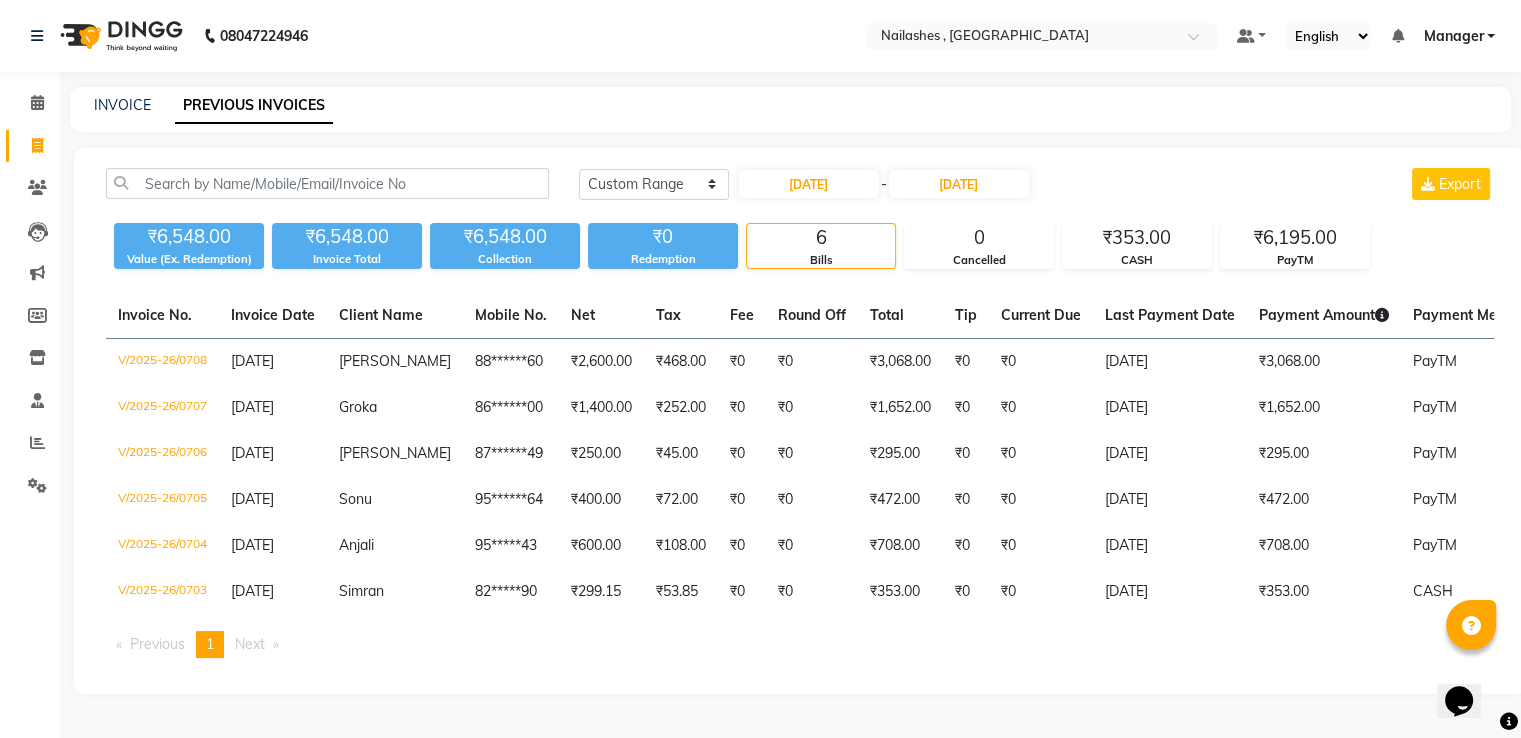 click on "[DATE] [DATE] Custom Range [DATE] - [DATE] Export" 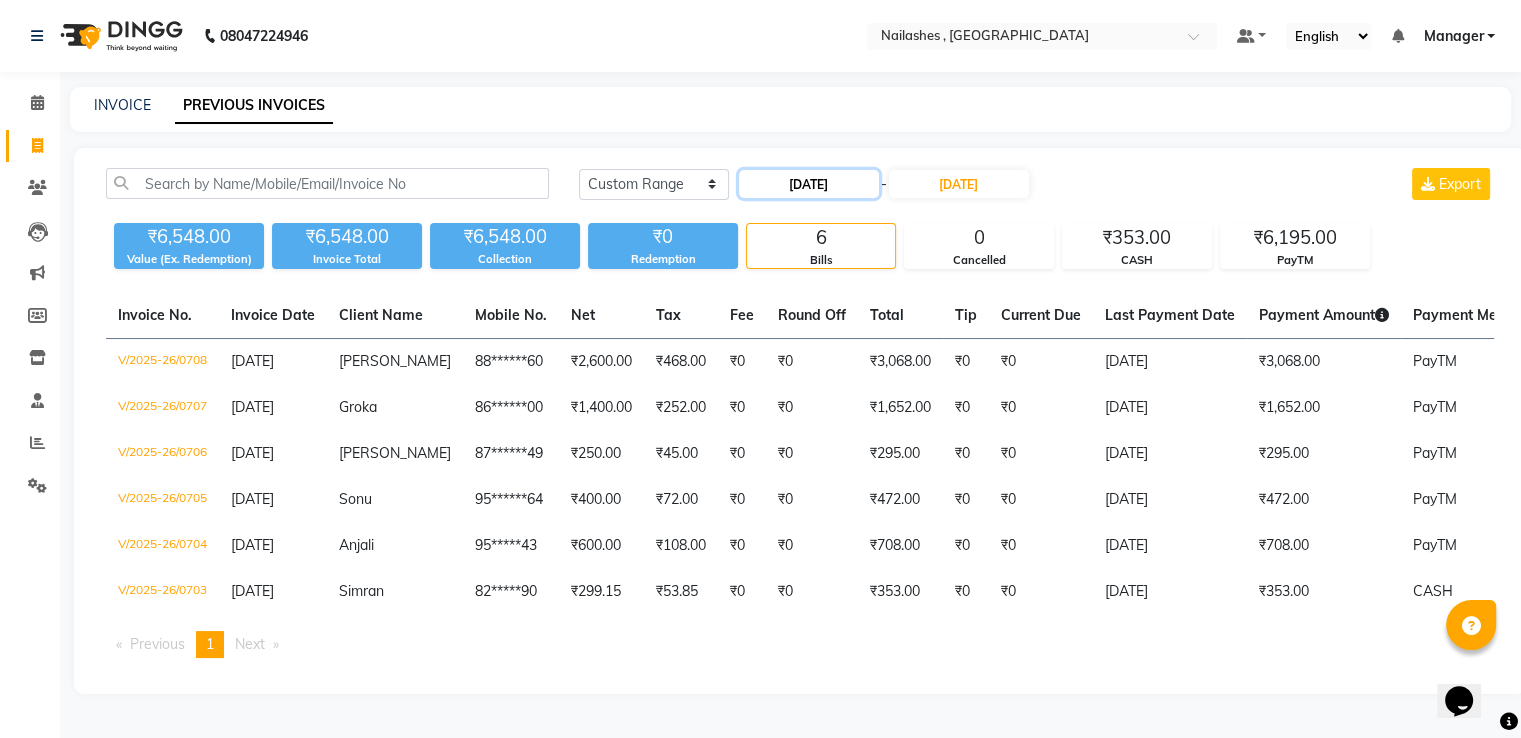 click on "[DATE]" 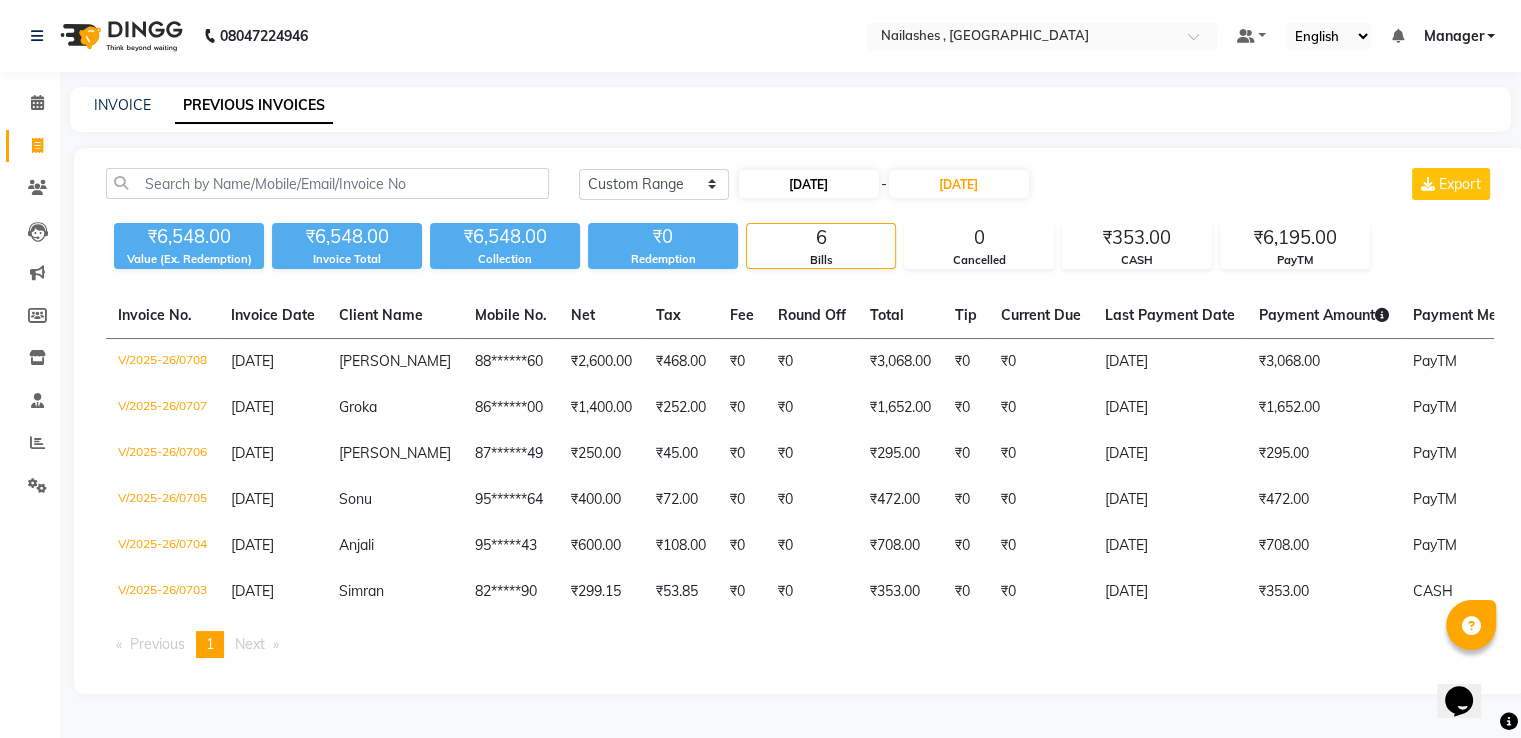 select on "7" 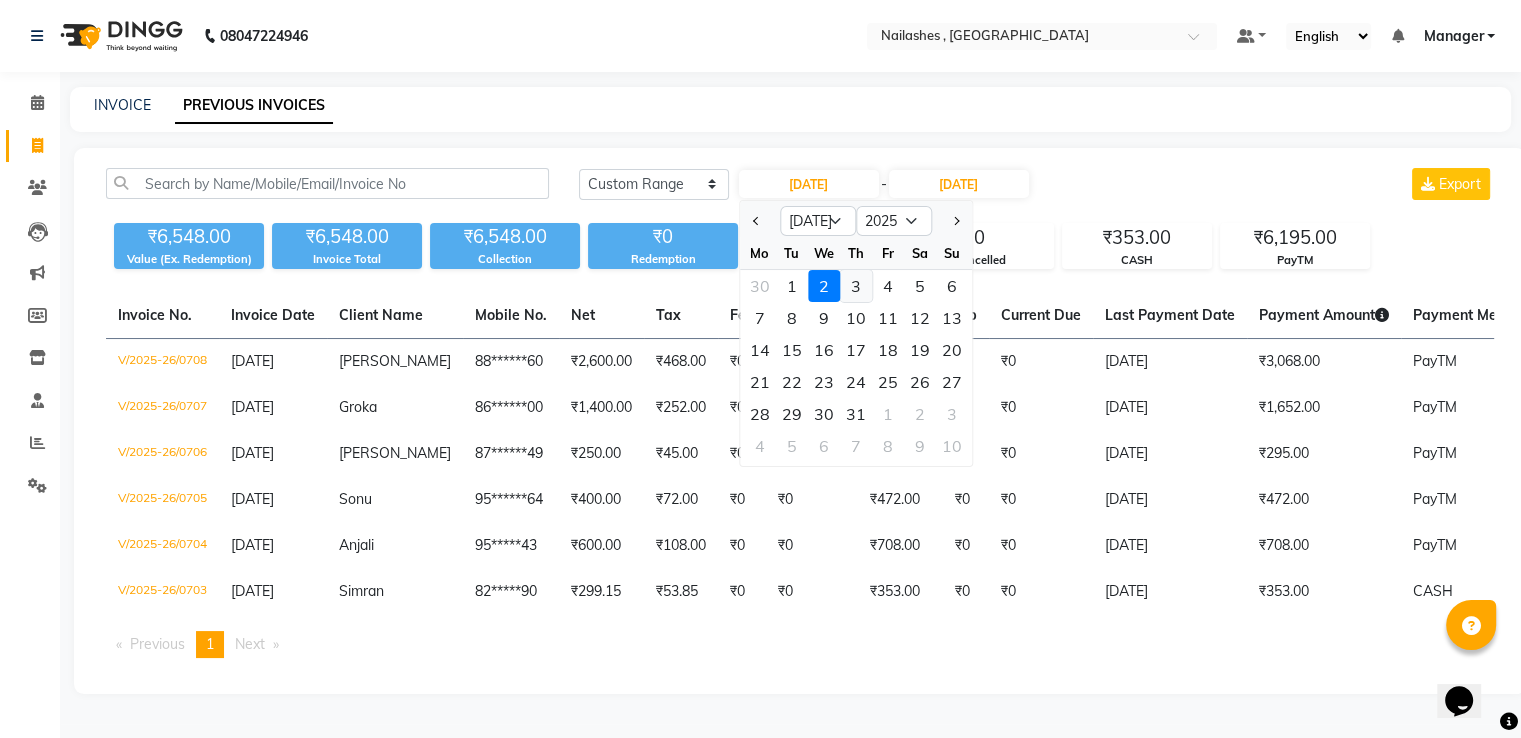 click on "3" 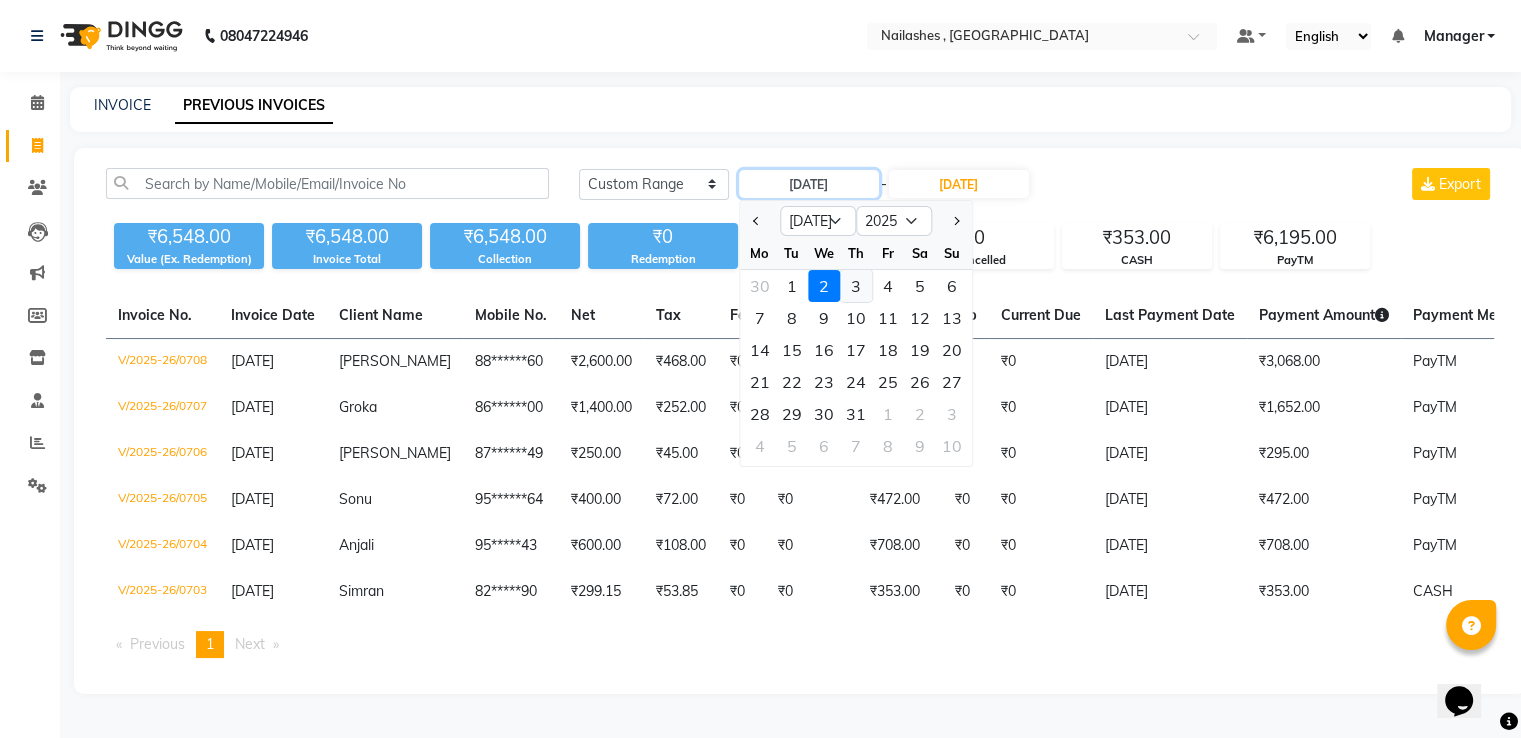 type on "[DATE]" 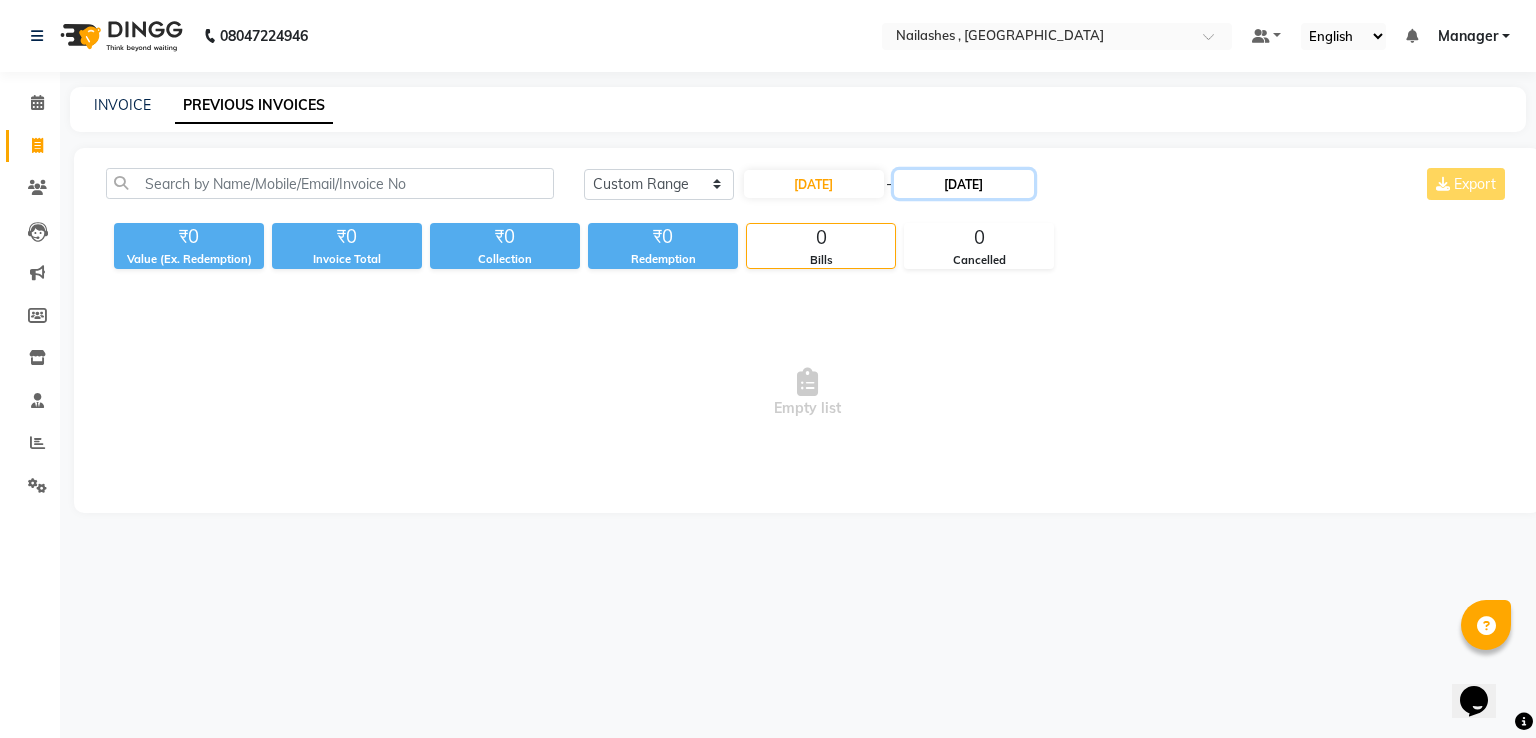 click on "[DATE]" 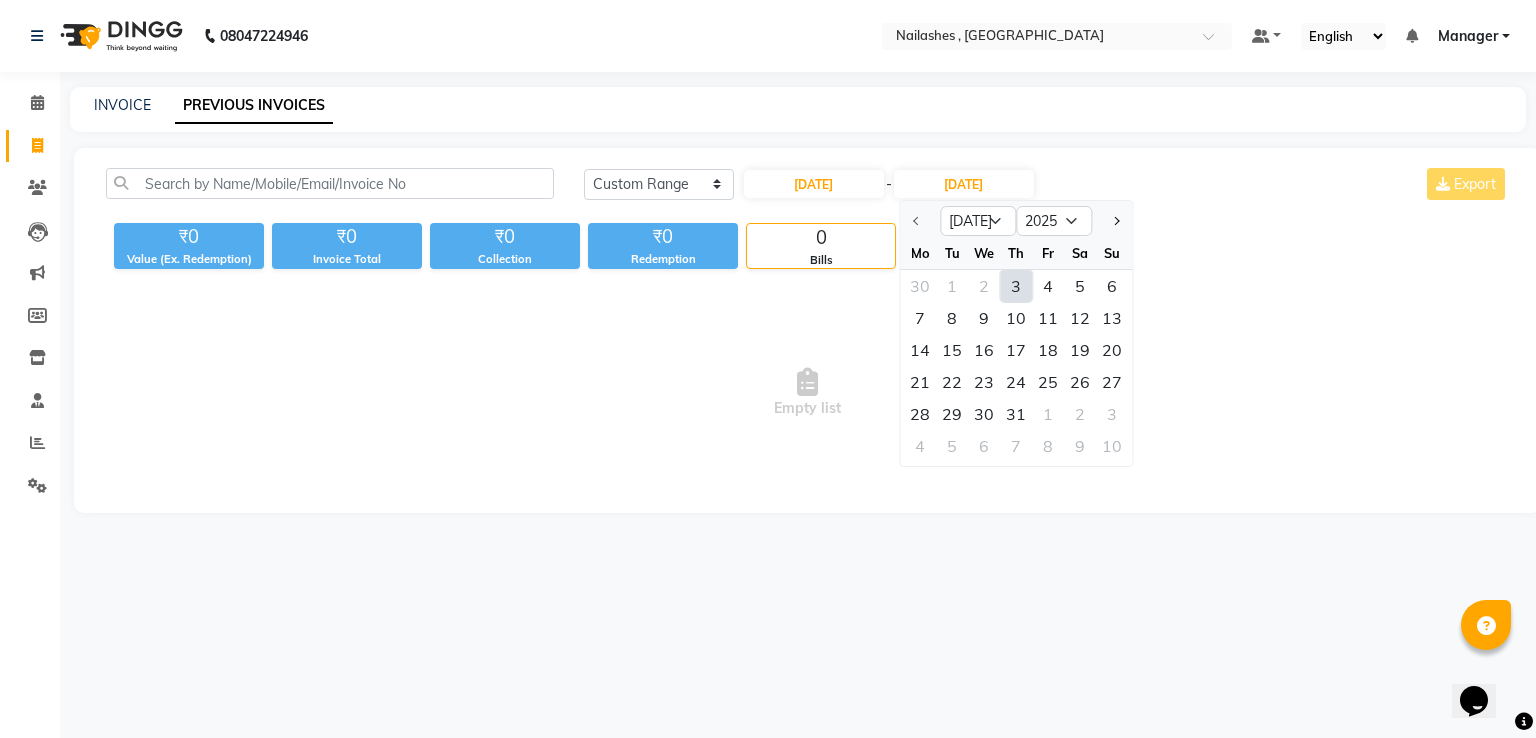 click on "3" 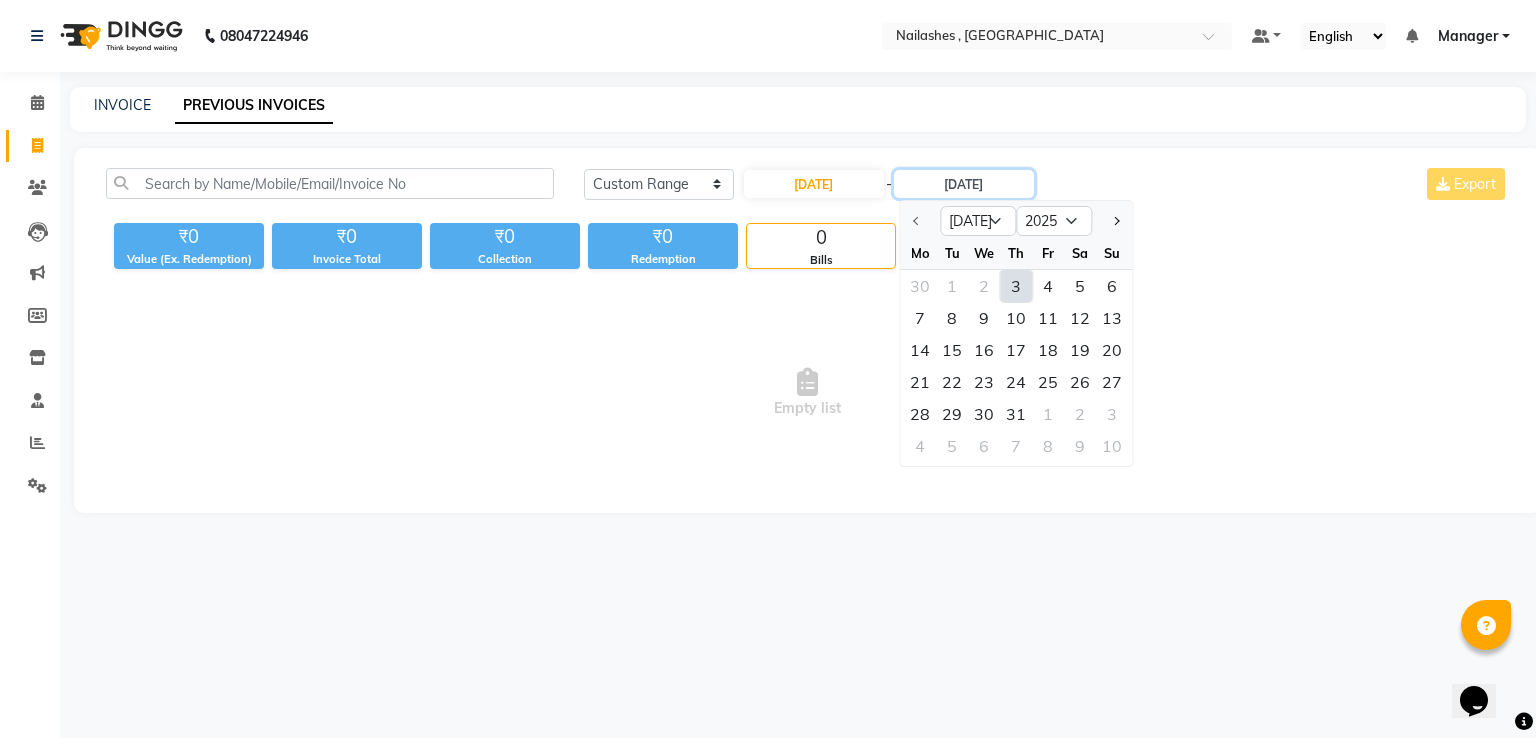 type on "[DATE]" 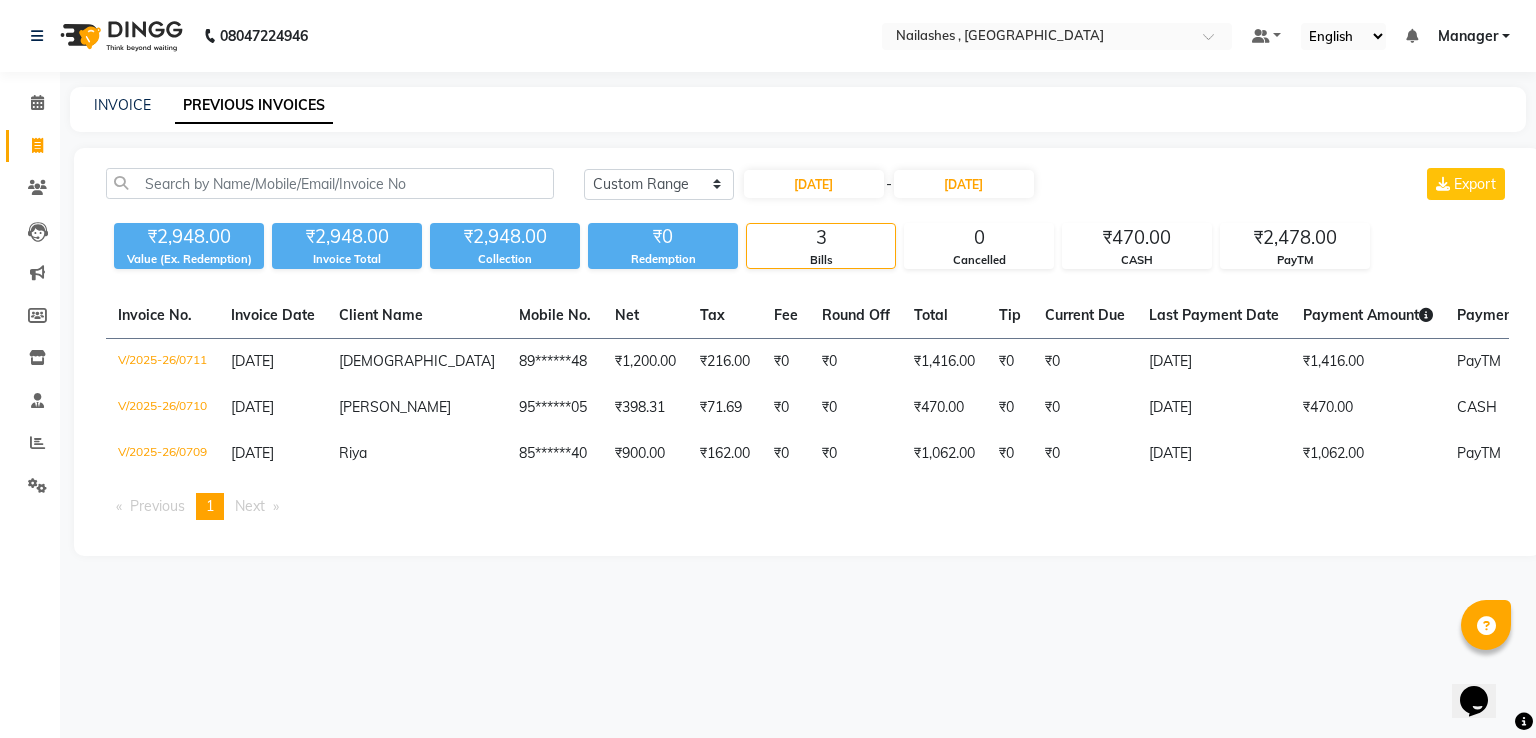 click on "[DATE] [DATE] Custom Range [DATE] - [DATE] Export" 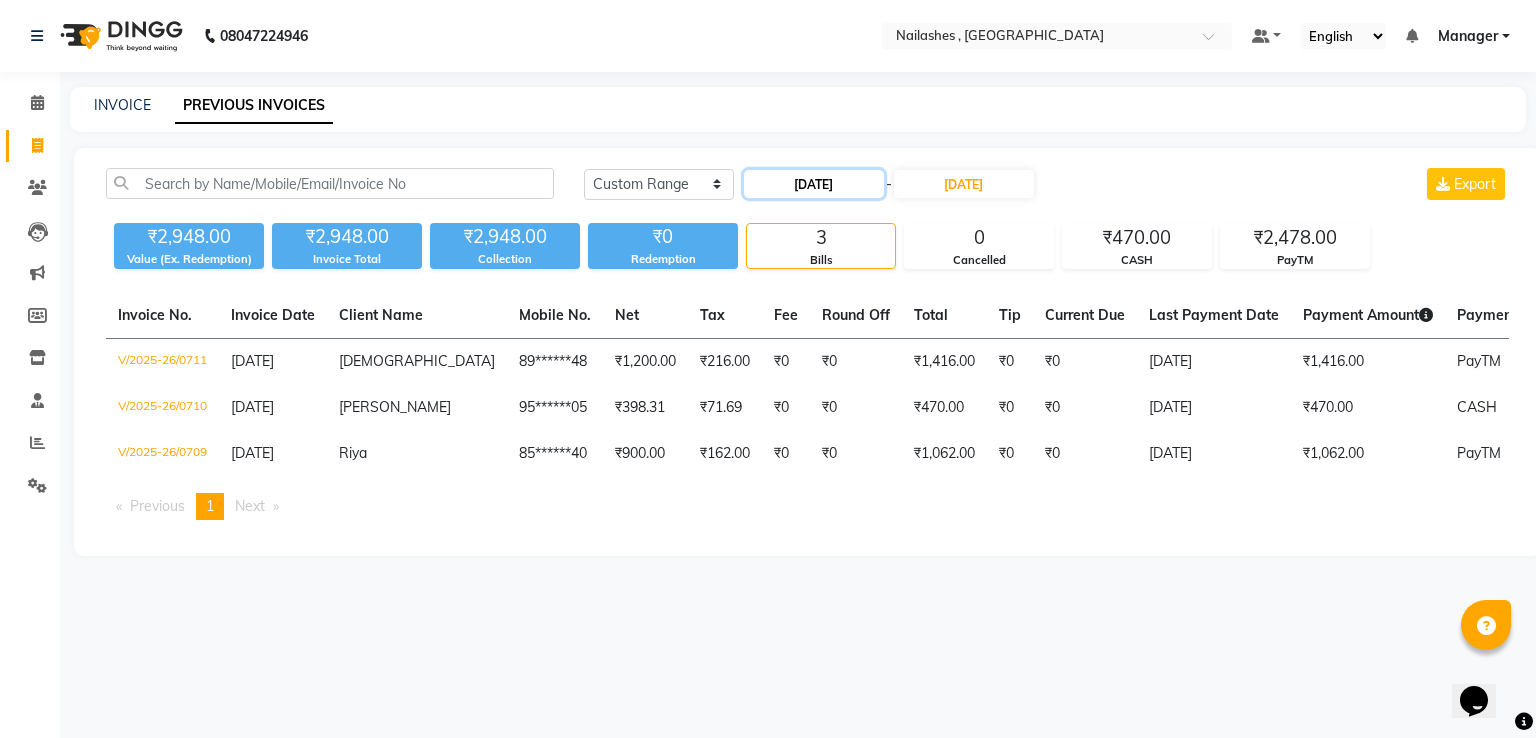 click on "[DATE]" 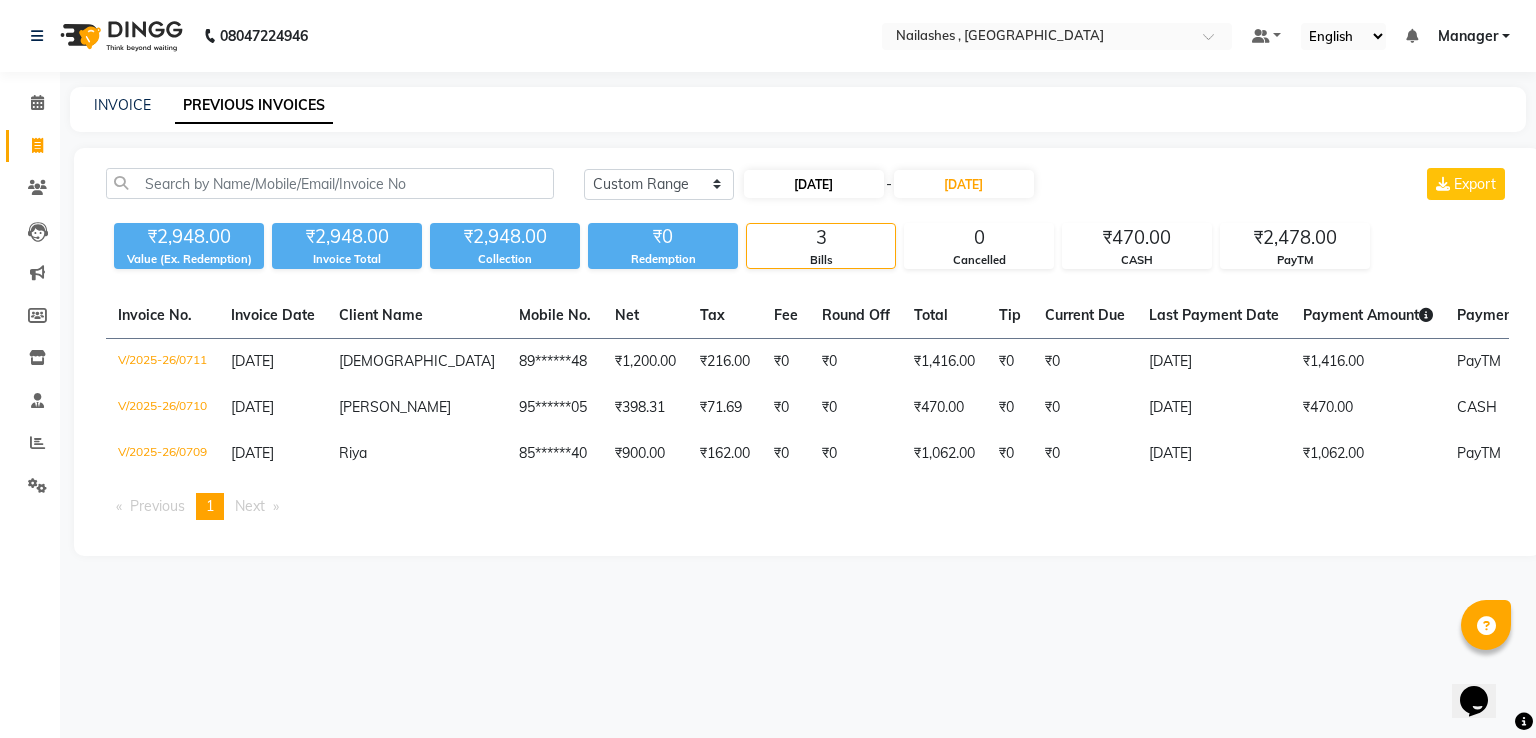 select on "7" 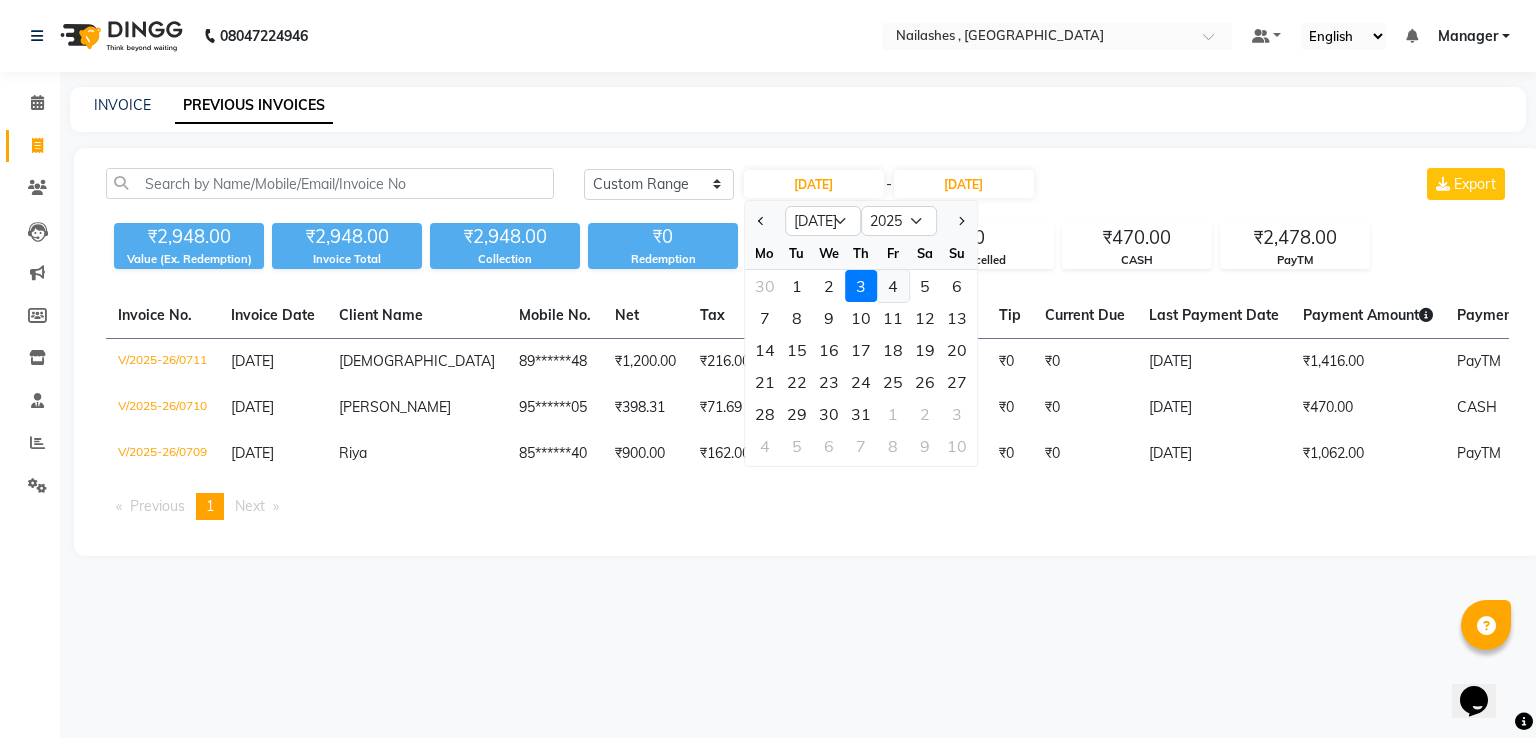 click on "4" 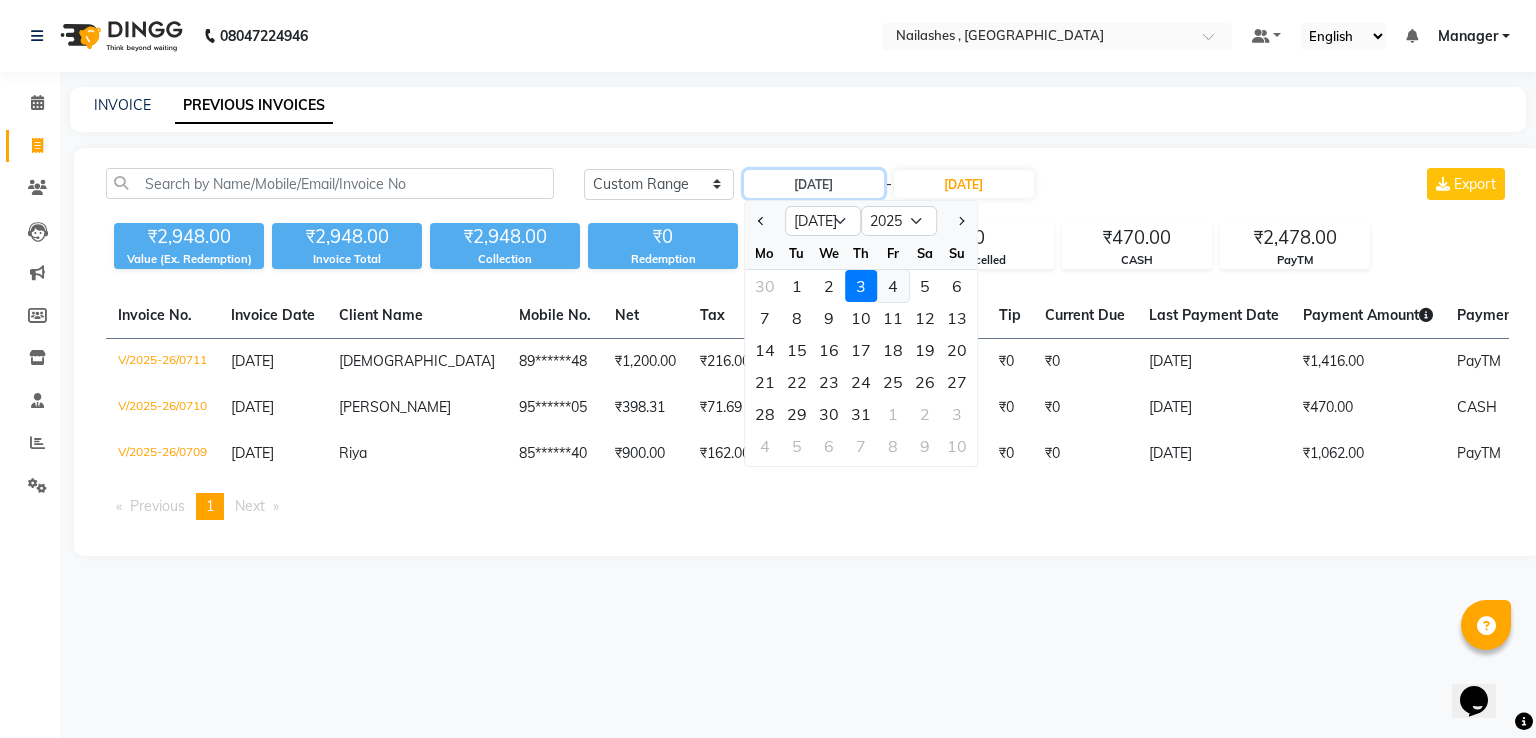 type on "[DATE]" 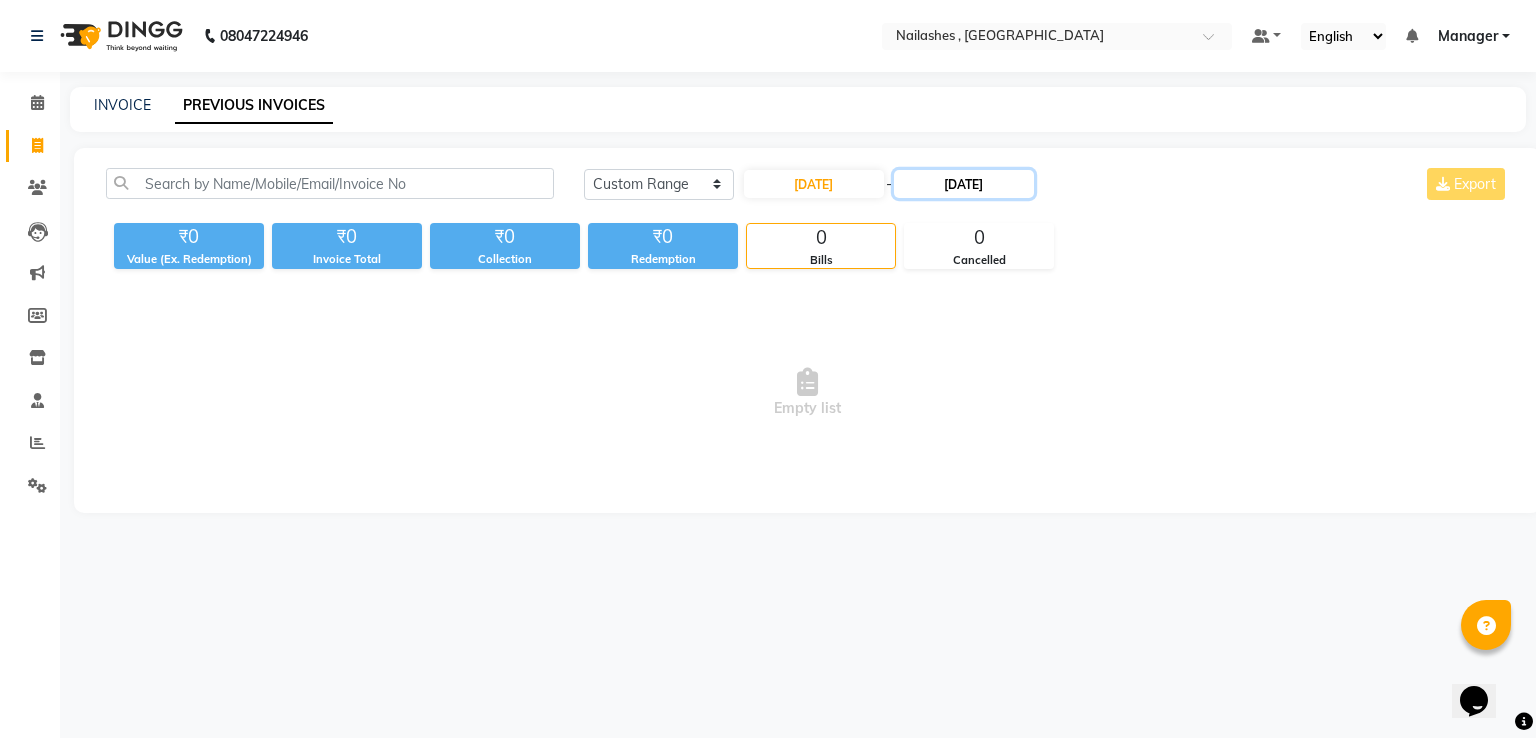 click on "[DATE]" 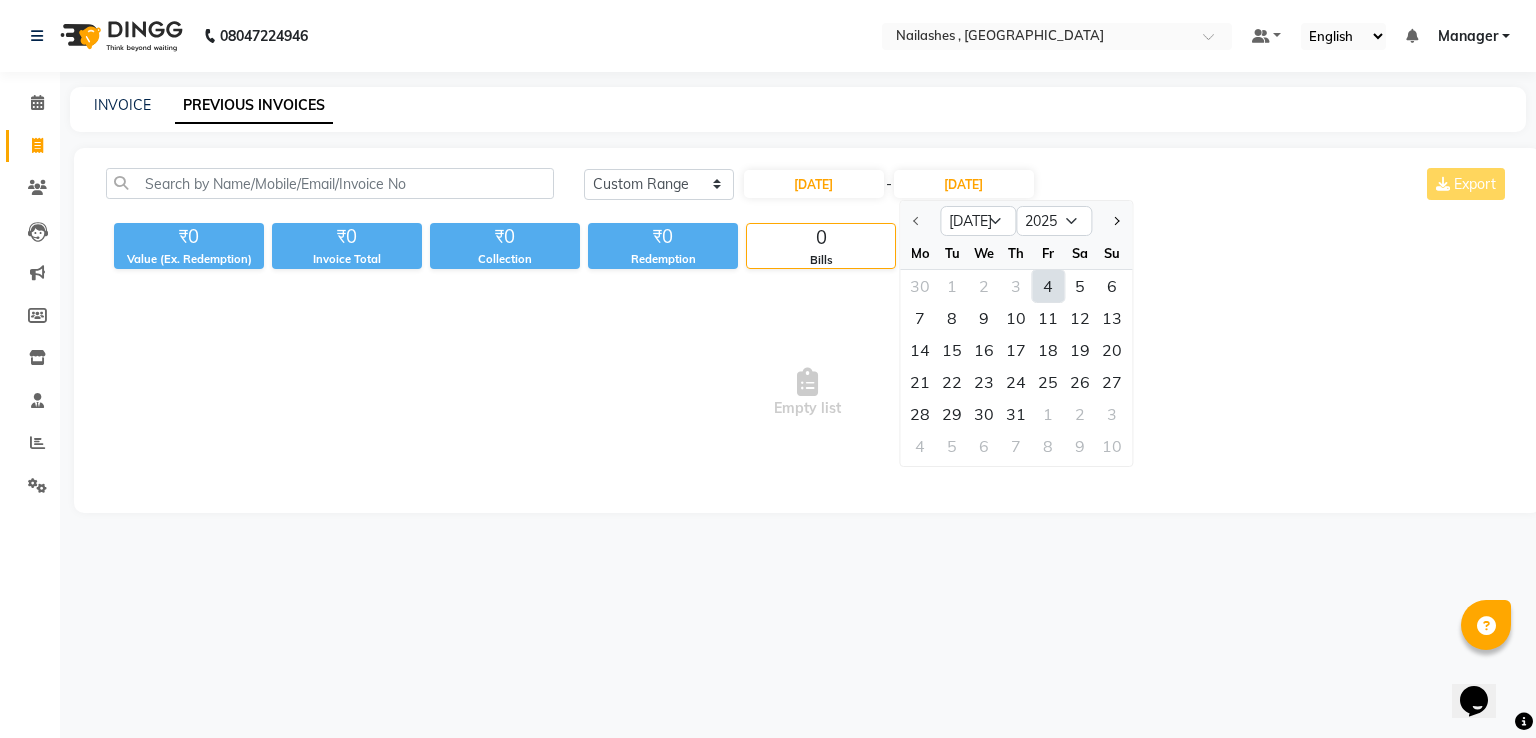 click on "4" 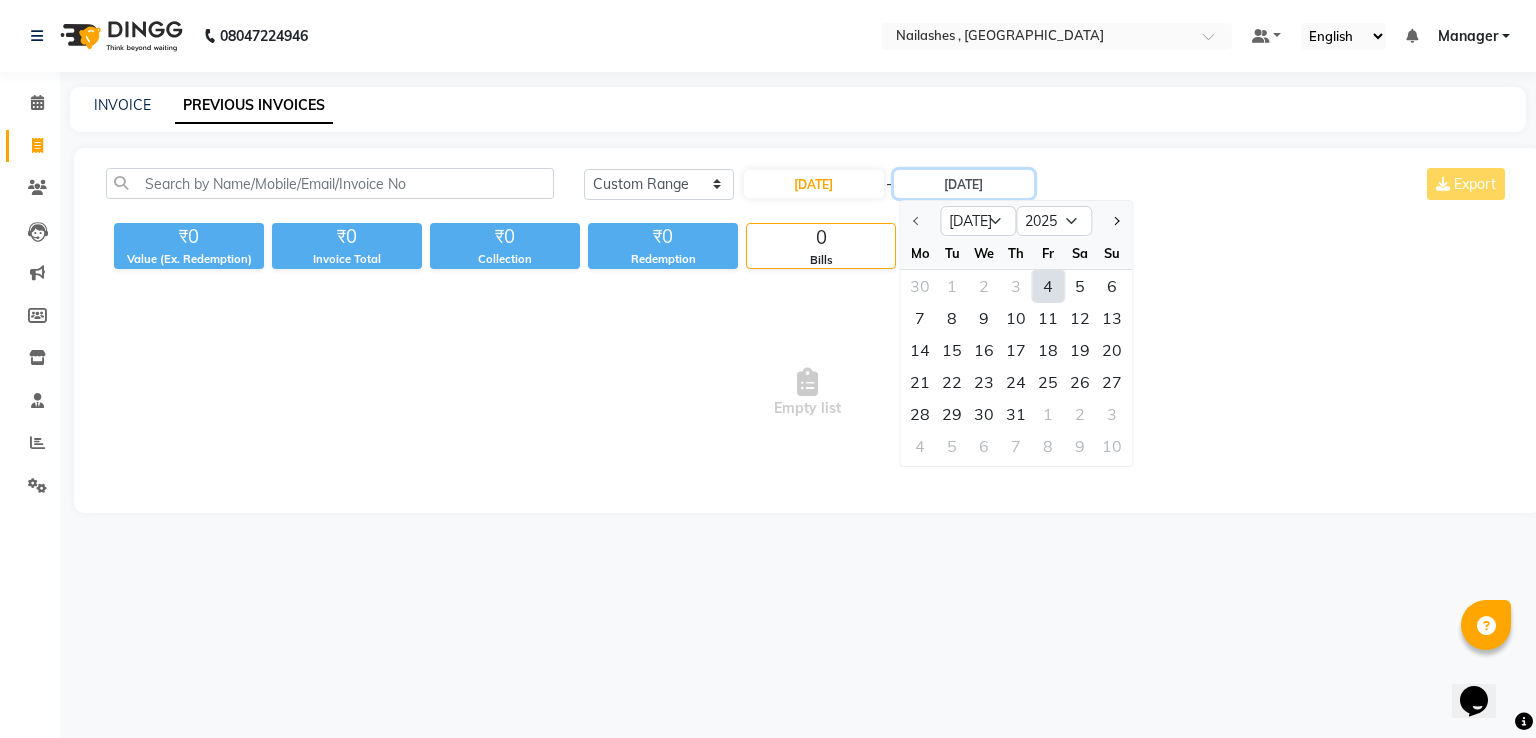 type on "[DATE]" 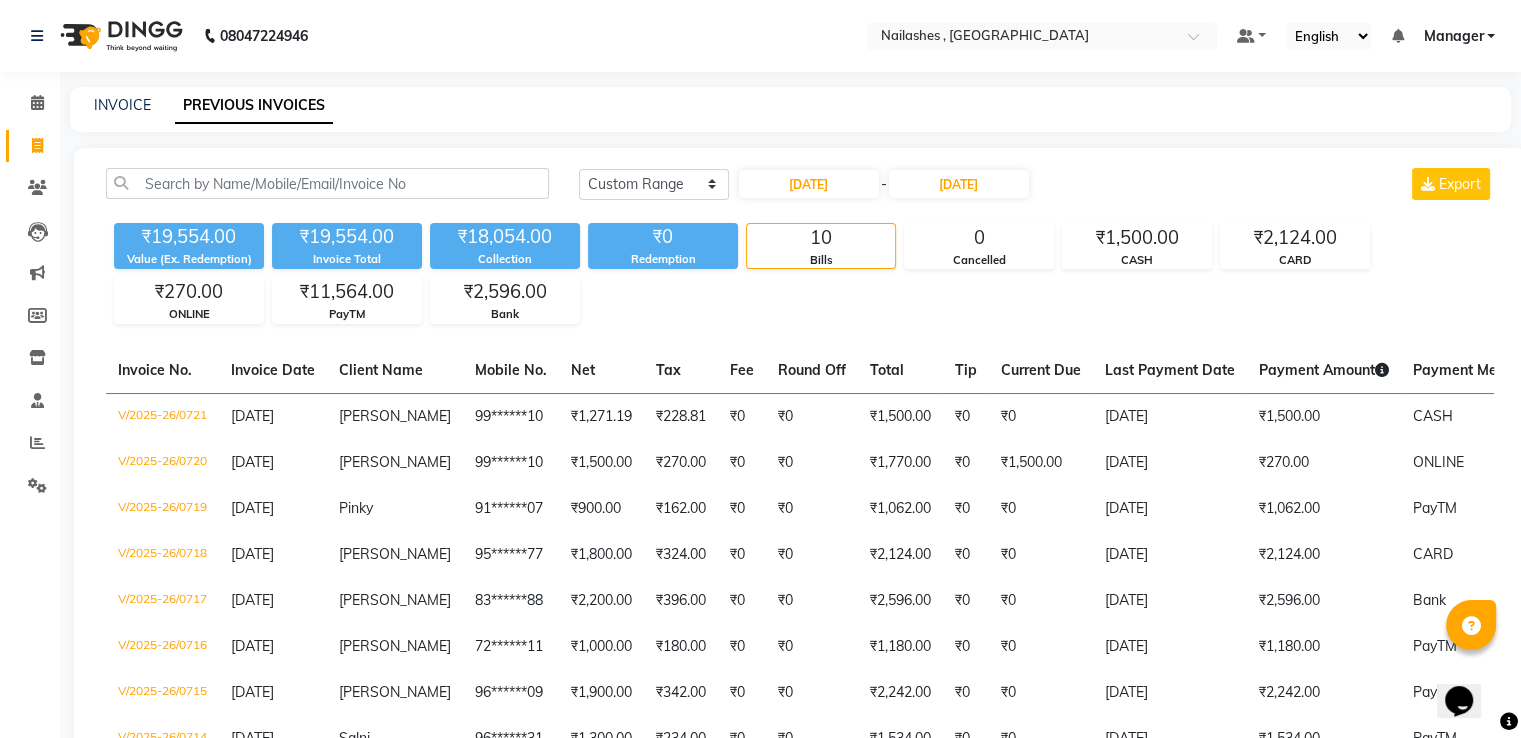 click on "[DATE] [DATE] Custom Range [DATE] - [DATE] Export" 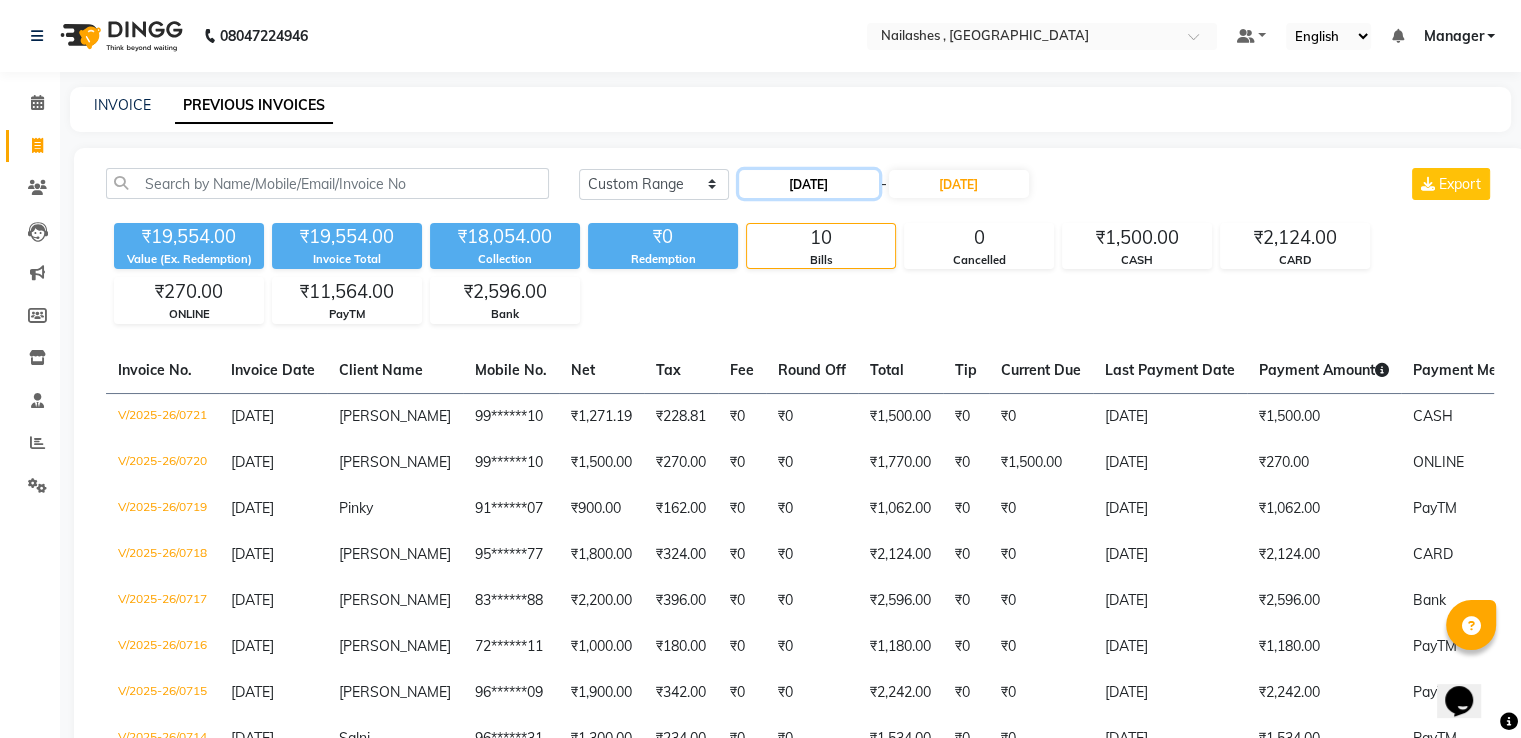 click on "[DATE]" 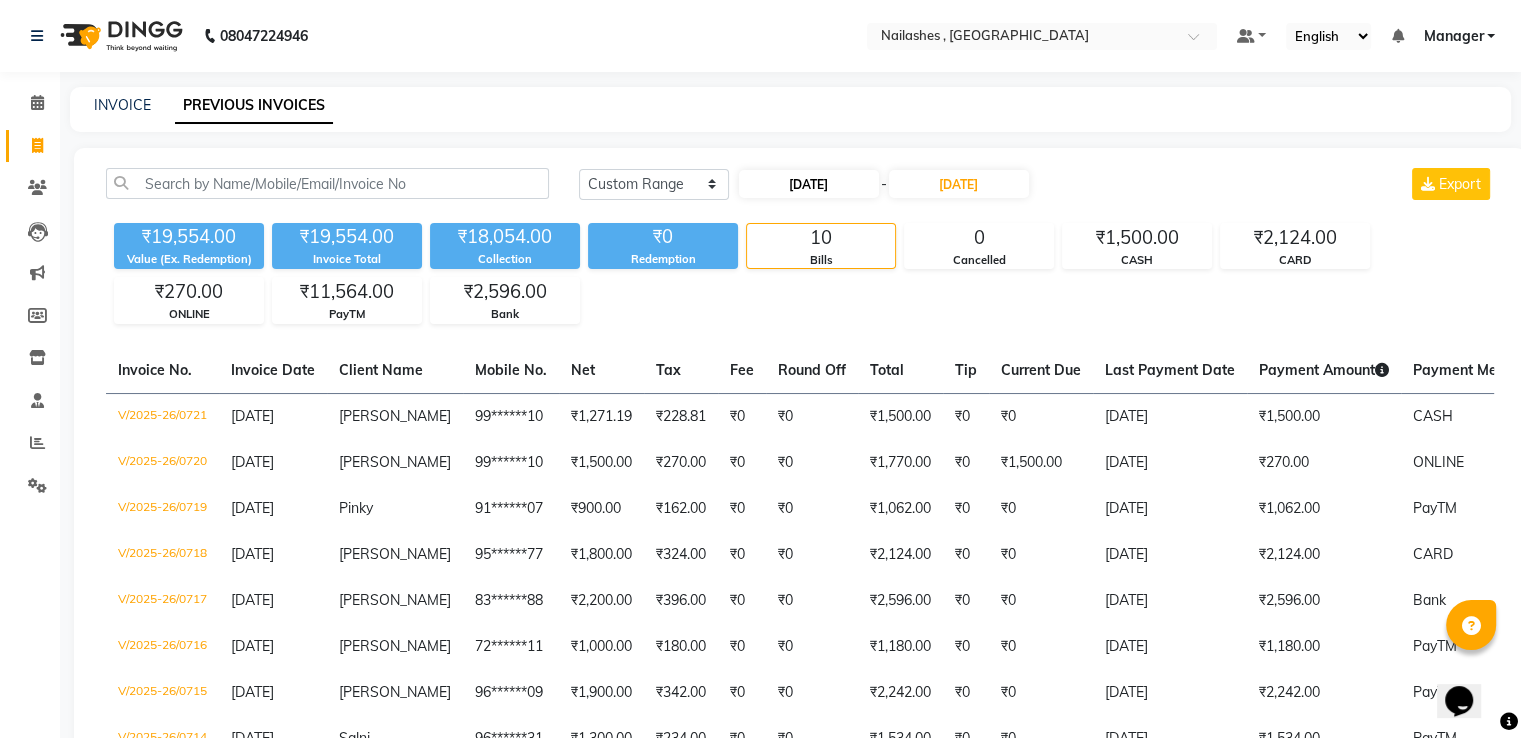 select on "7" 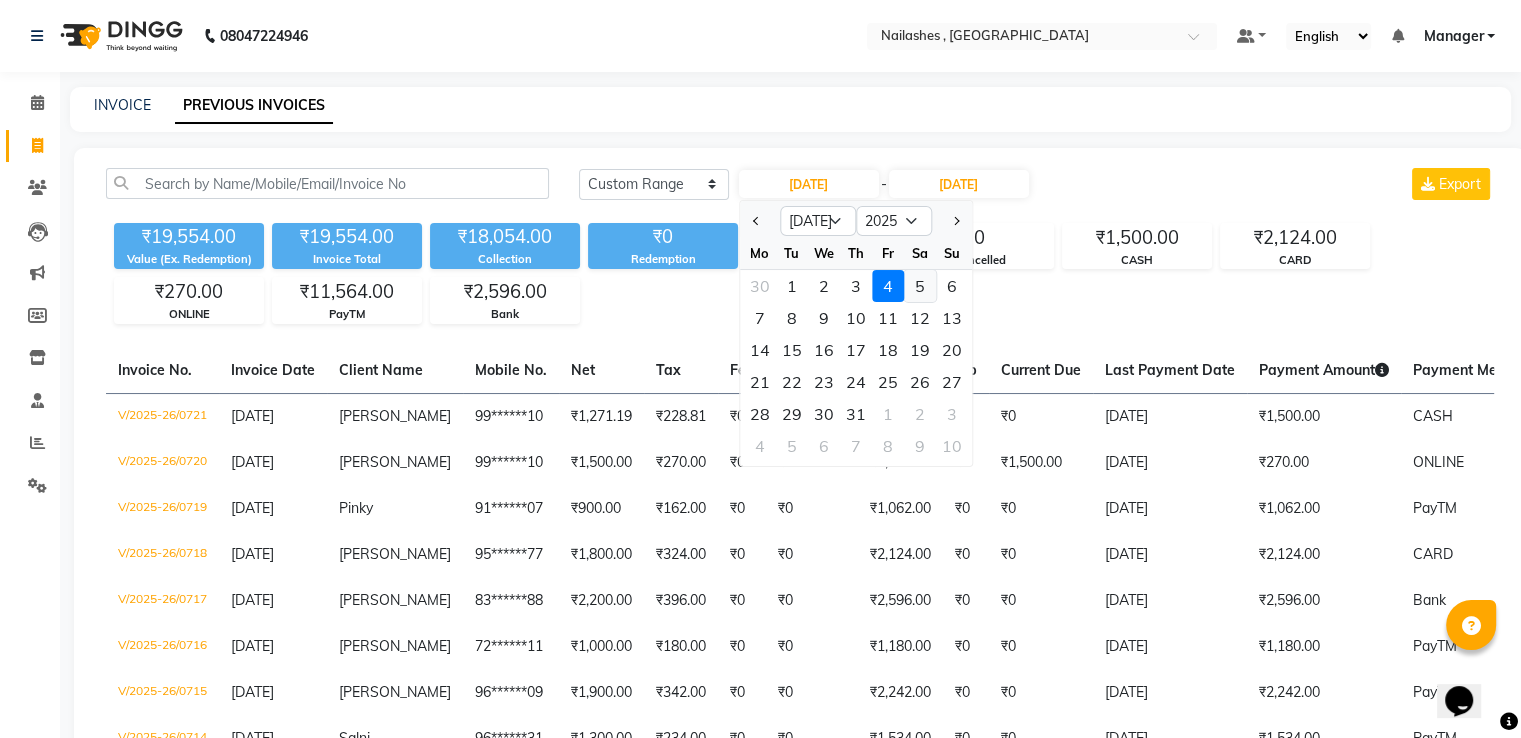 click on "5" 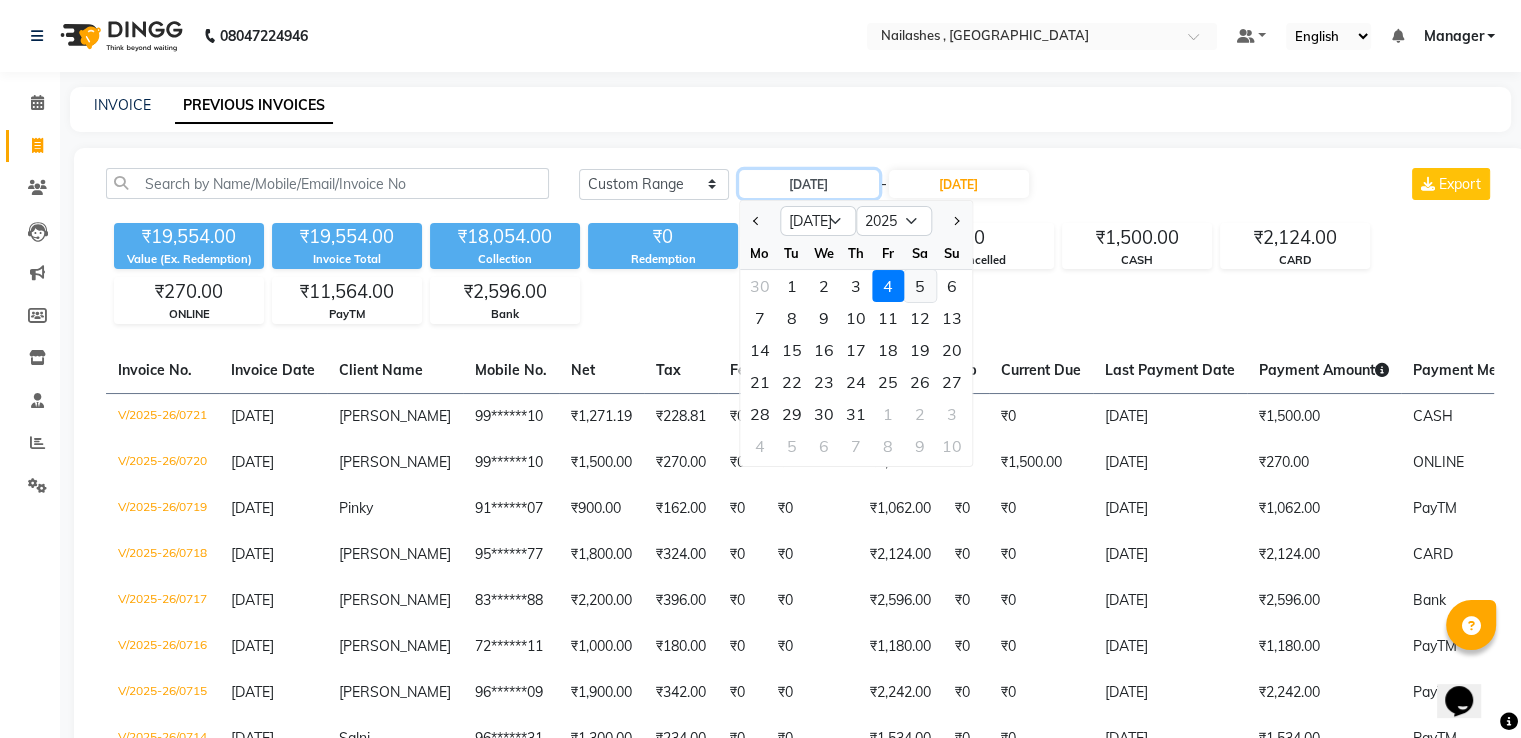 type on "[DATE]" 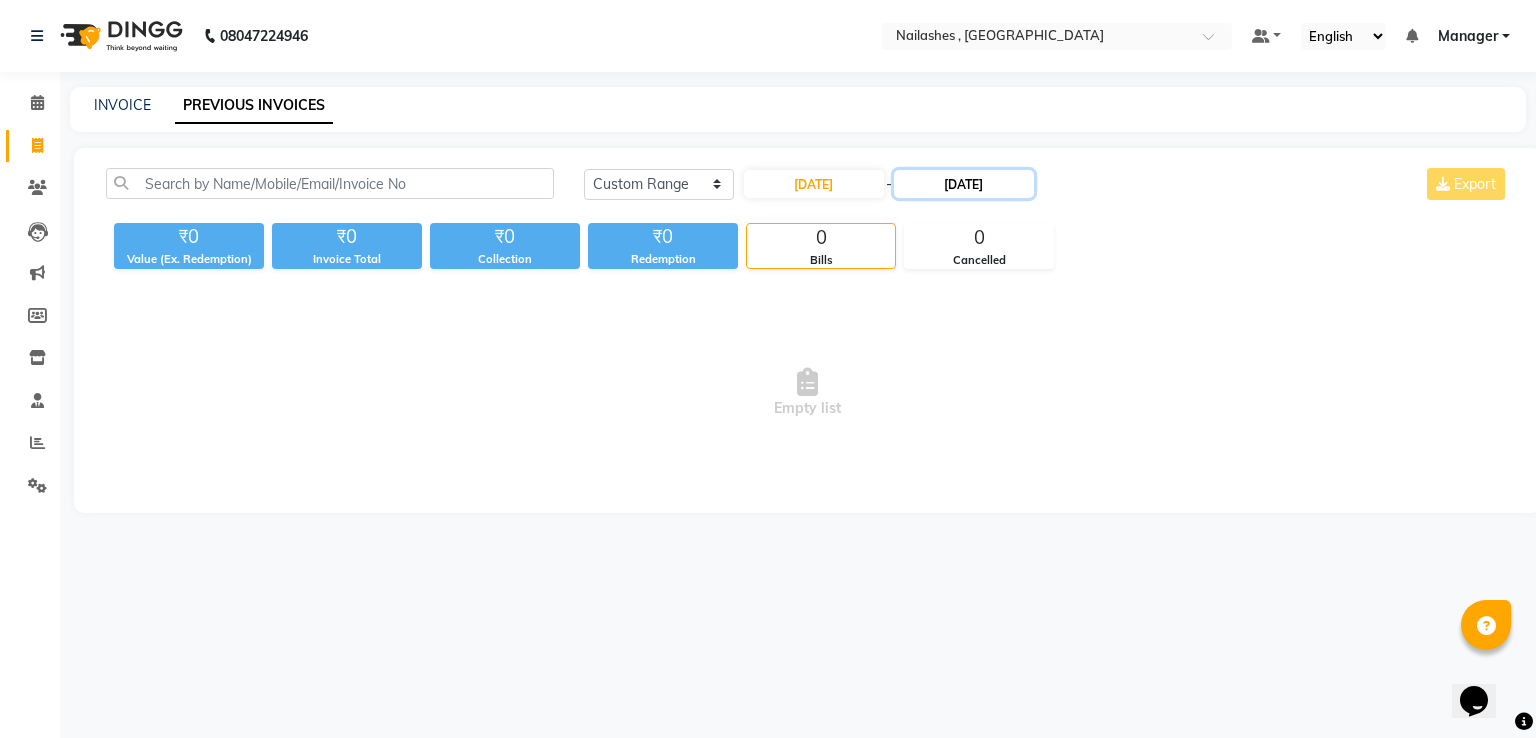 click on "[DATE]" 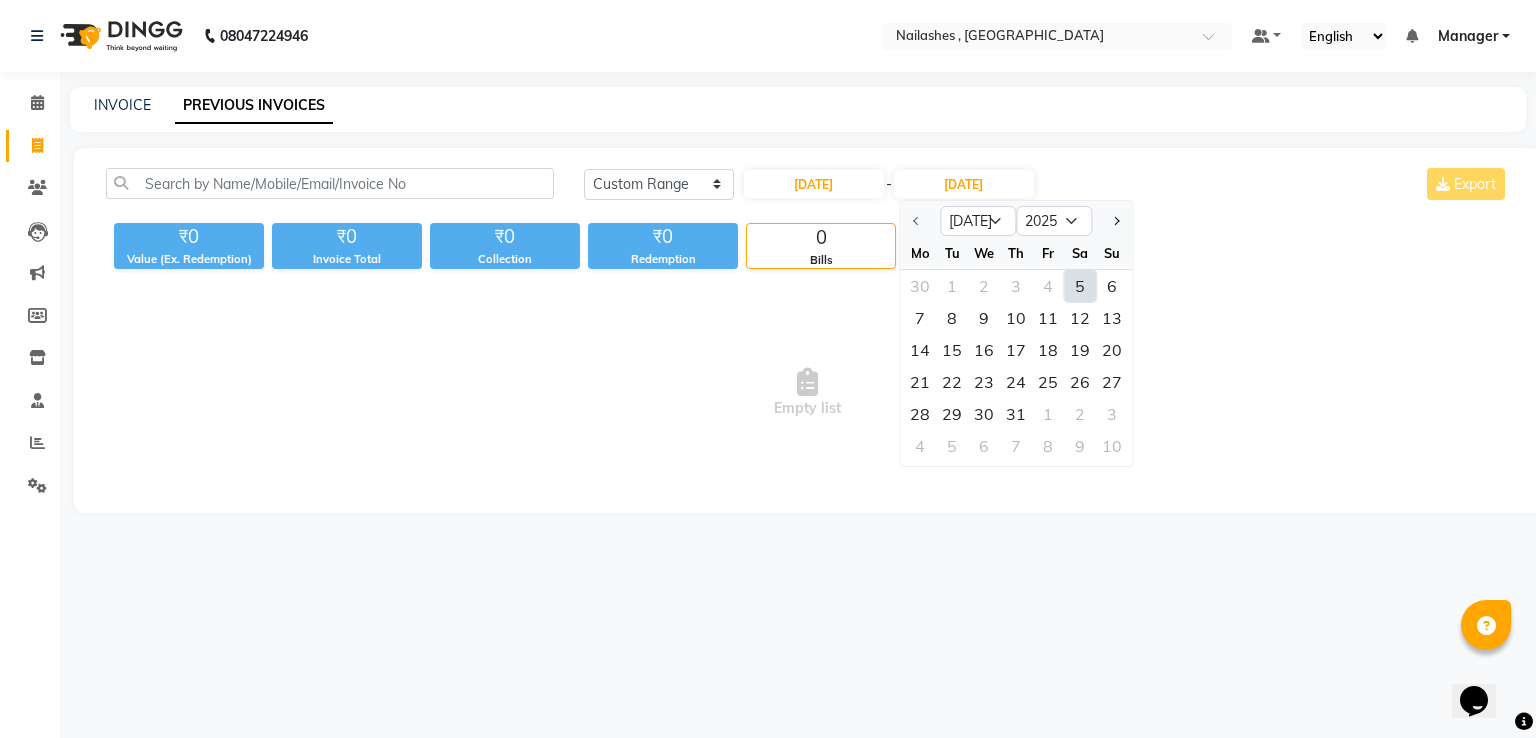 click on "5" 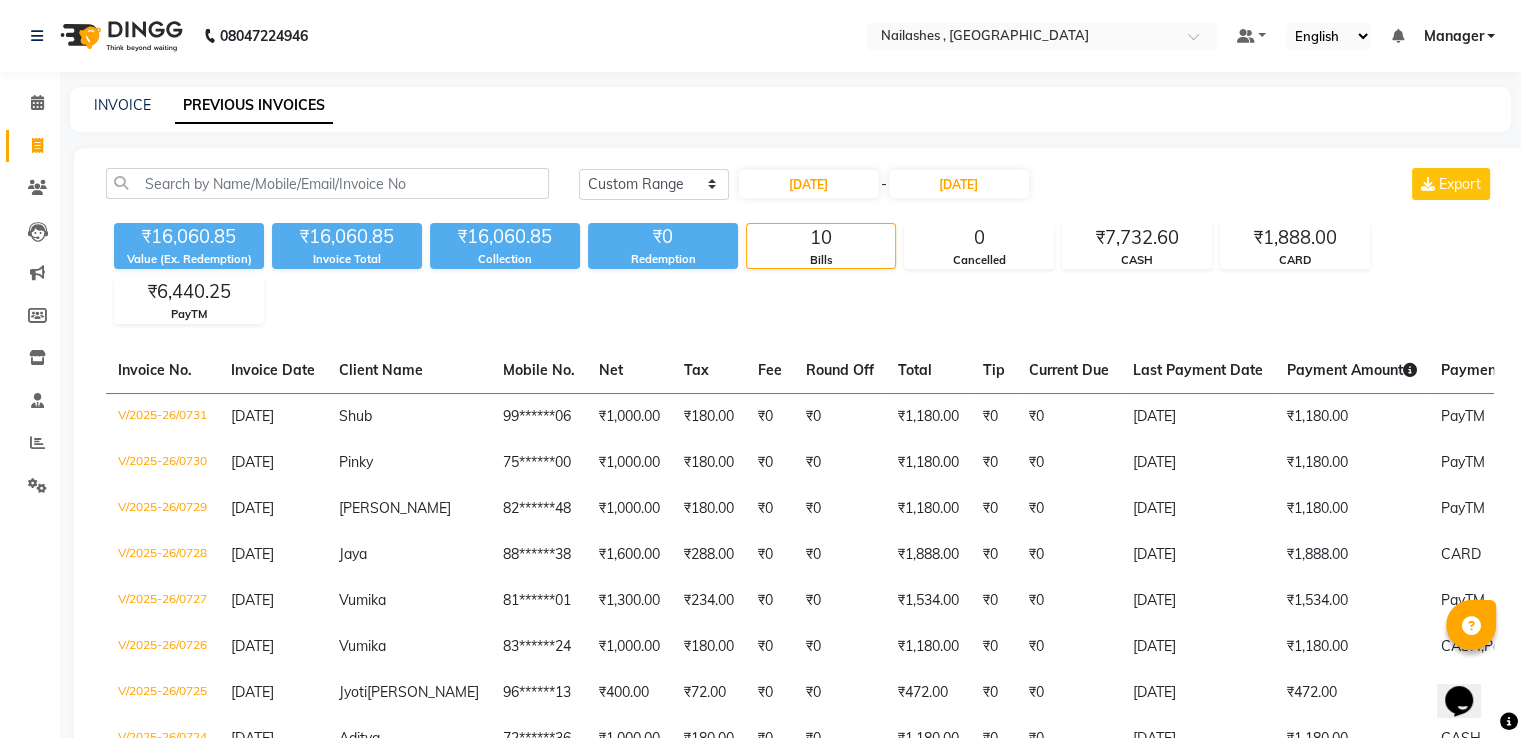 click on "[DATE] [DATE] Custom Range [DATE] - [DATE] Export" 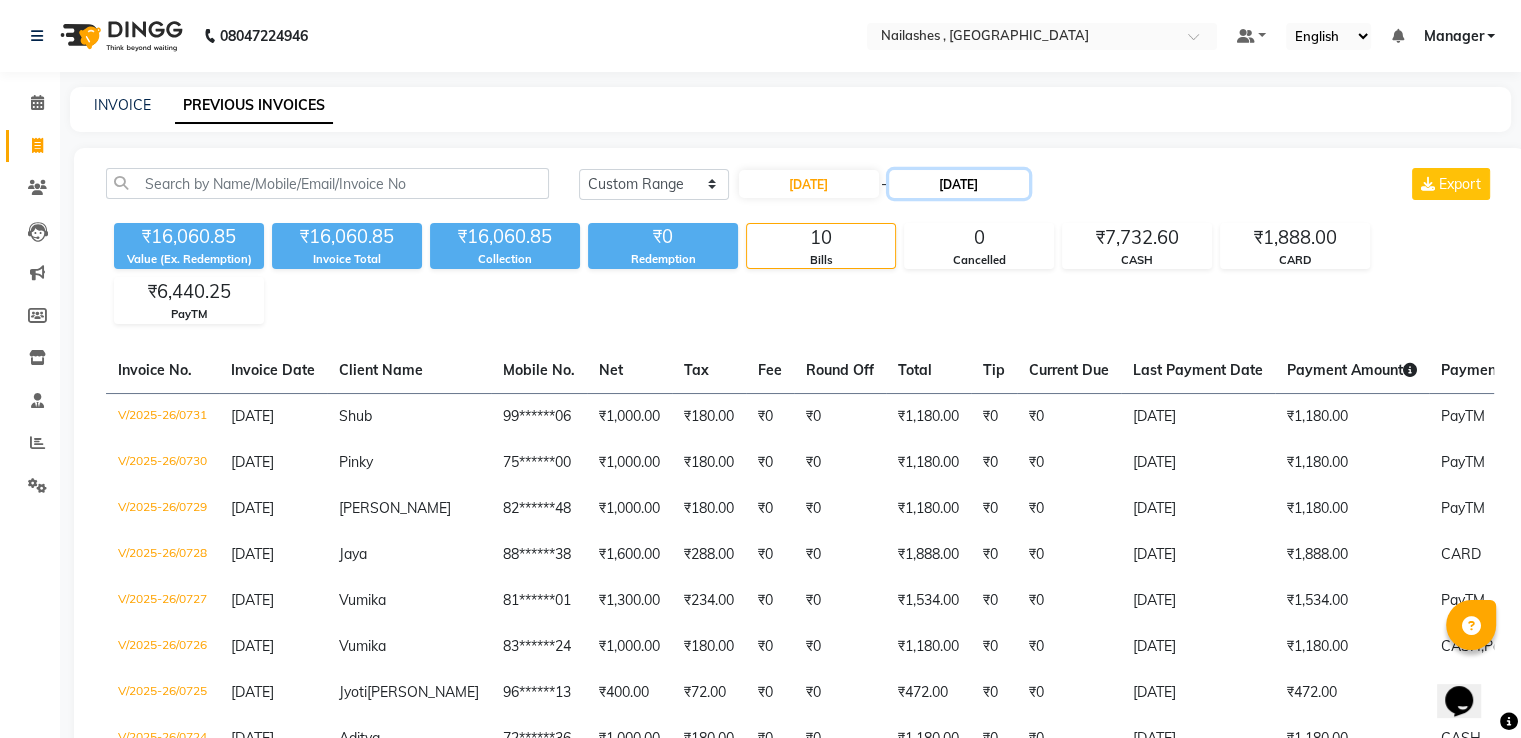 click on "[DATE]" 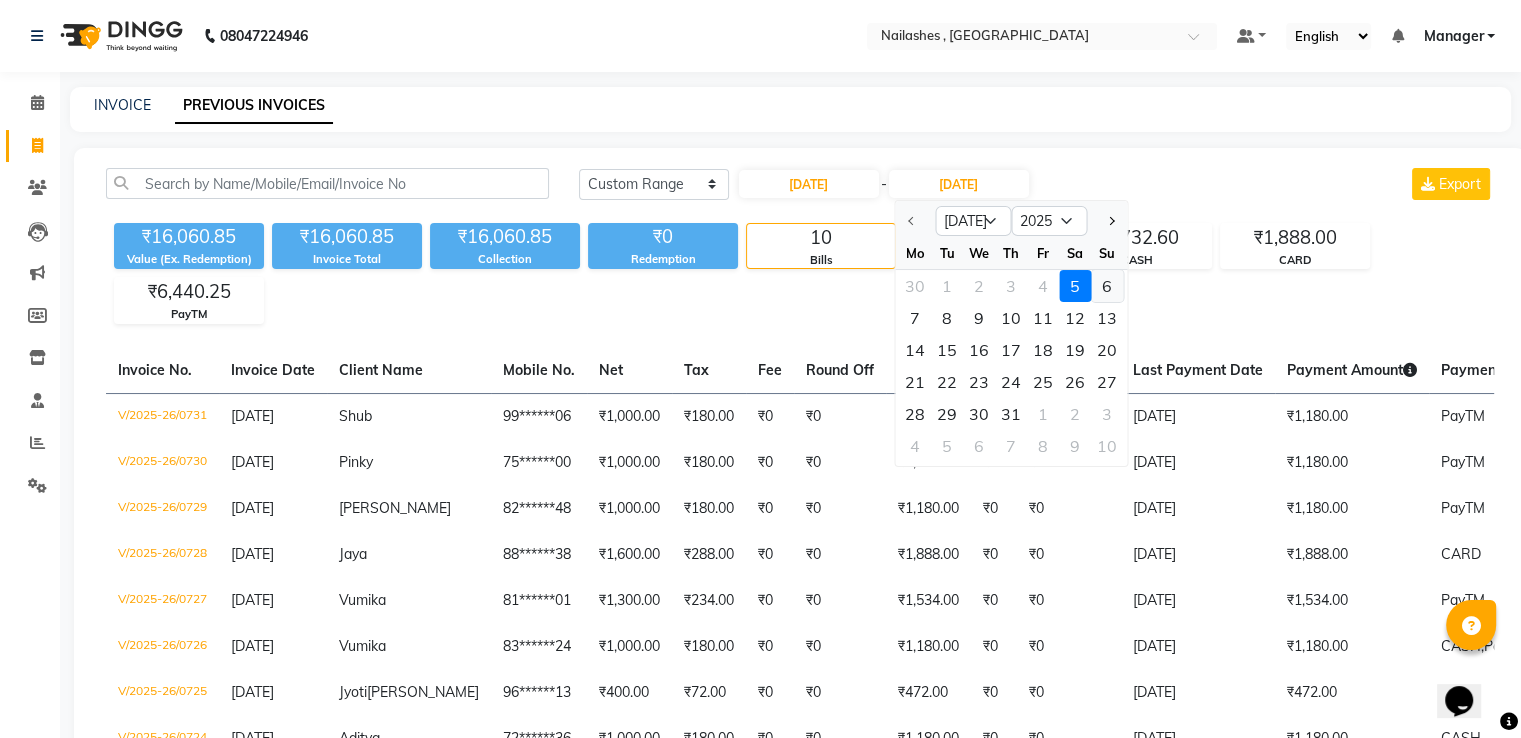 click on "6" 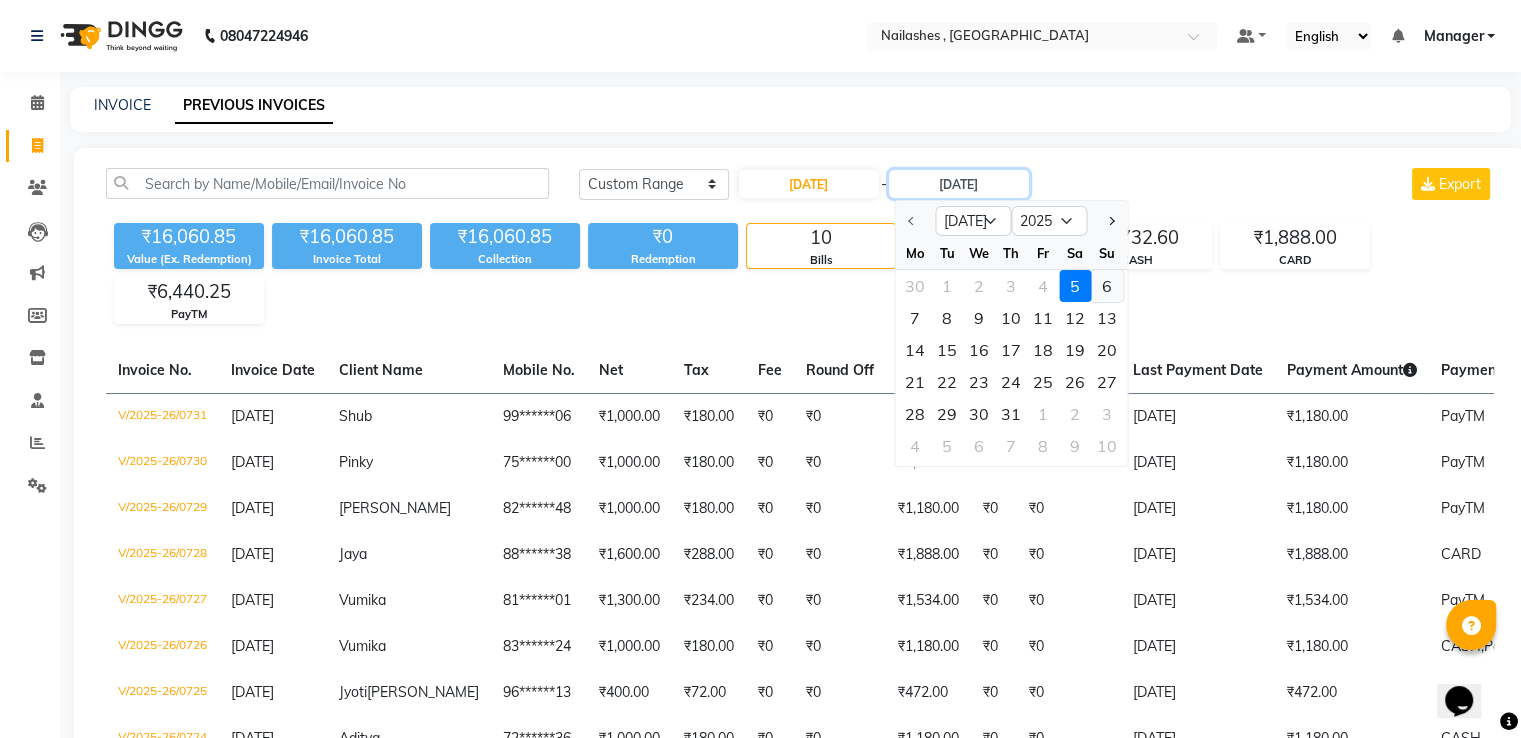 type on "[DATE]" 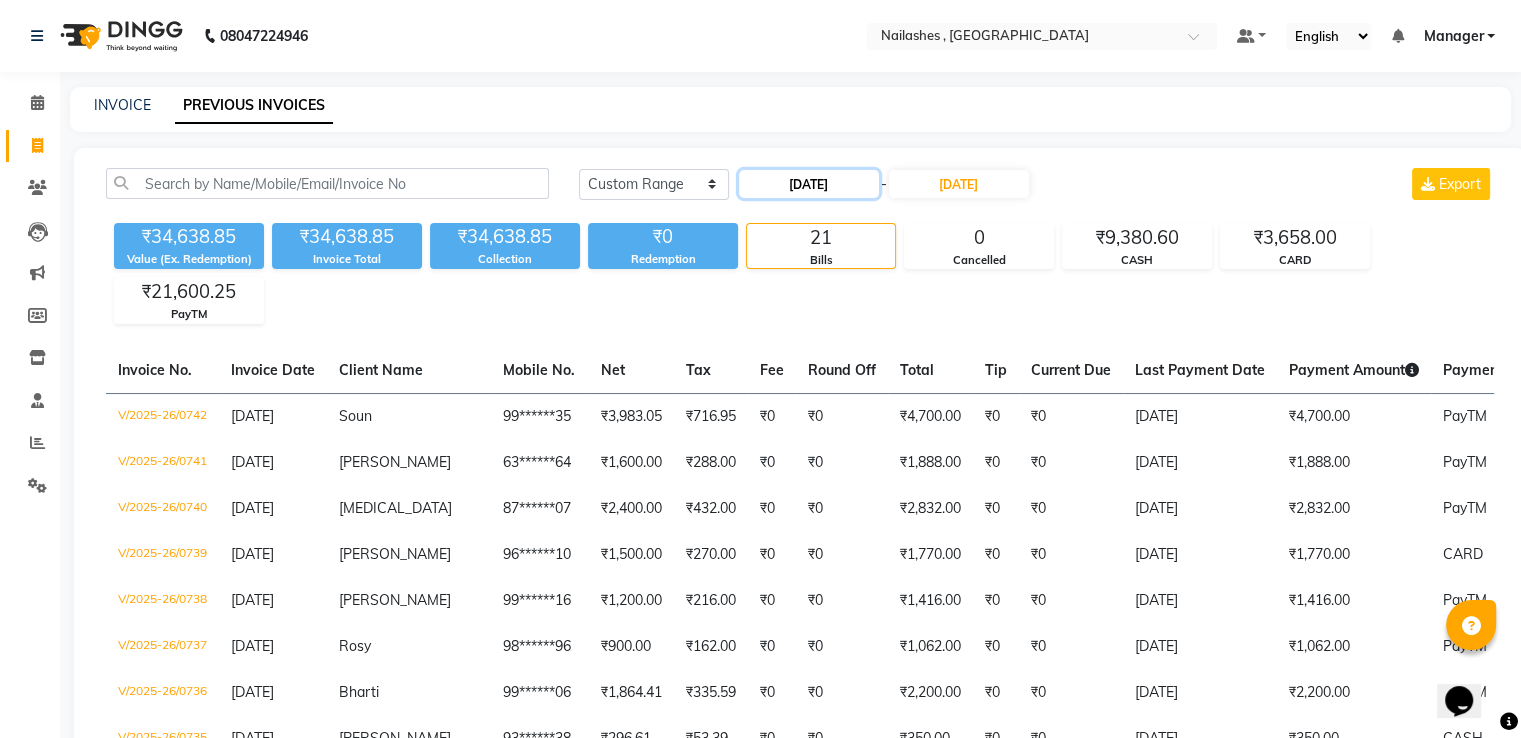 click on "[DATE]" 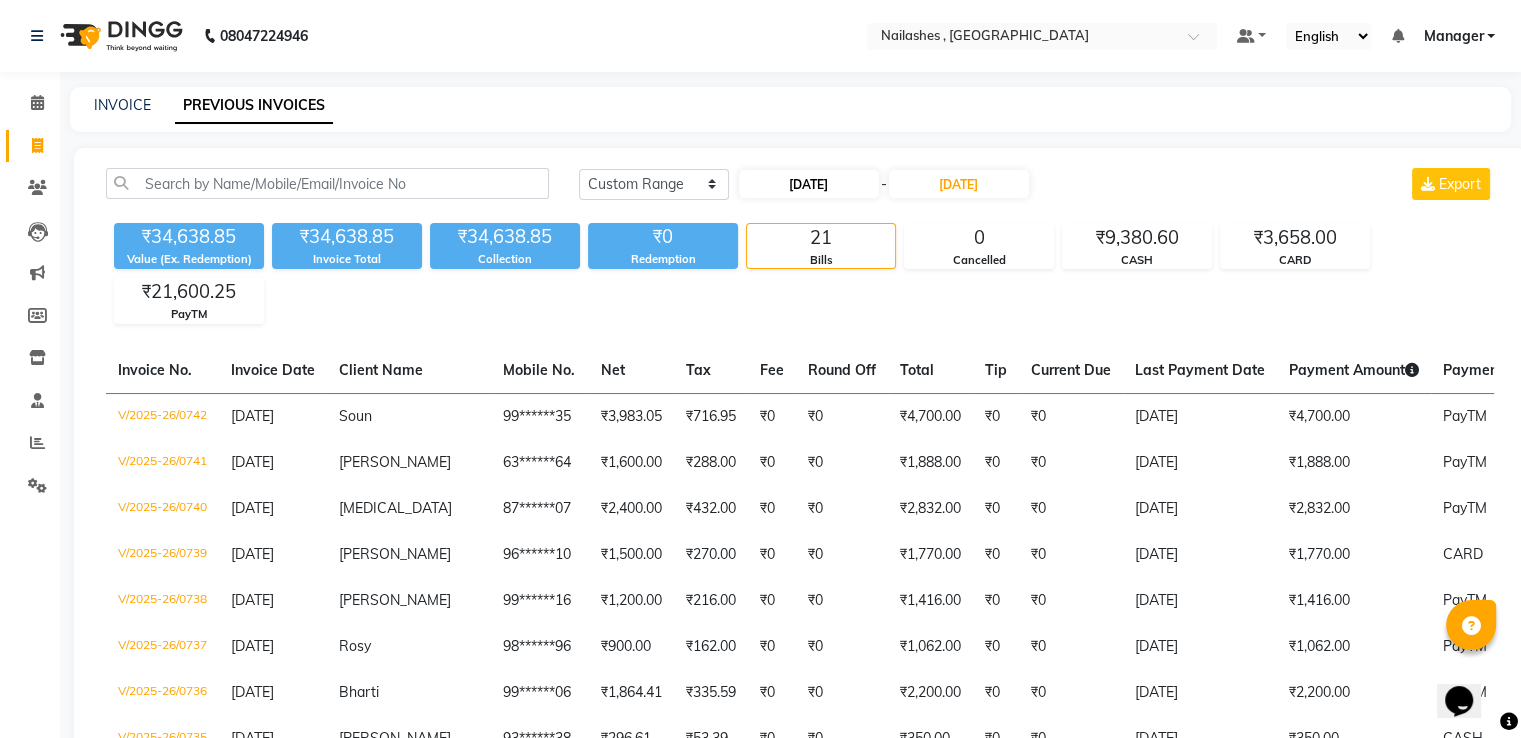select on "7" 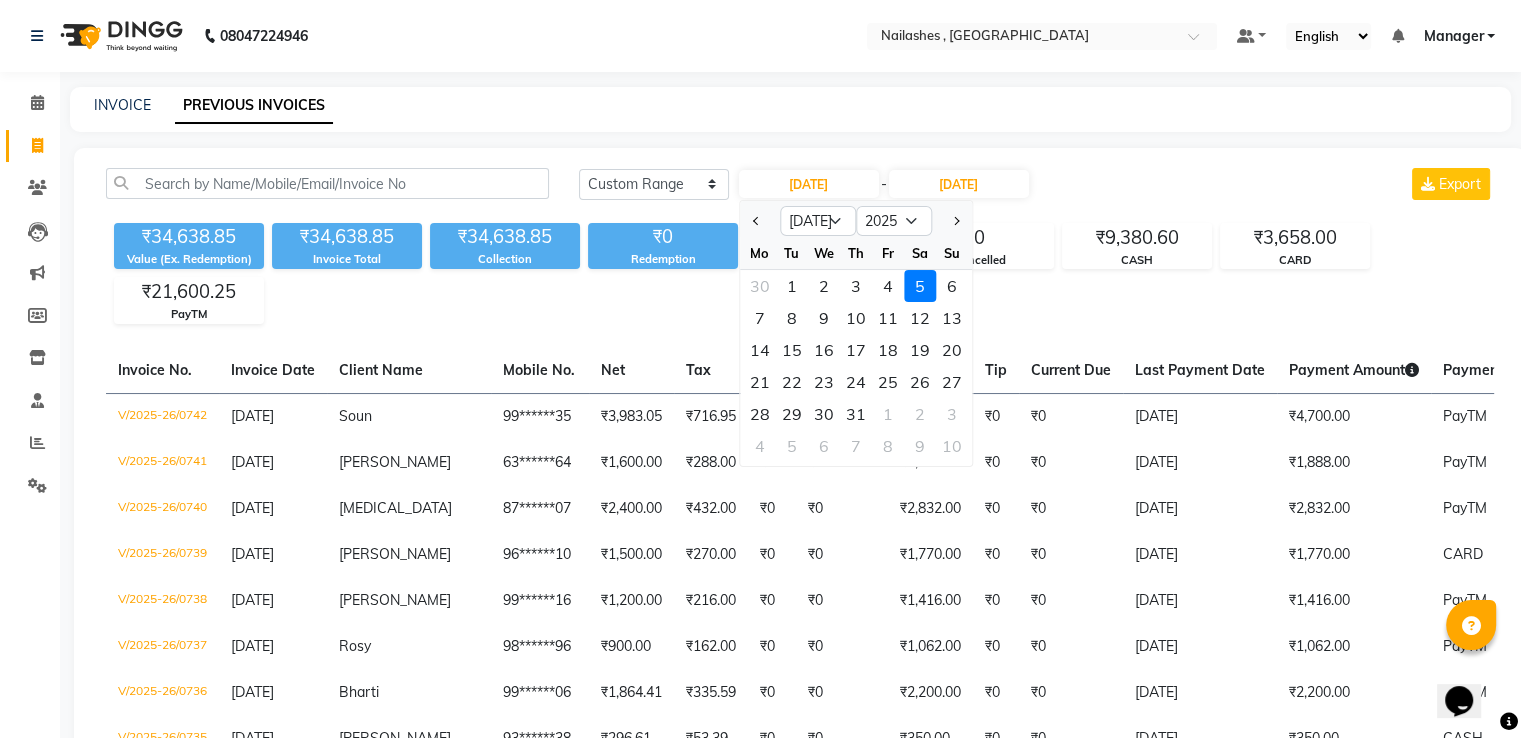 click on "6" 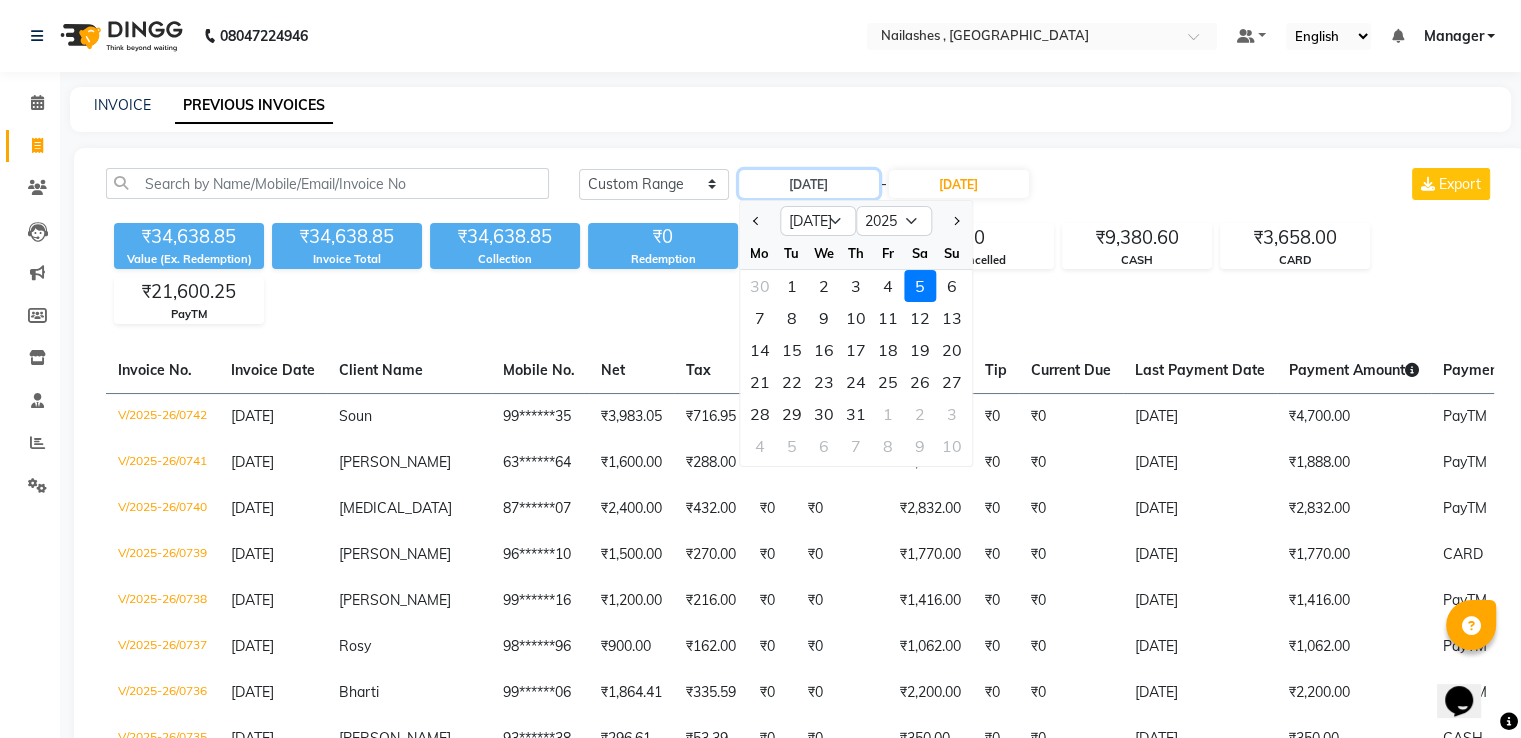 type on "[DATE]" 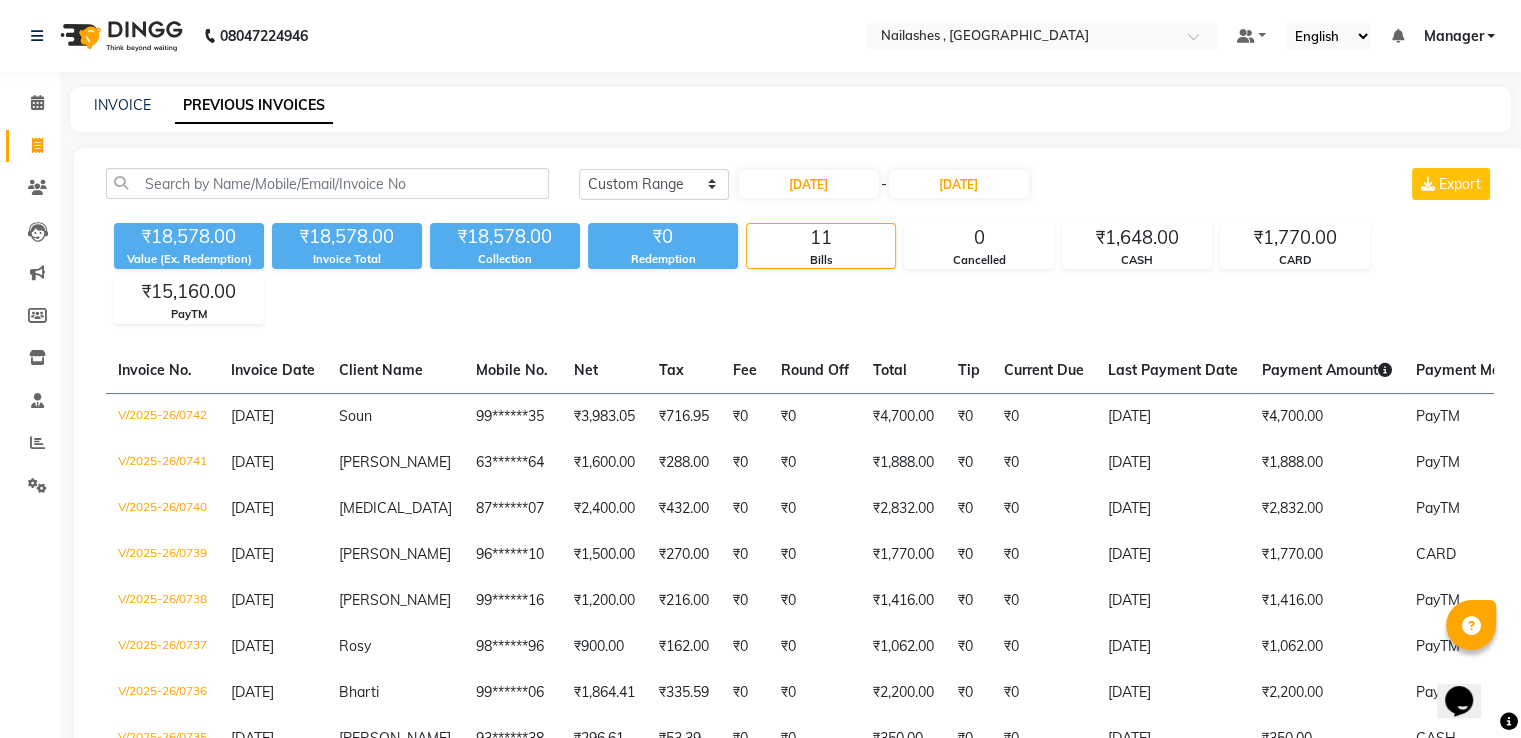 click on "[DATE] [DATE] Custom Range [DATE] - [DATE] Export" 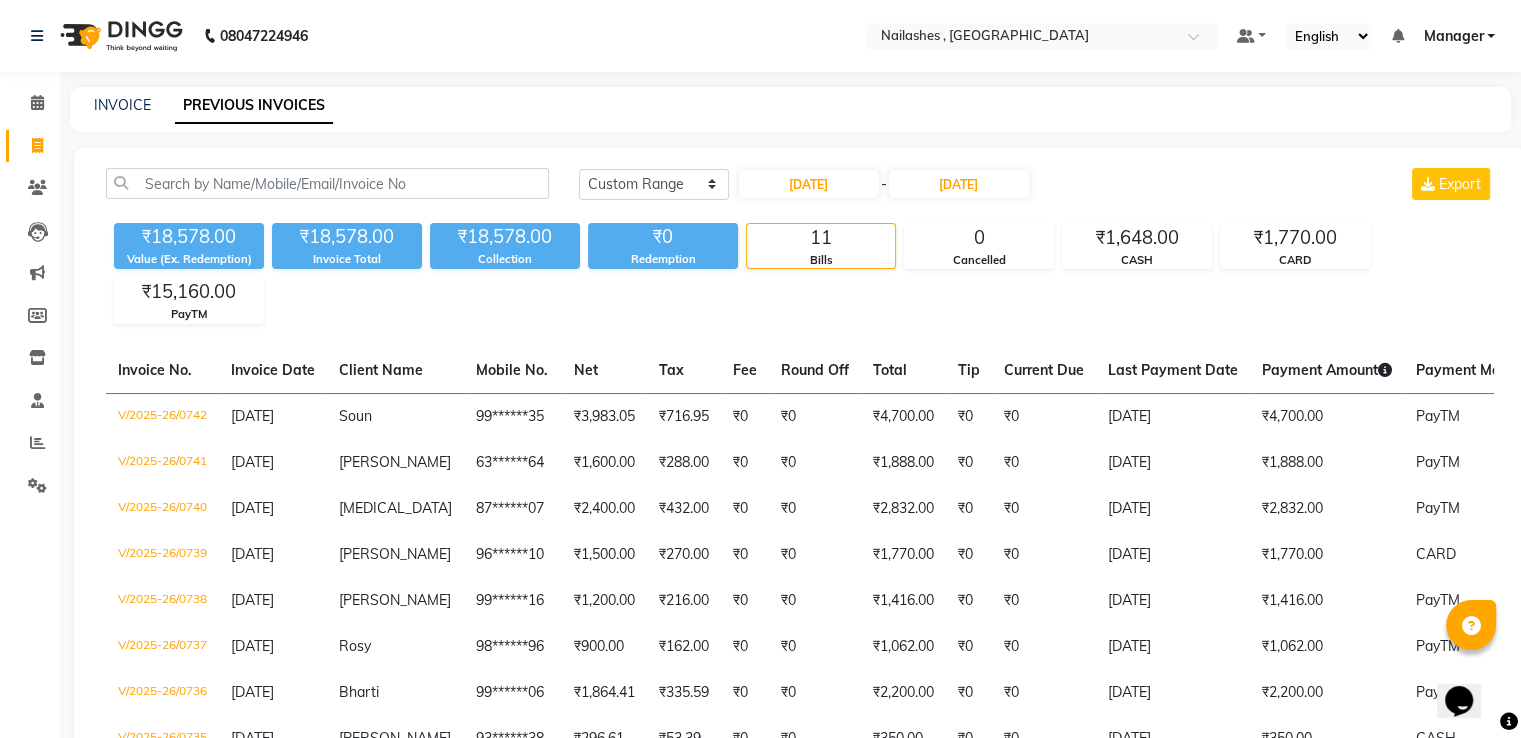 click on "₹18,578.00 Value (Ex. Redemption) ₹18,578.00 Invoice Total  ₹18,578.00 Collection ₹0 Redemption 11 Bills 0 Cancelled ₹1,648.00 CASH ₹1,770.00 CARD ₹15,160.00 PayTM" 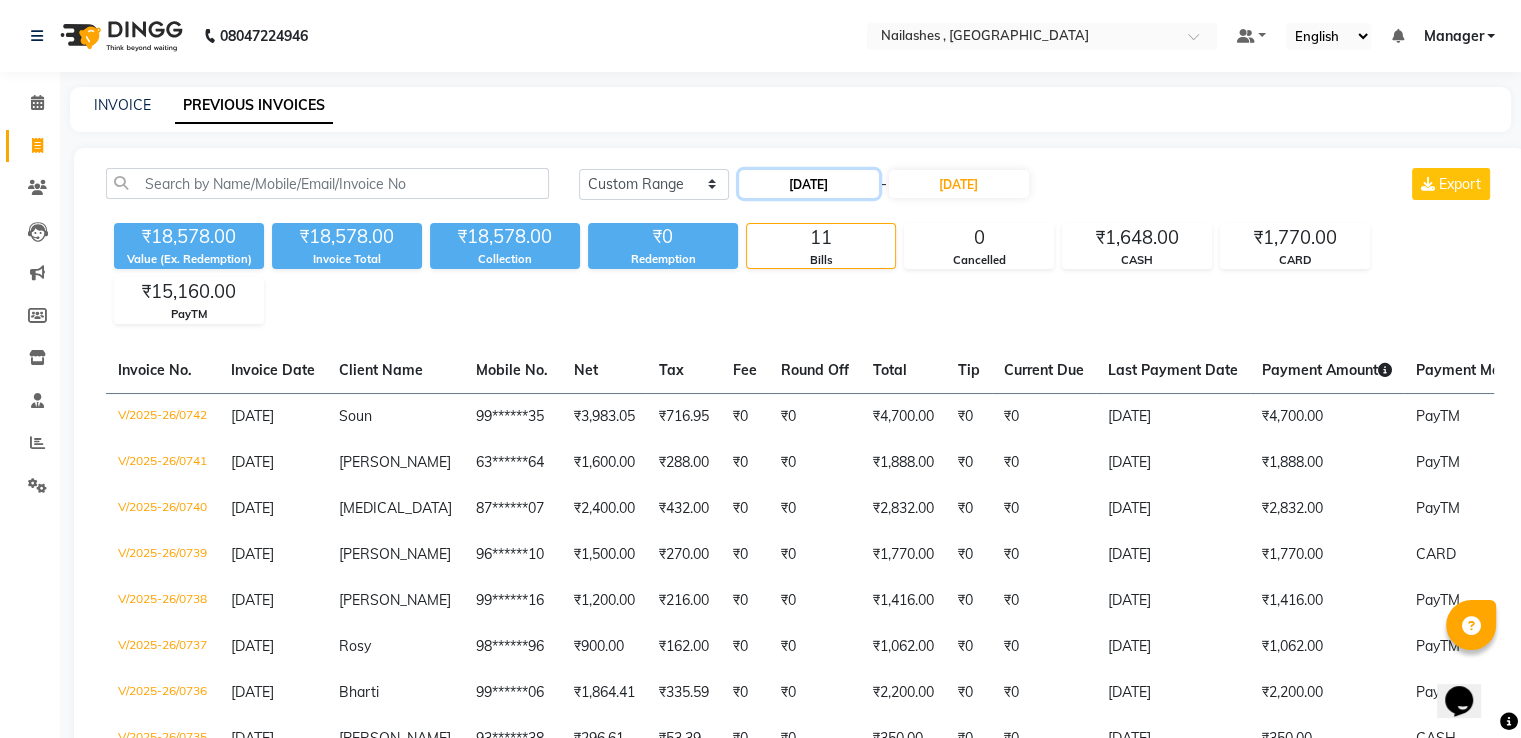 click on "[DATE]" 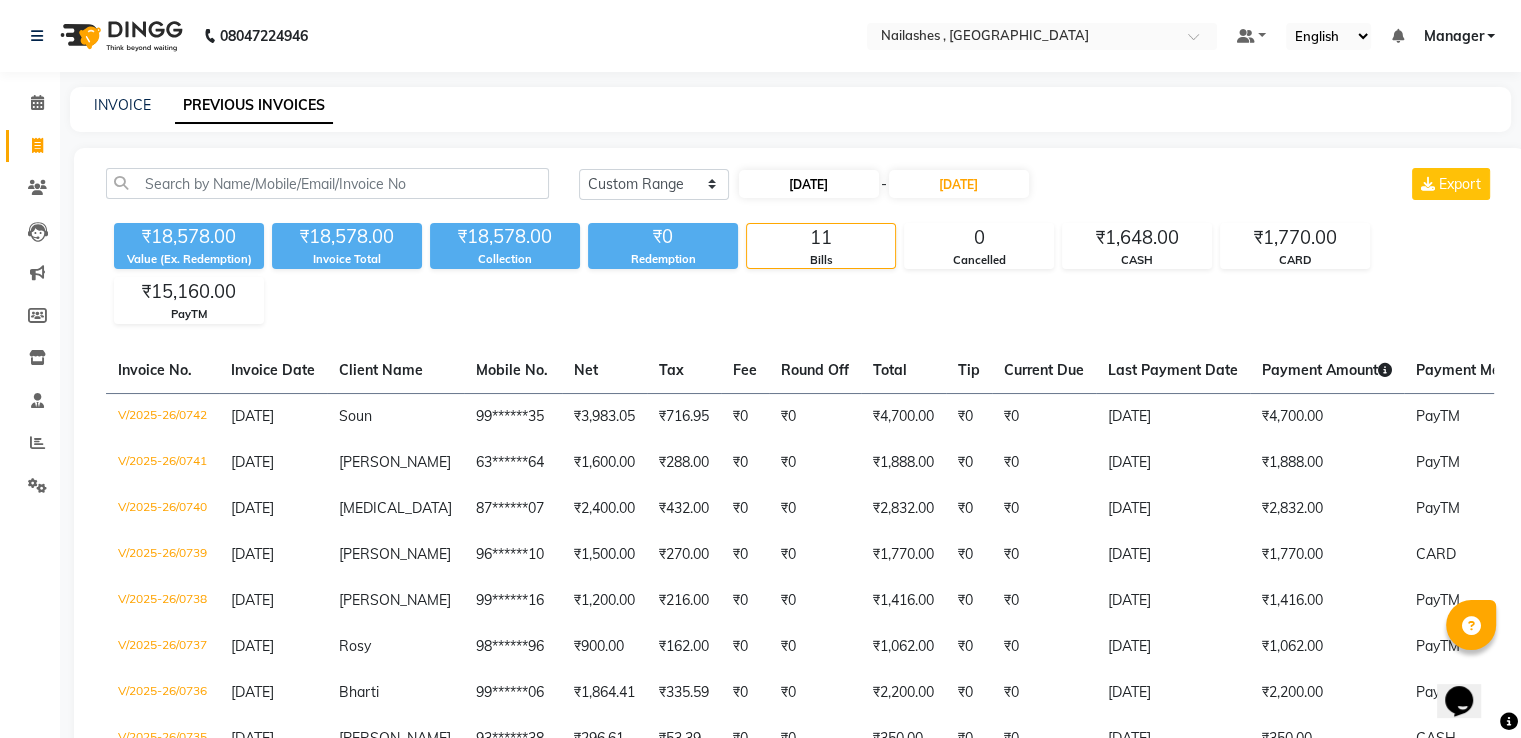 select on "7" 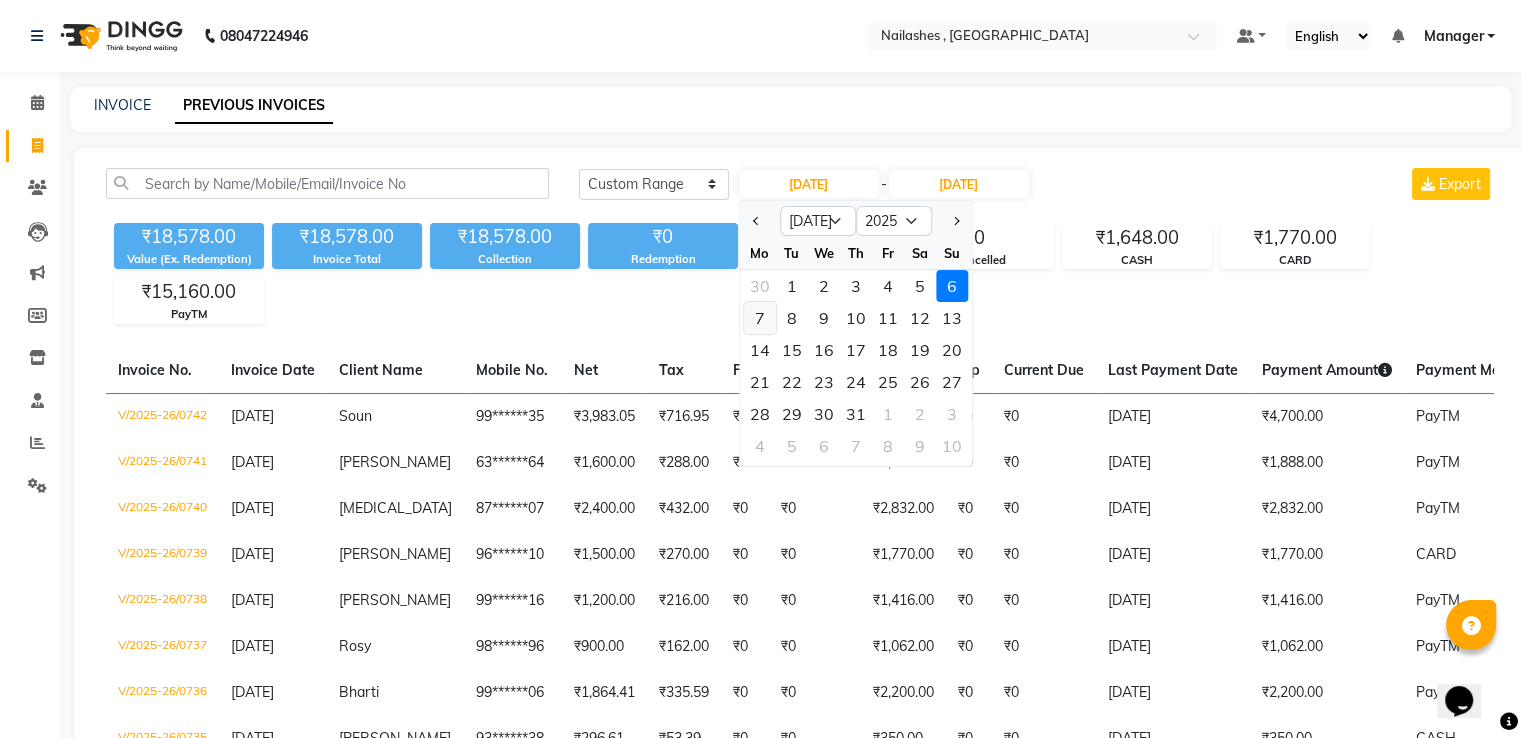 click on "7" 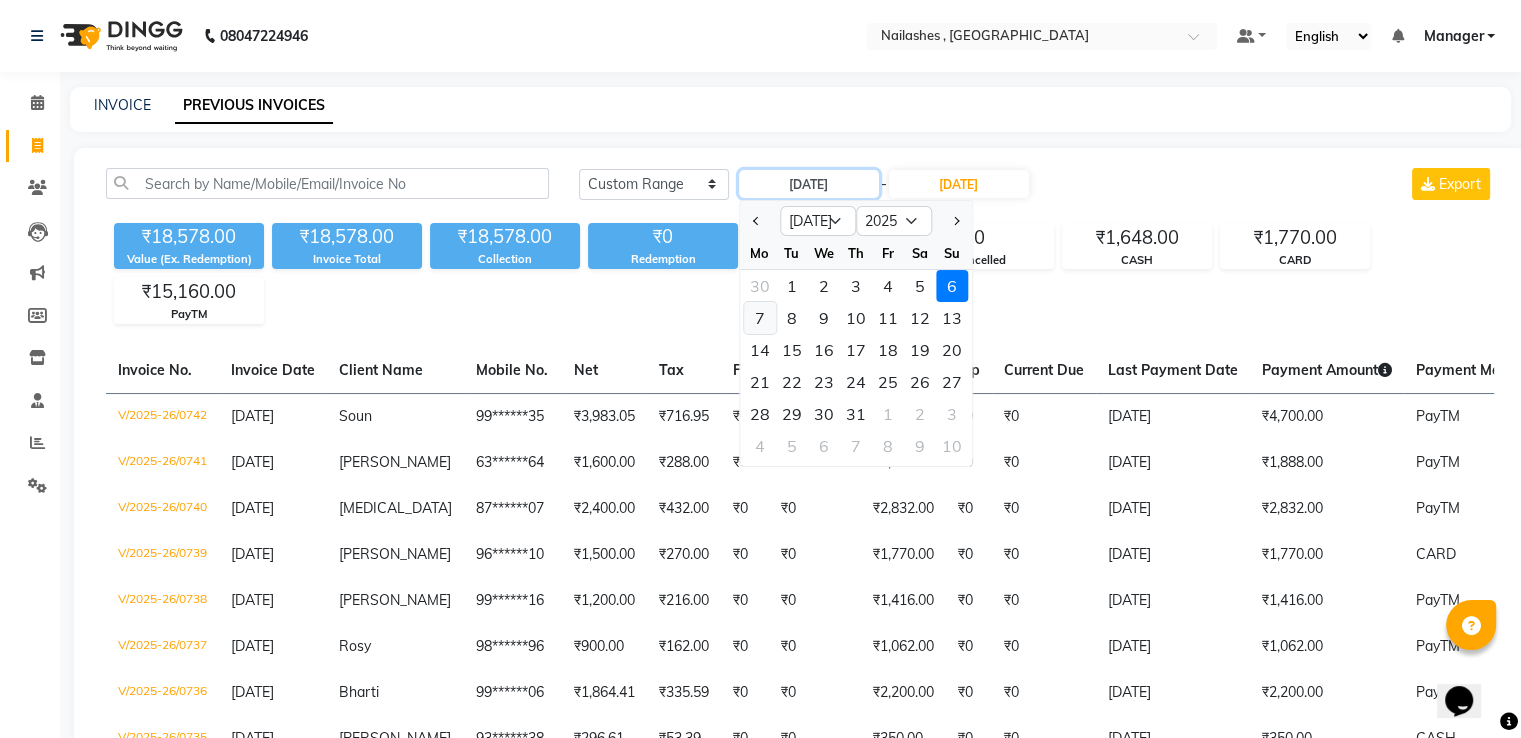 type on "[DATE]" 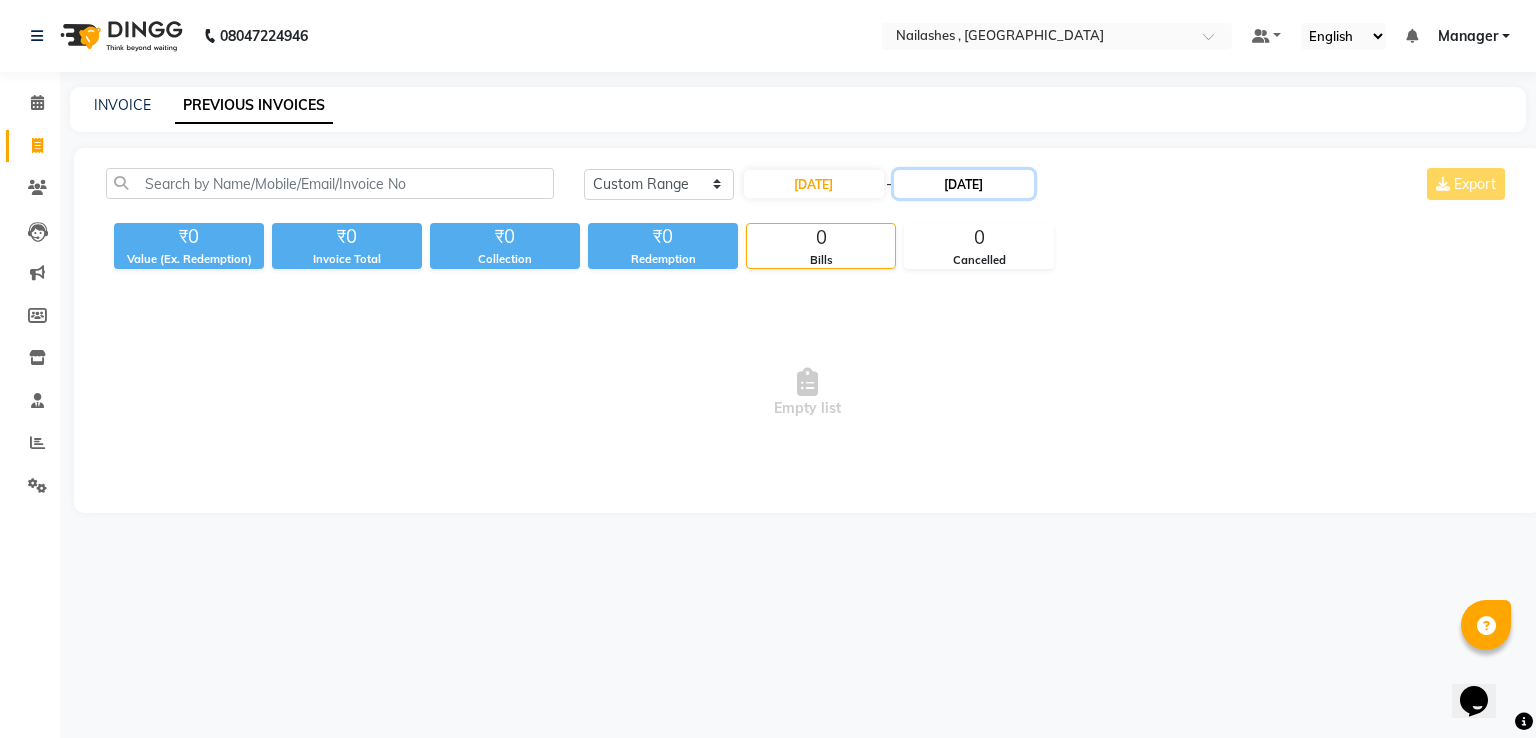 click on "[DATE]" 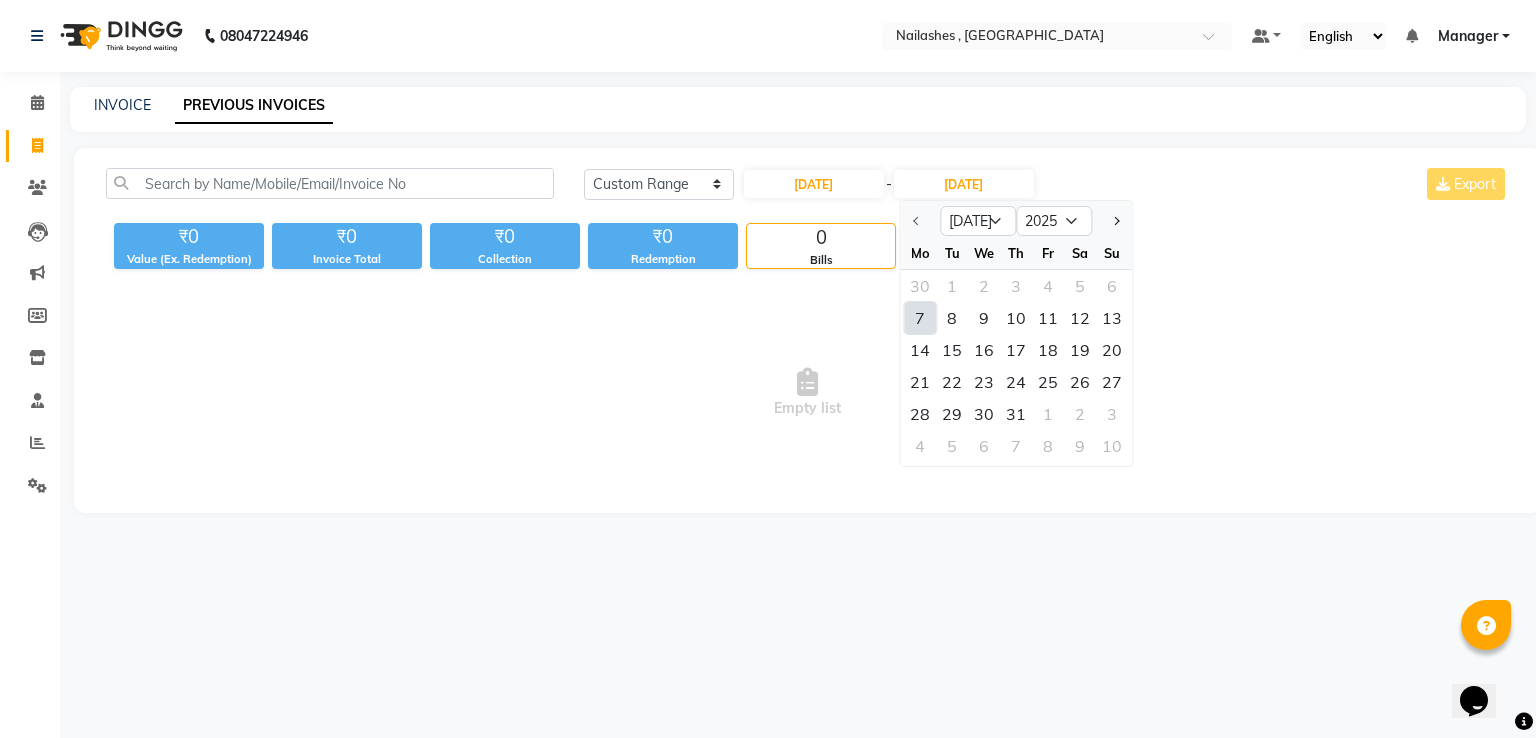 click on "7" 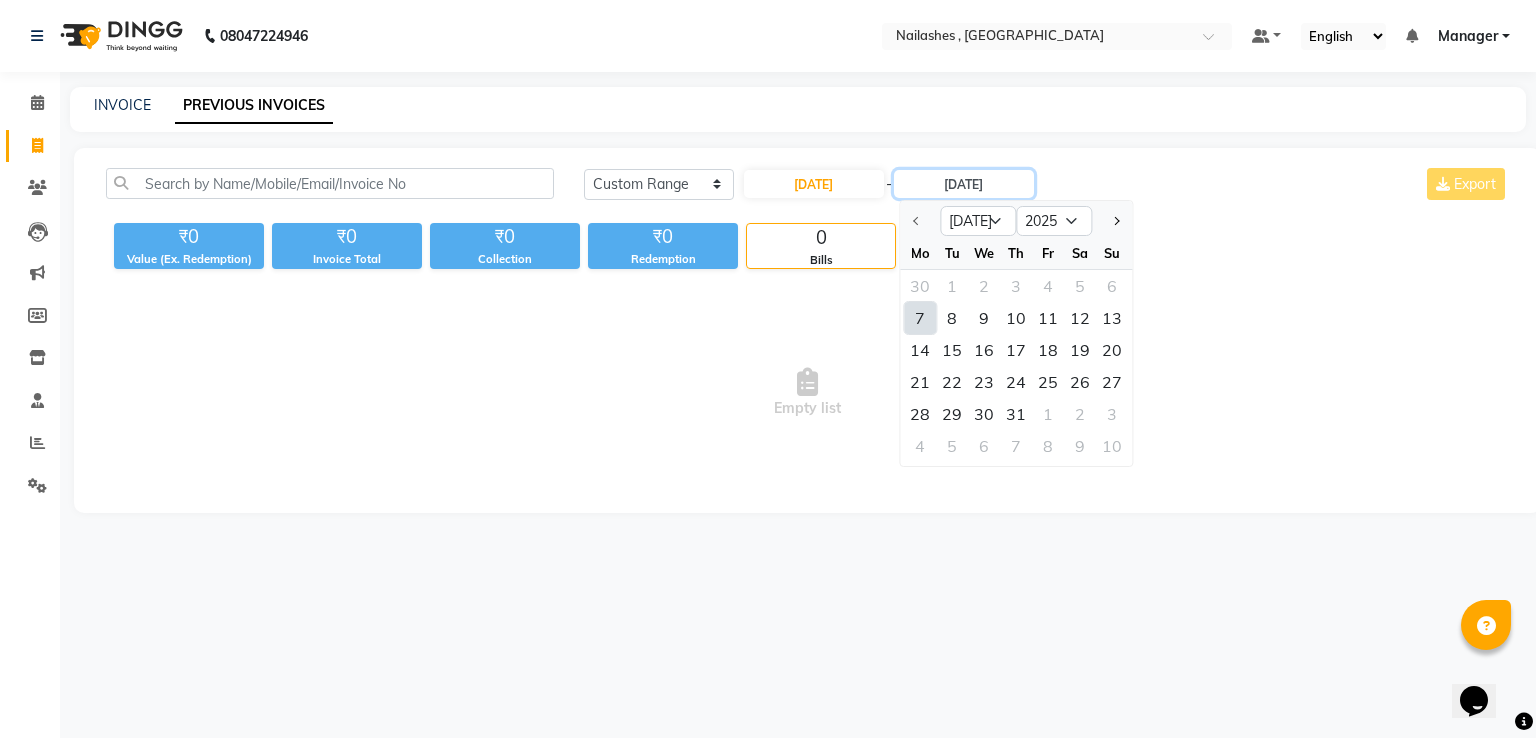 type on "[DATE]" 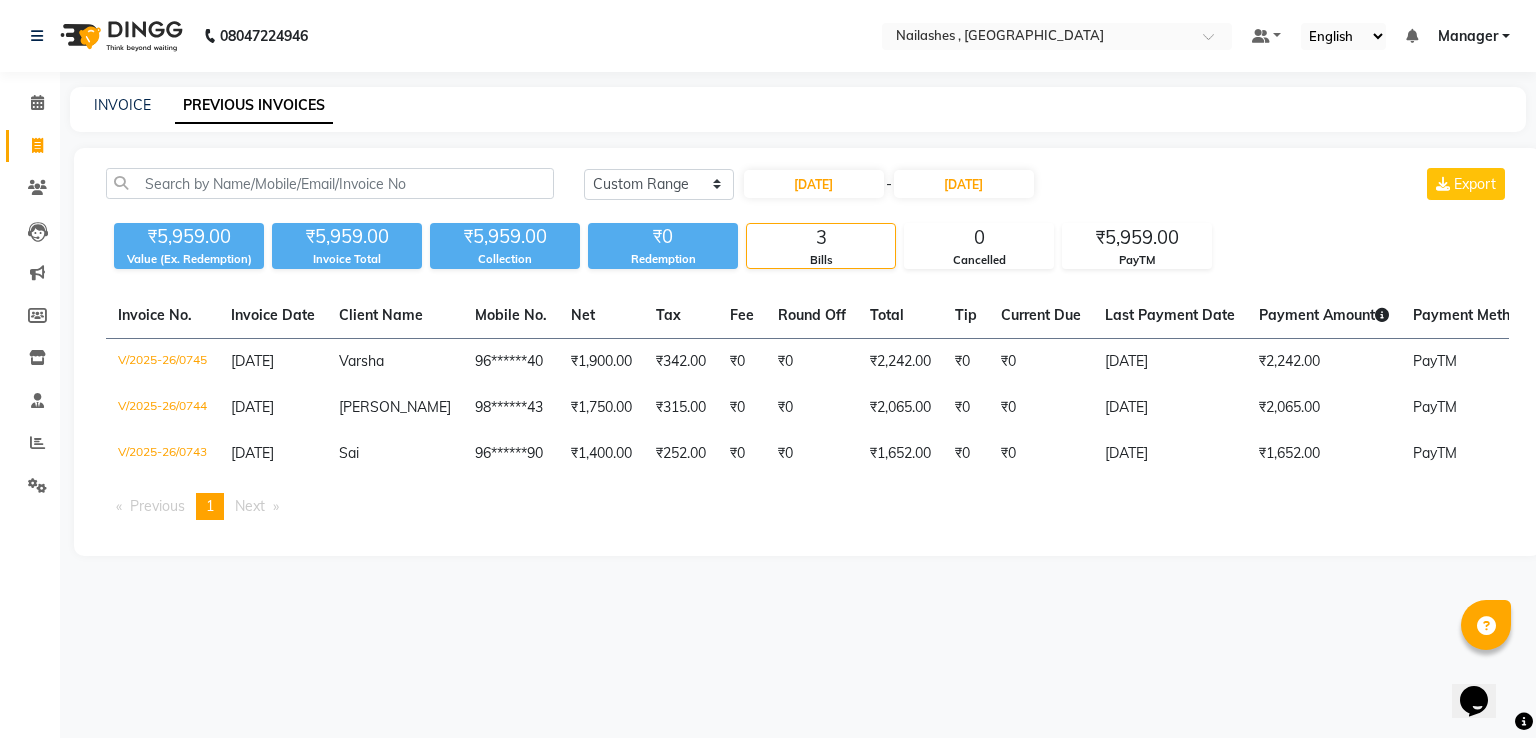 click on "[DATE] [DATE] Custom Range [DATE] - [DATE] Export" 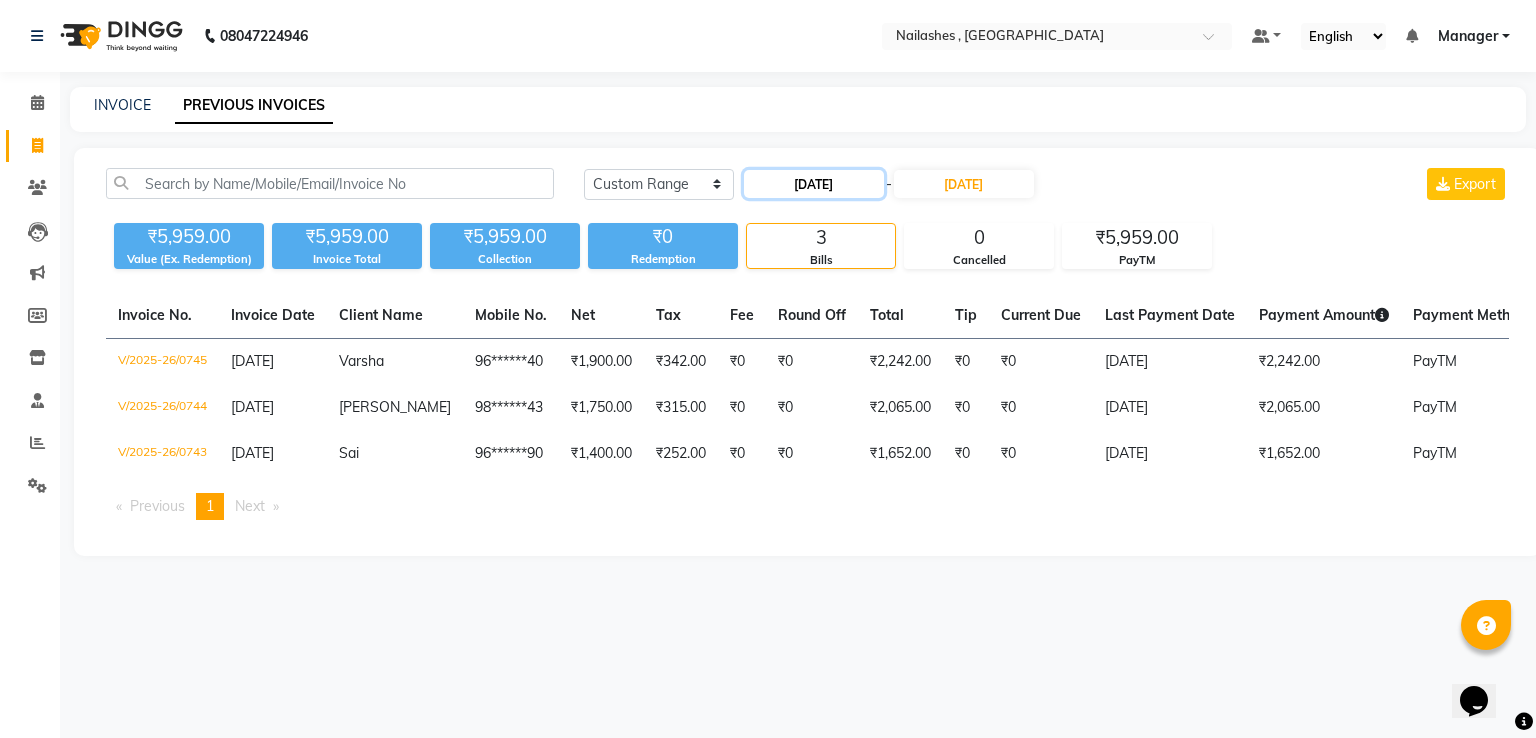 click on "[DATE]" 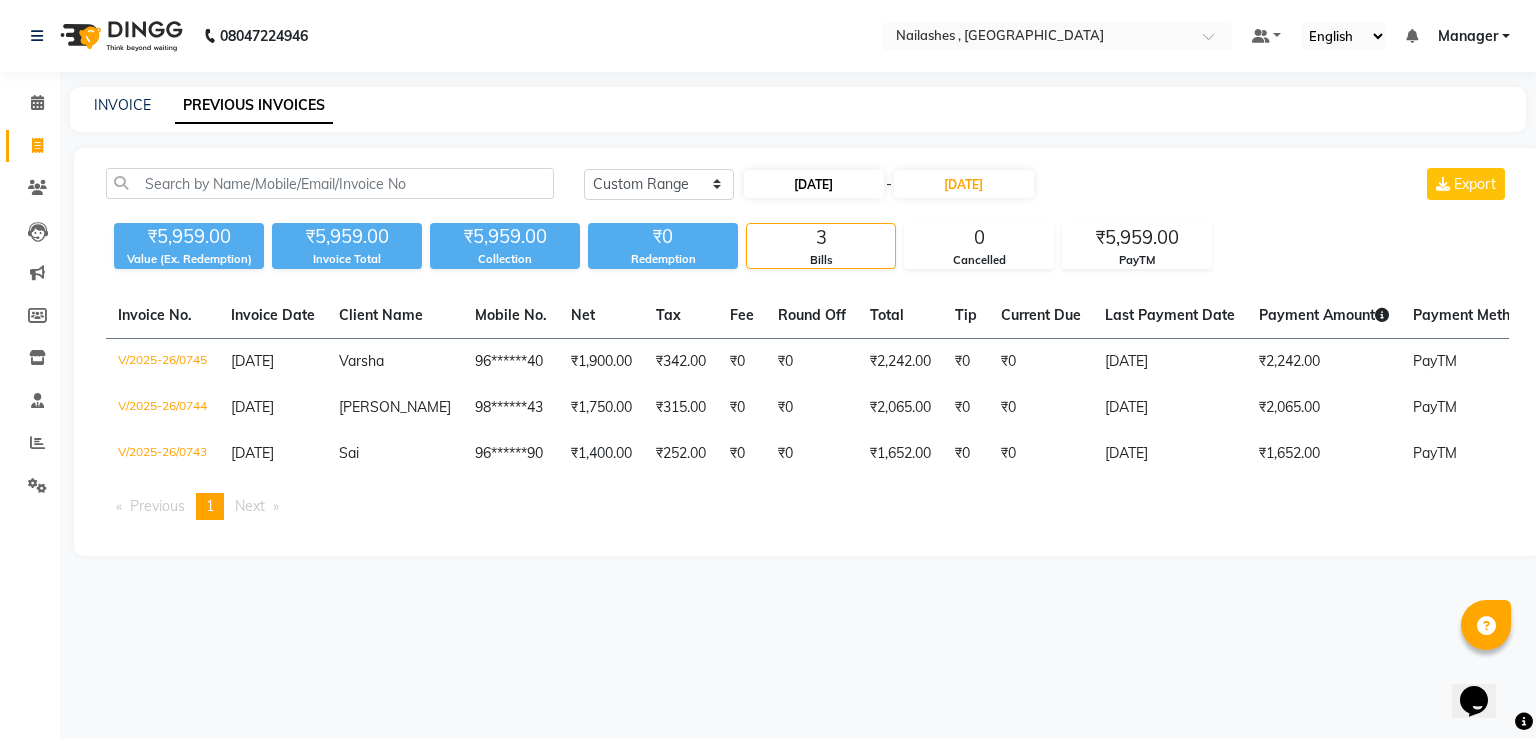 select on "7" 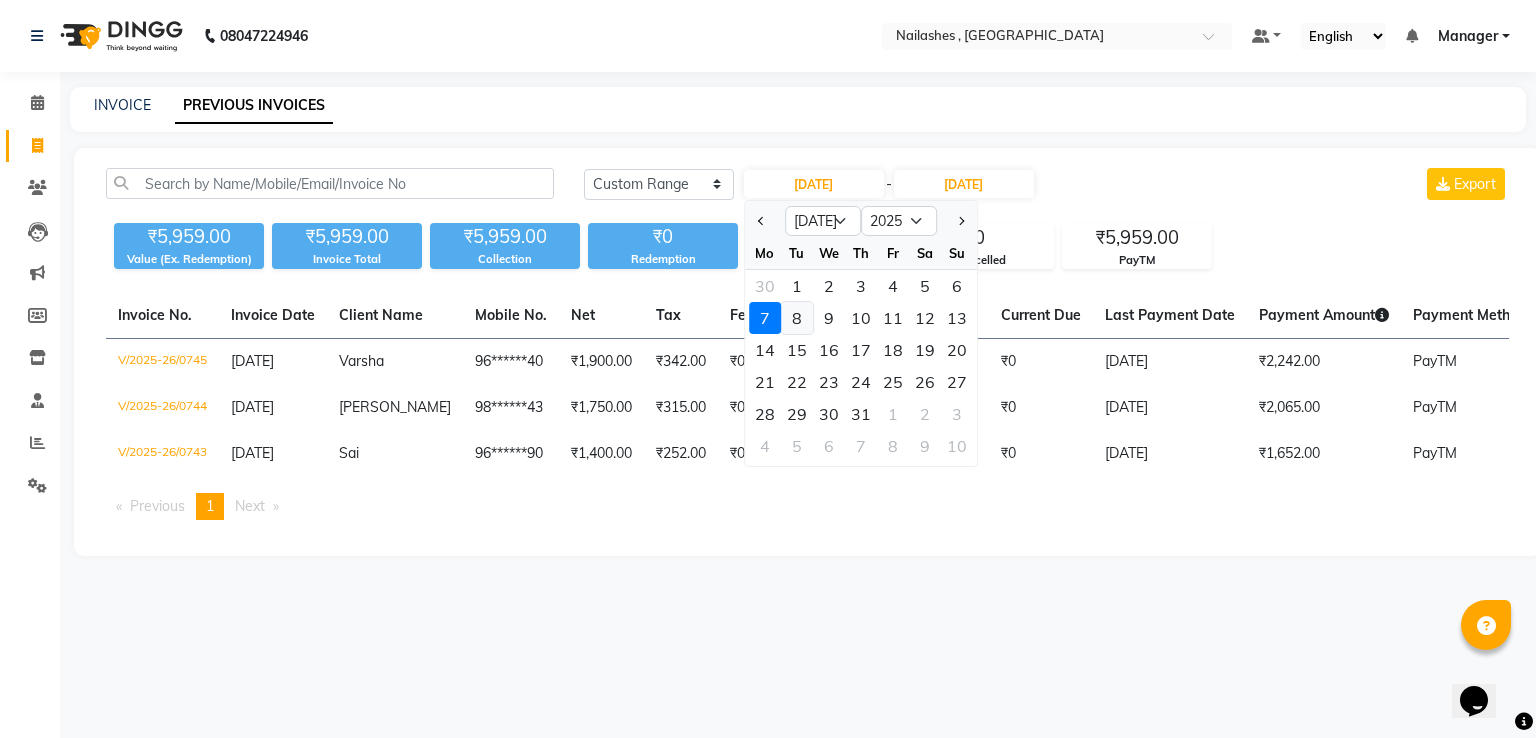 click on "8" 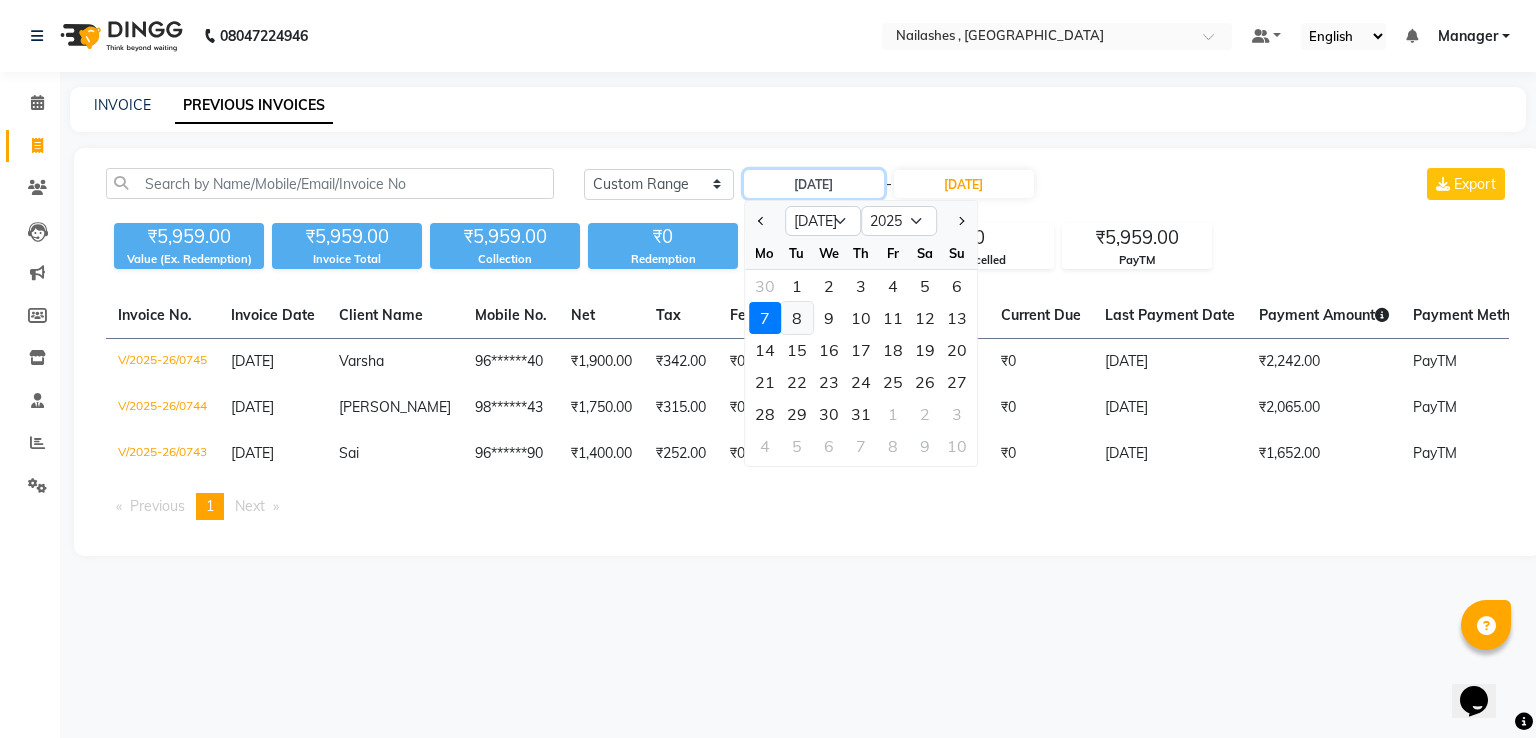 type on "[DATE]" 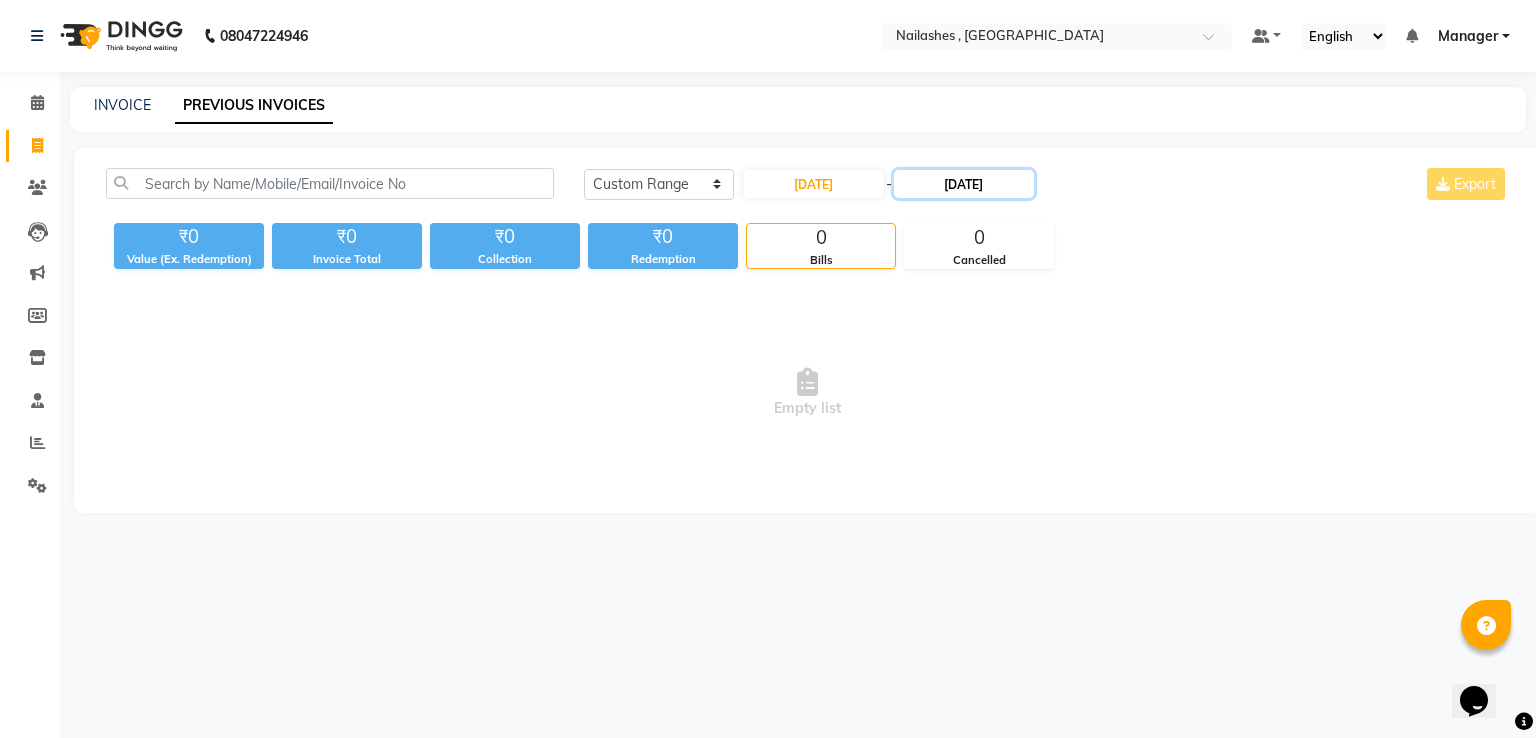 click on "[DATE]" 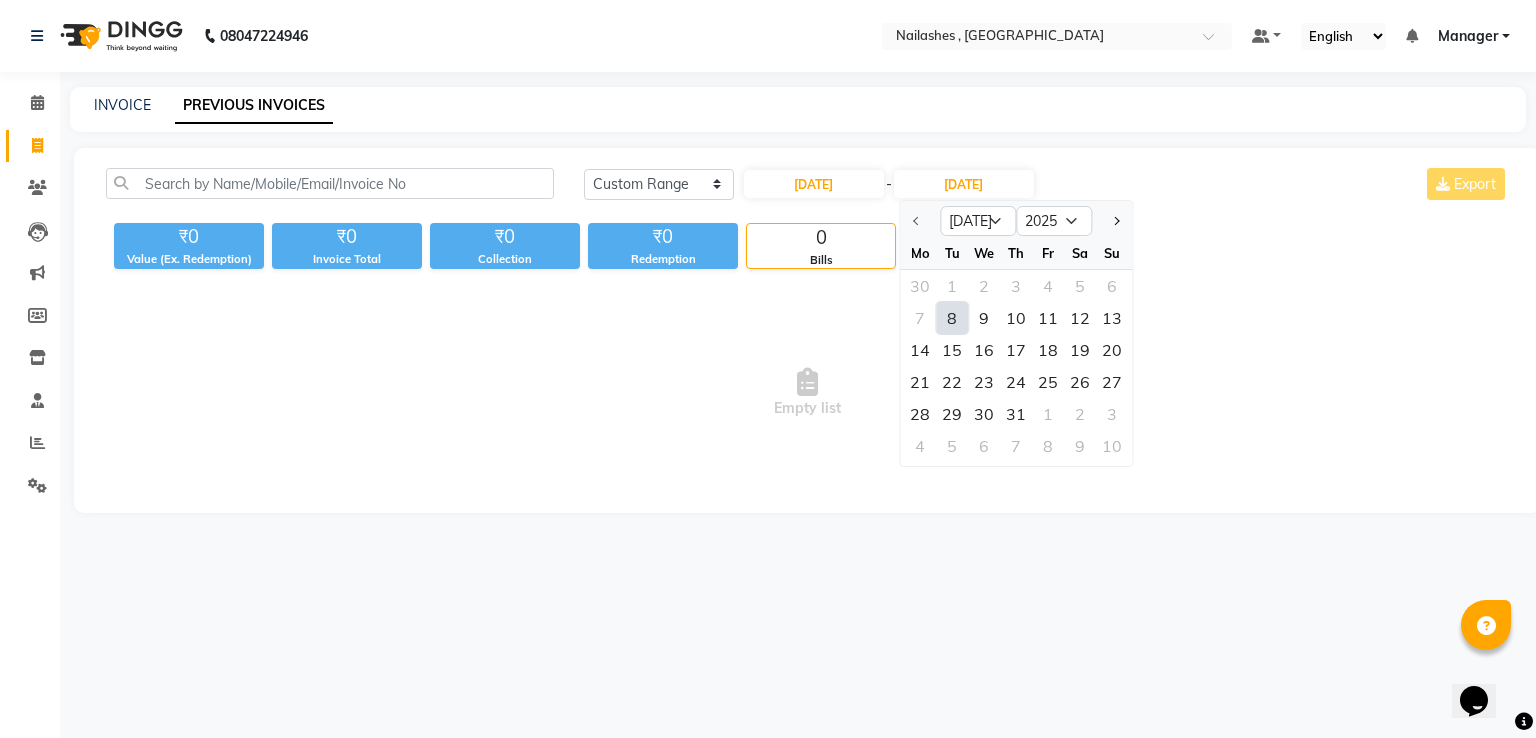 click on "8" 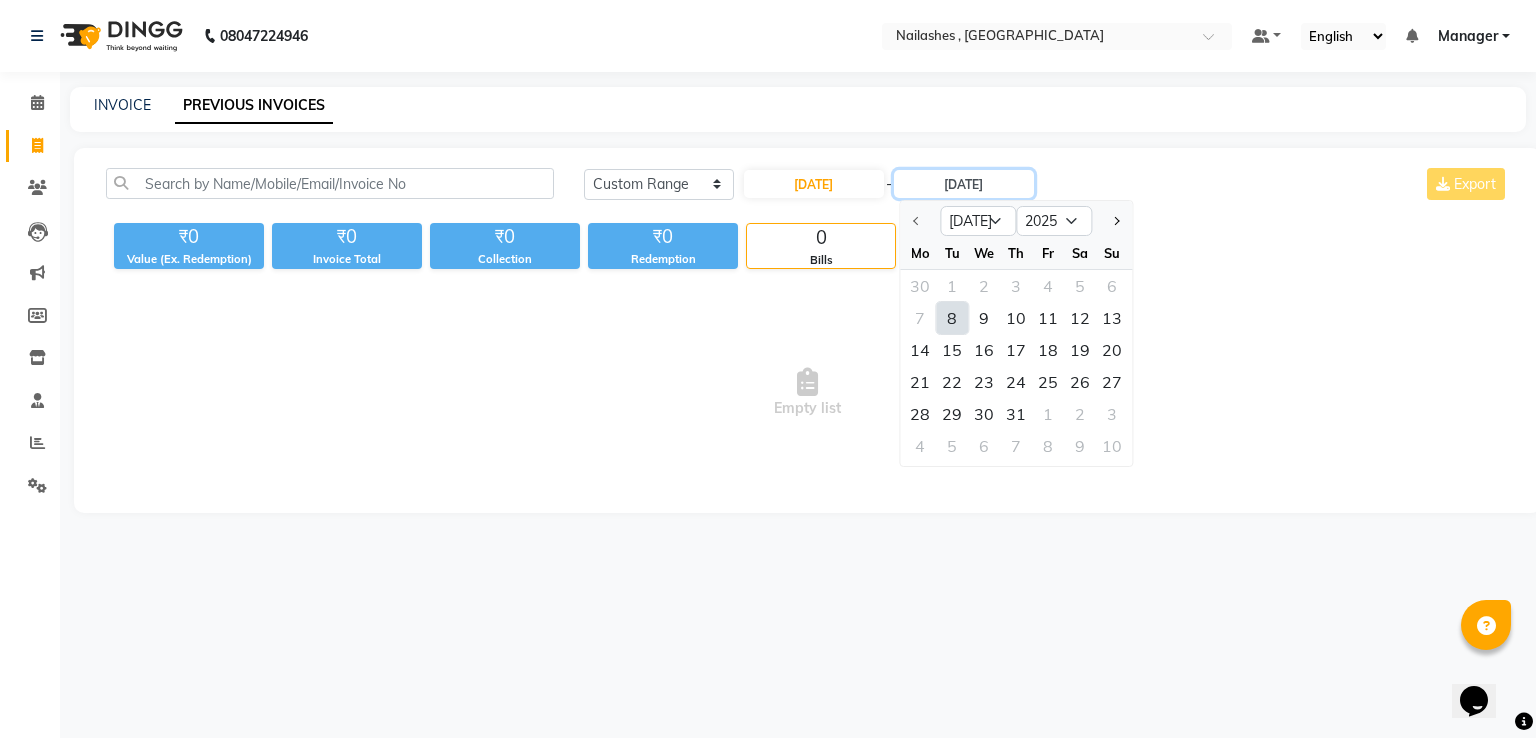 type on "[DATE]" 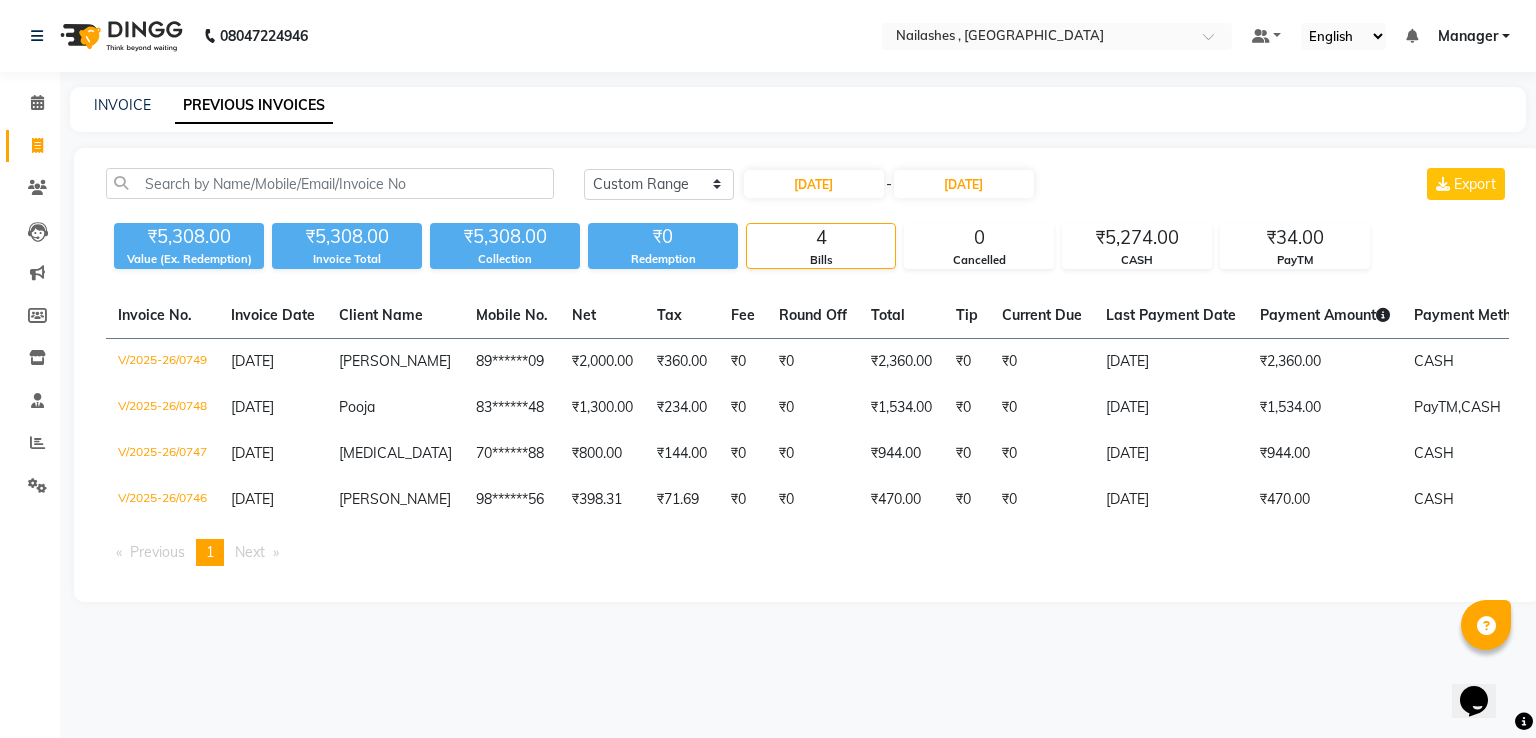 click on "[DATE] [DATE] Custom Range [DATE] - [DATE] Export" 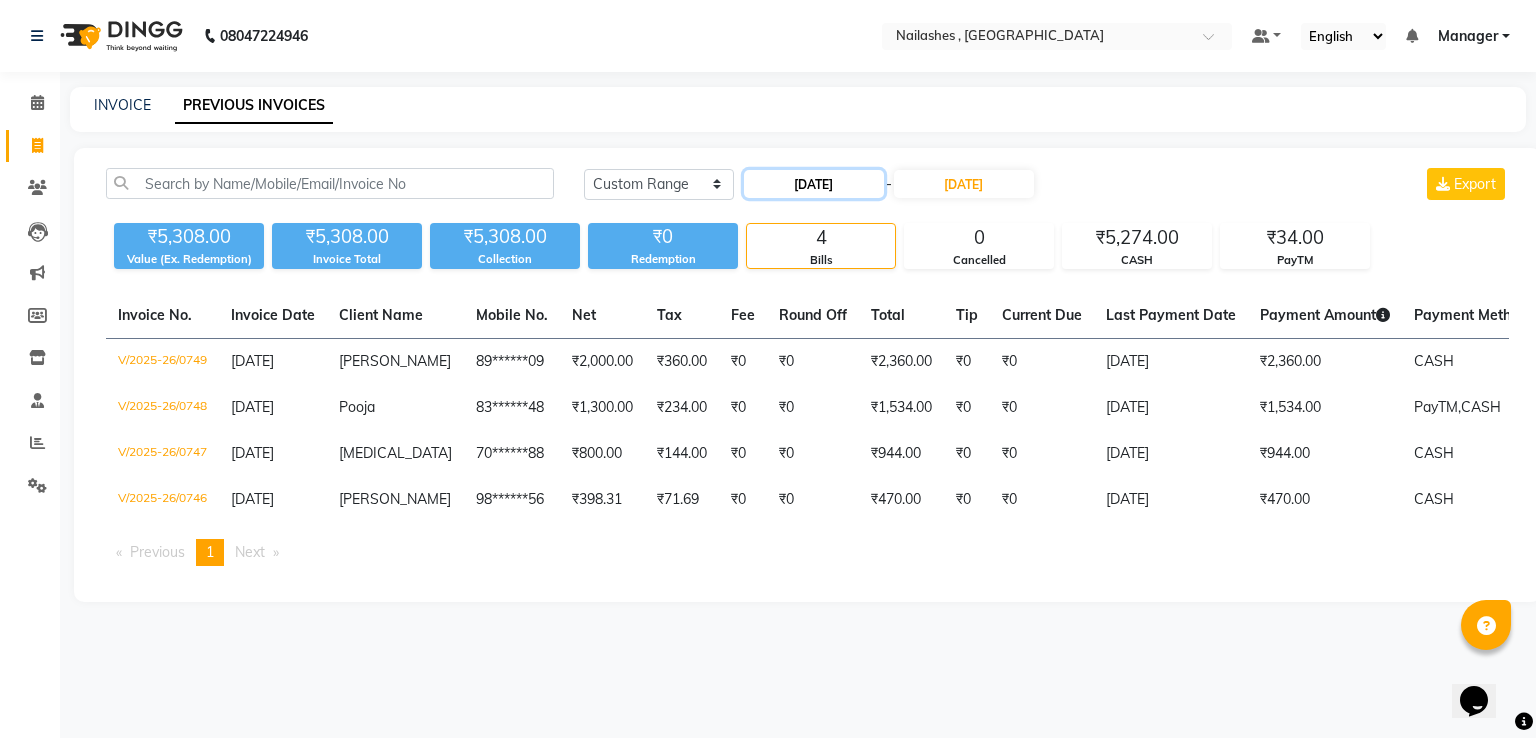click on "[DATE]" 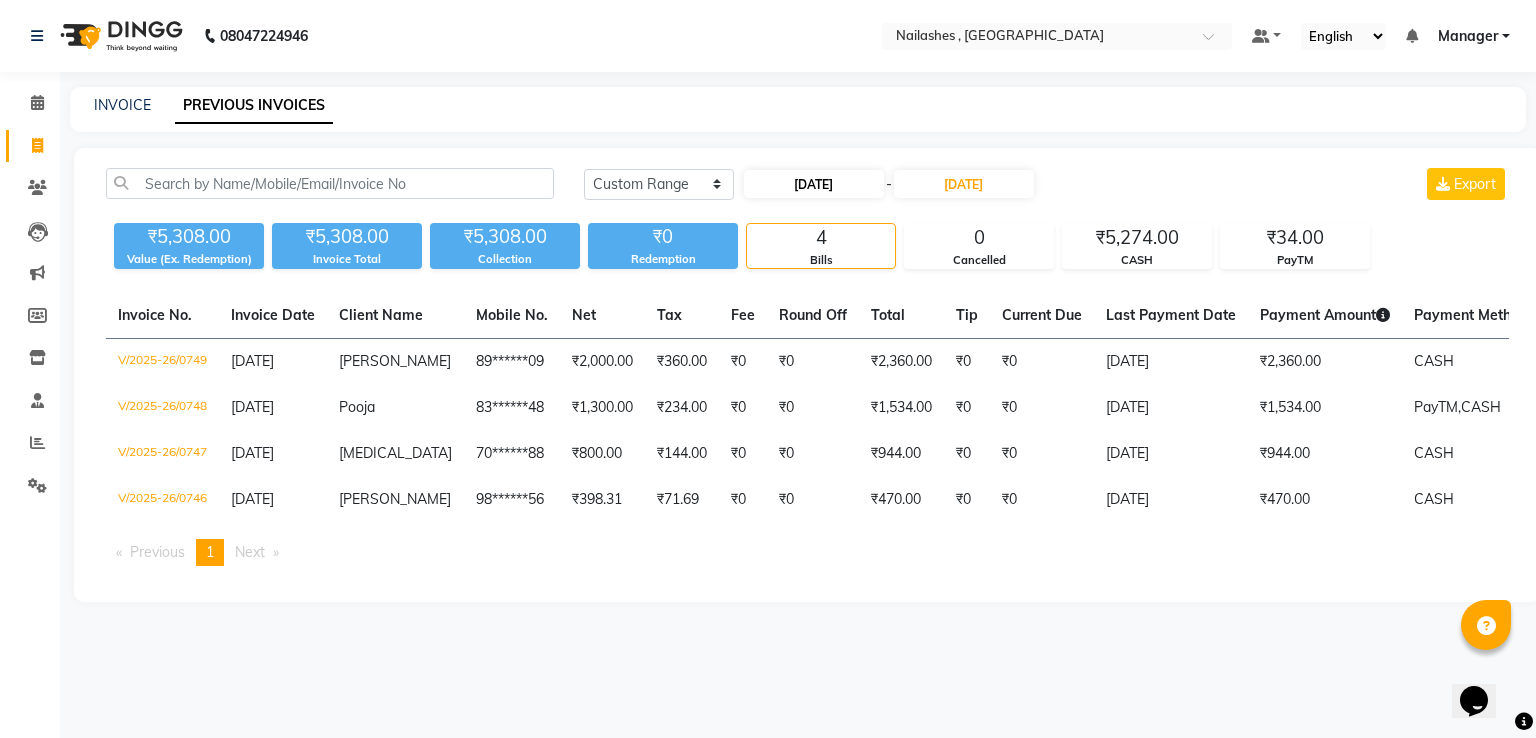 select on "7" 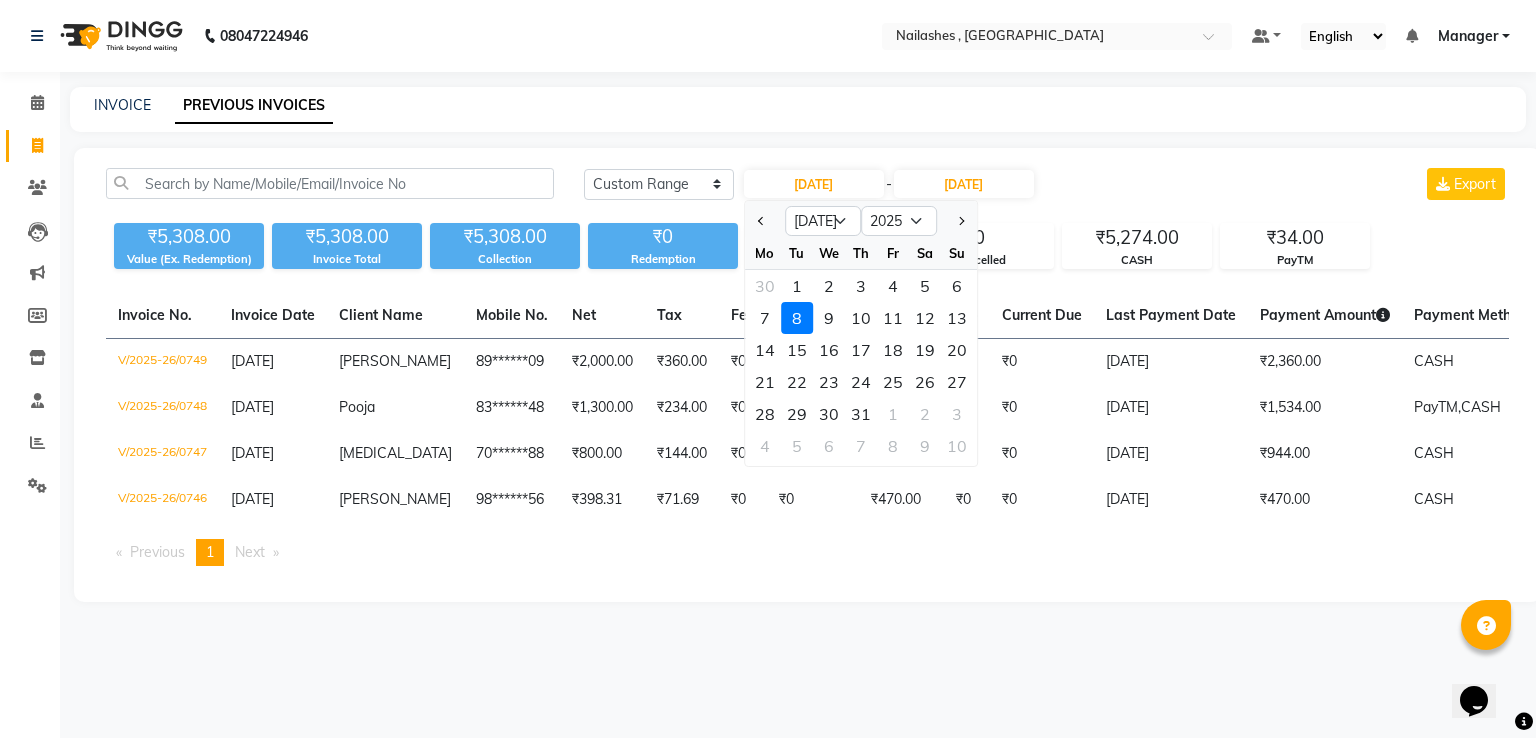 click on "[DATE] [DATE] Custom Range [DATE] Jan Feb Mar Apr May Jun [DATE] Aug Sep Oct Nov [DATE] 2016 2017 2018 2019 2020 2021 2022 2023 2024 2025 2026 2027 2028 2029 2030 2031 2032 2033 2034 2035 Mo Tu We Th Fr Sa Su 30 1 2 3 4 5 6 7 8 9 10 11 12 13 14 15 16 17 18 19 20 21 22 23 24 25 26 27 28 29 30 31 1 2 3 4 5 6 7 8 9 10 - [DATE] Export" 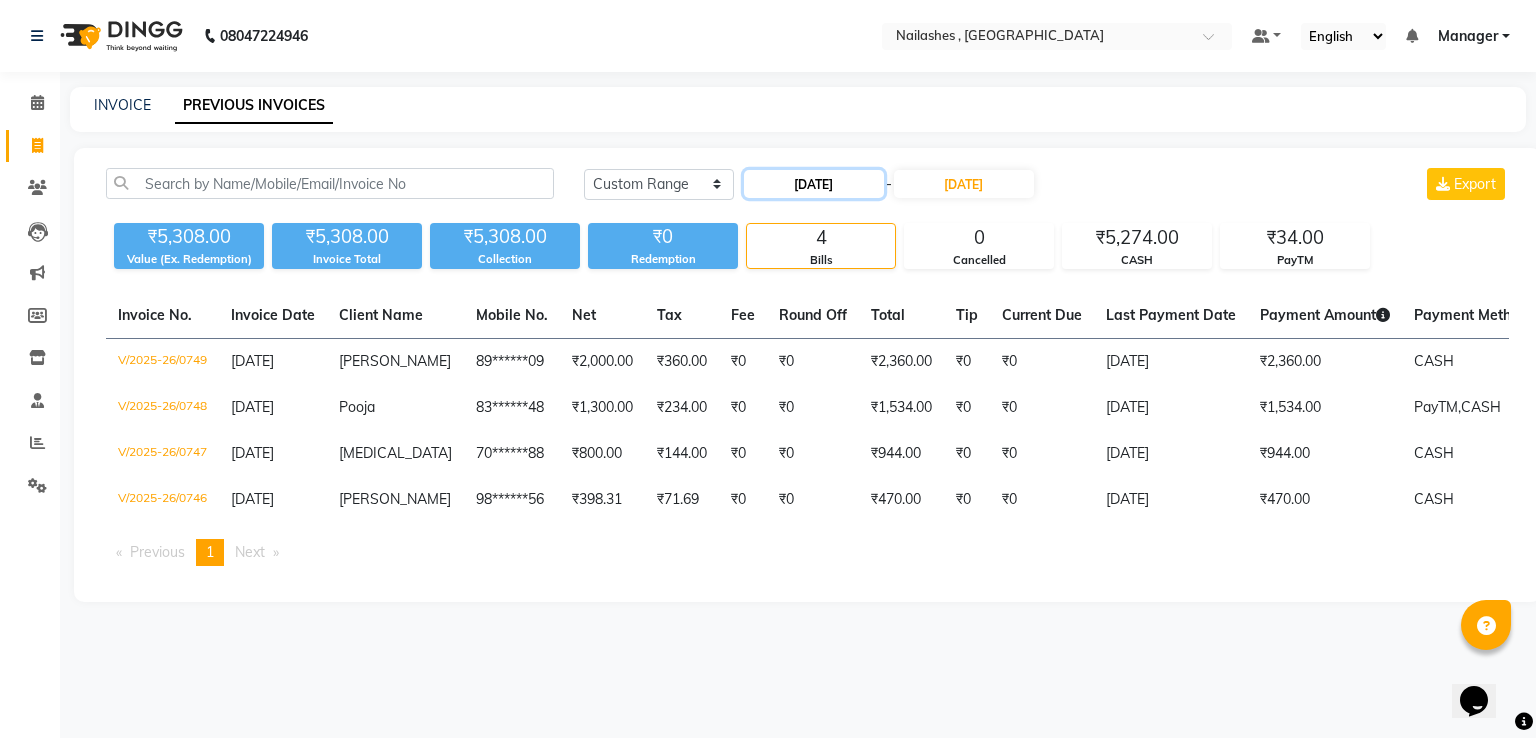 click on "[DATE]" 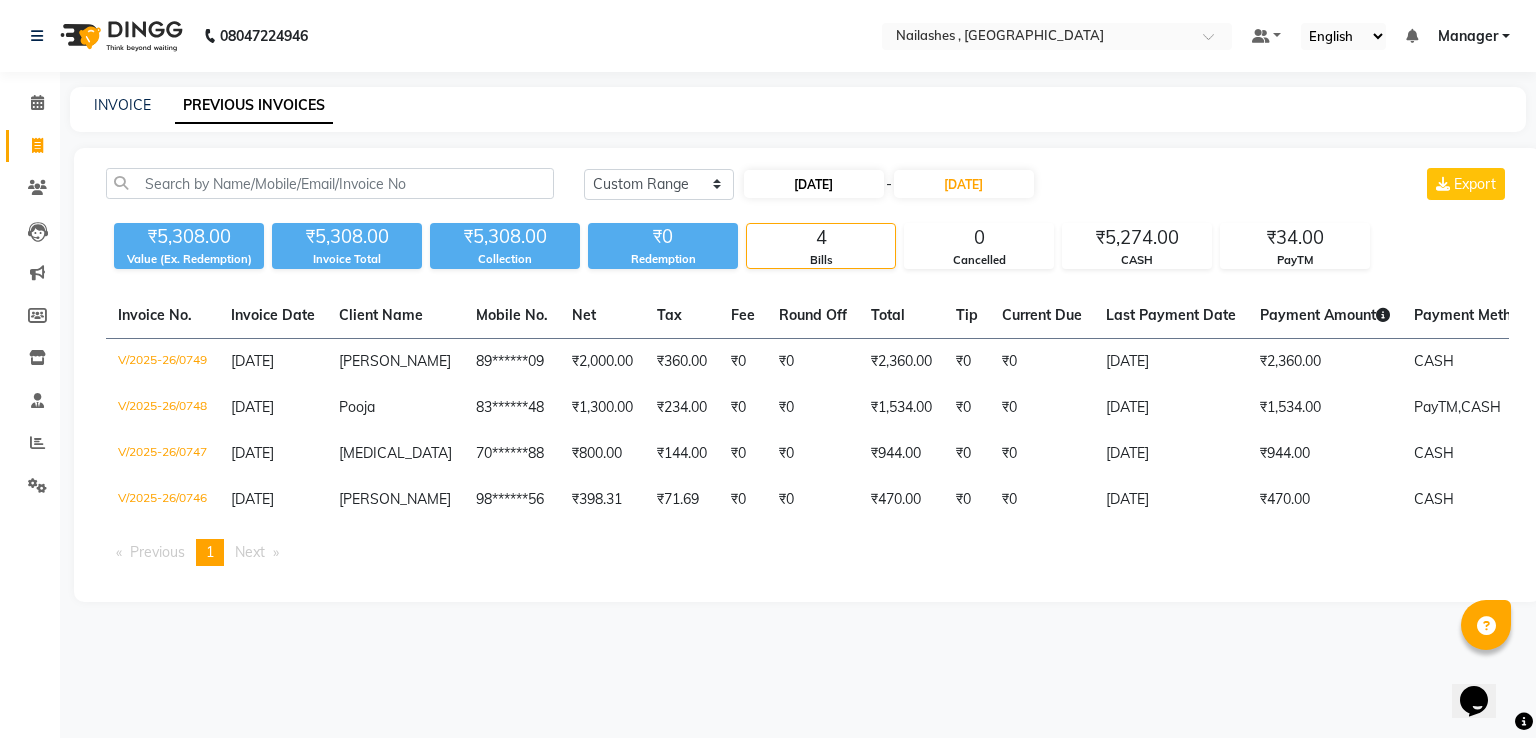 select on "7" 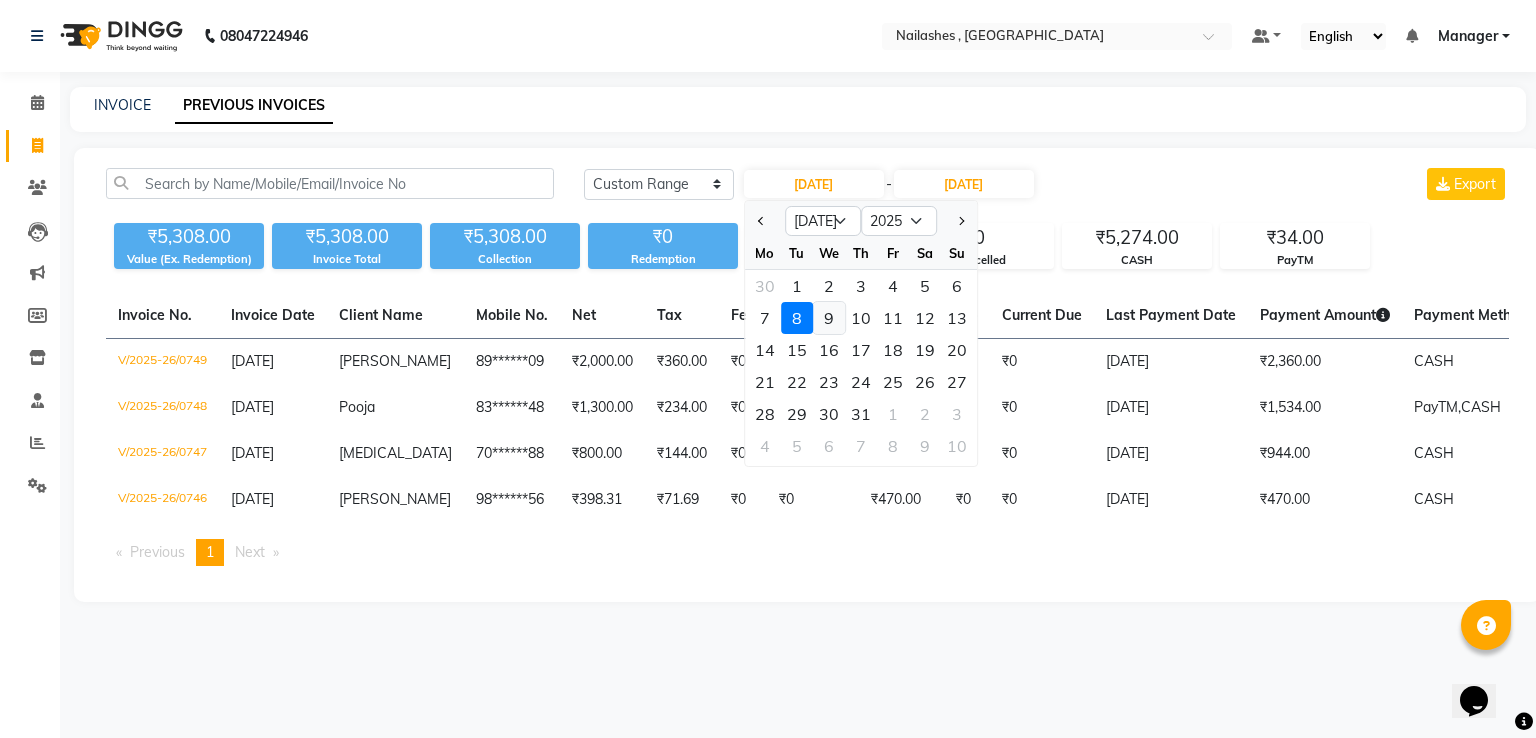 click on "9" 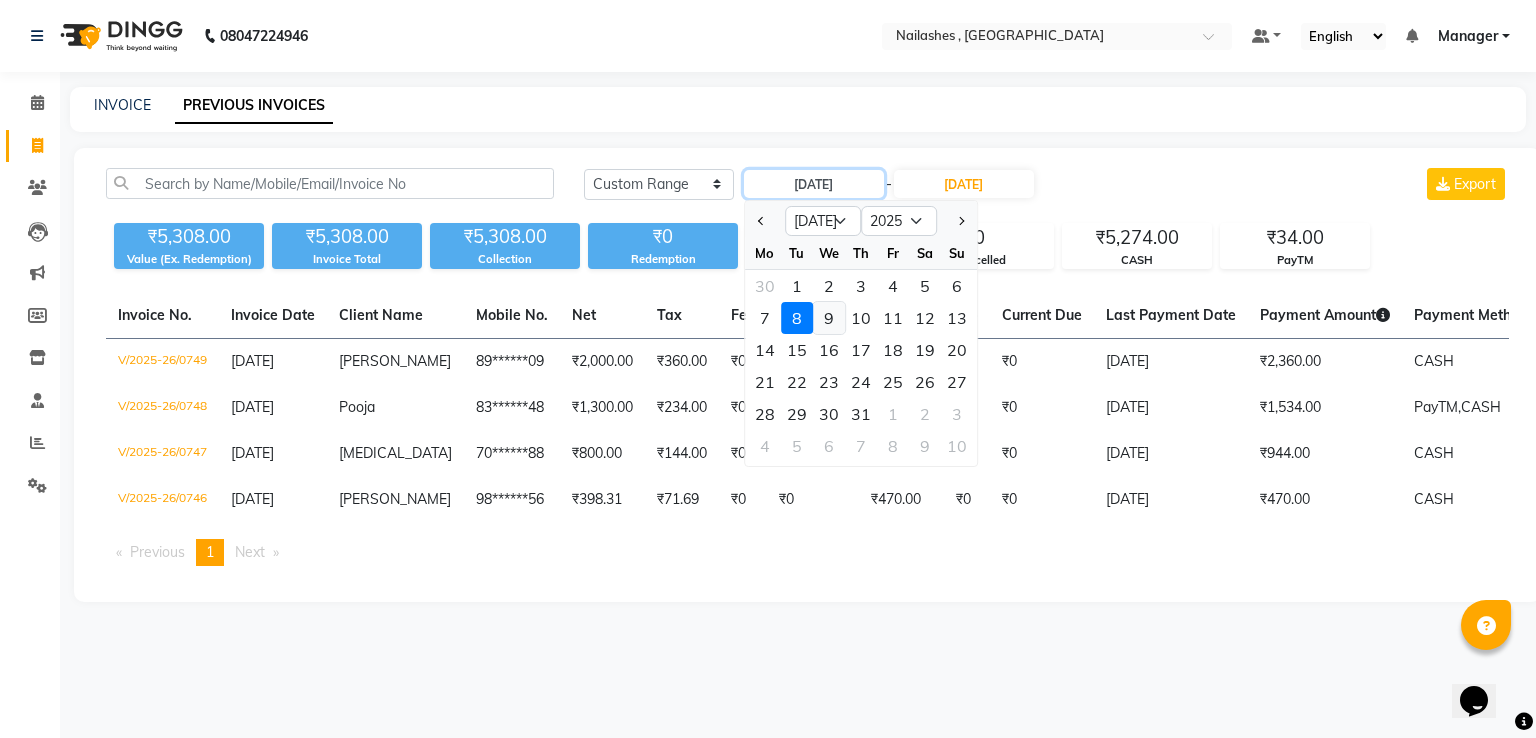 type on "[DATE]" 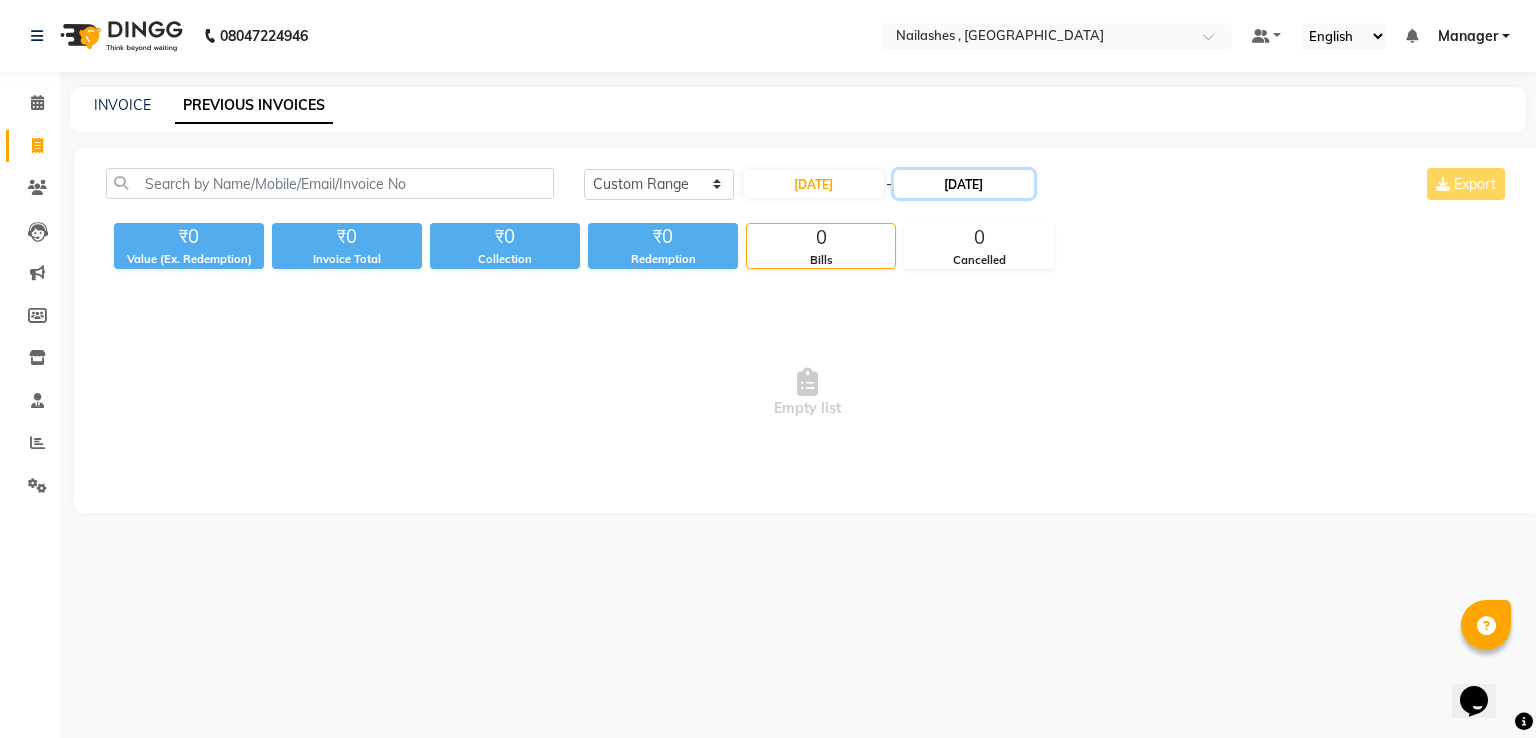 click on "[DATE]" 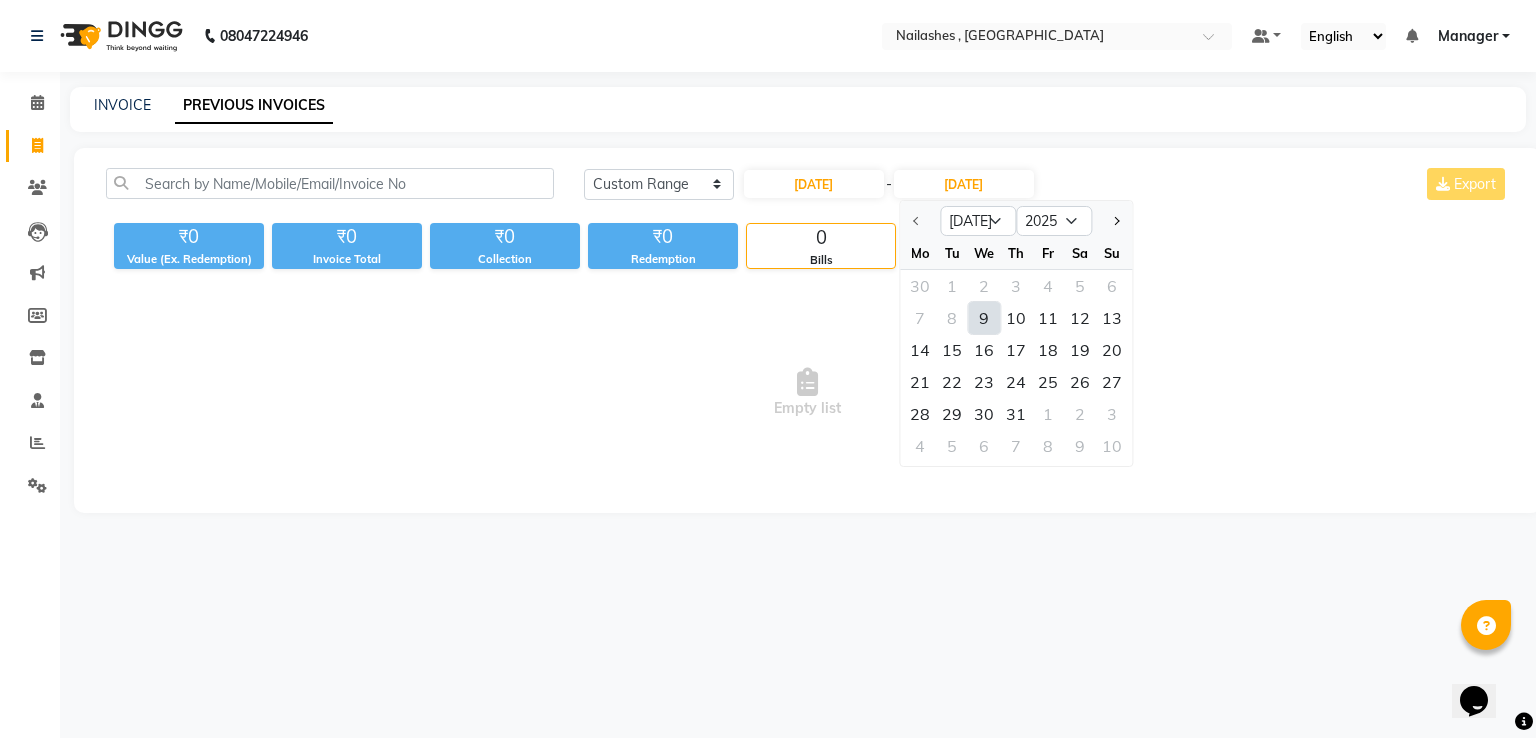 click on "9" 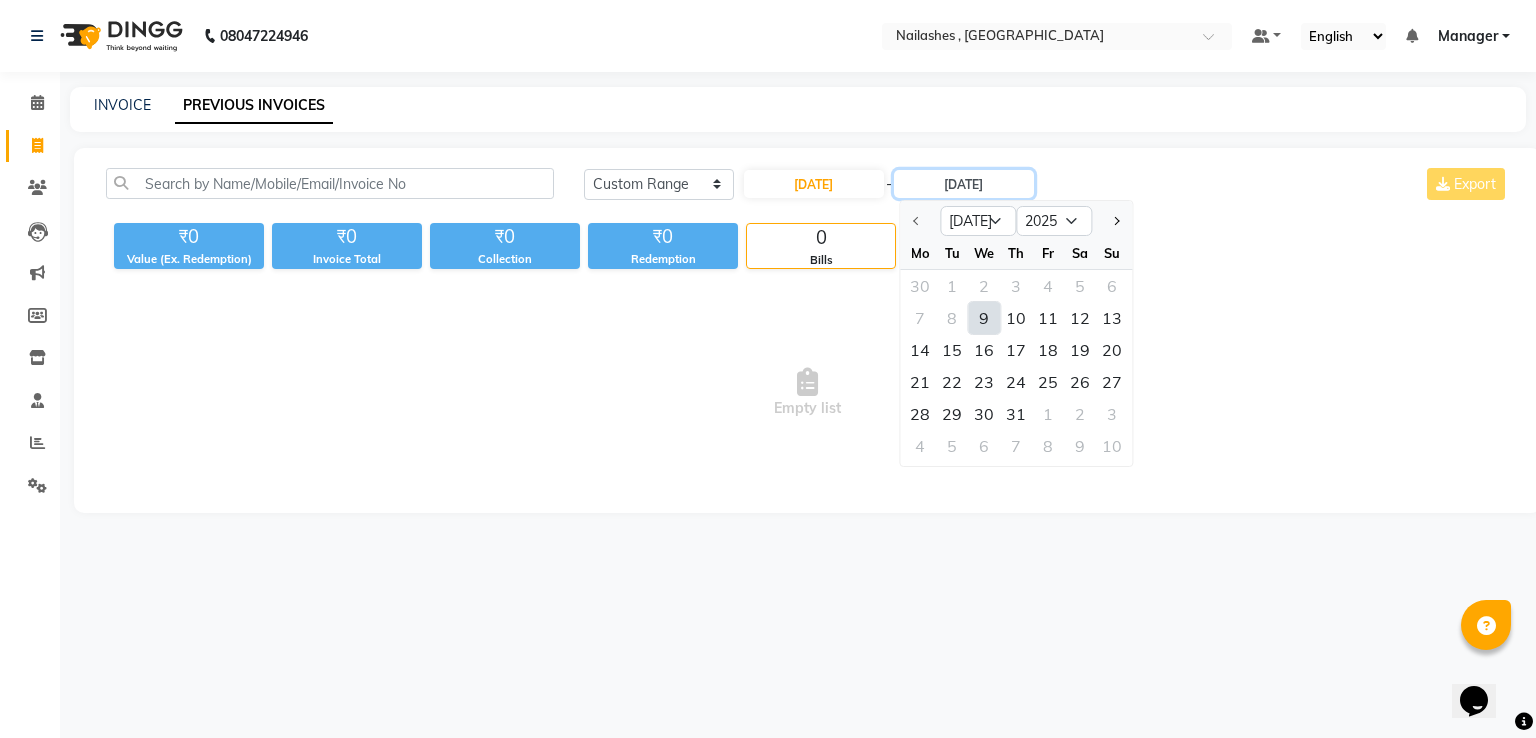 type on "[DATE]" 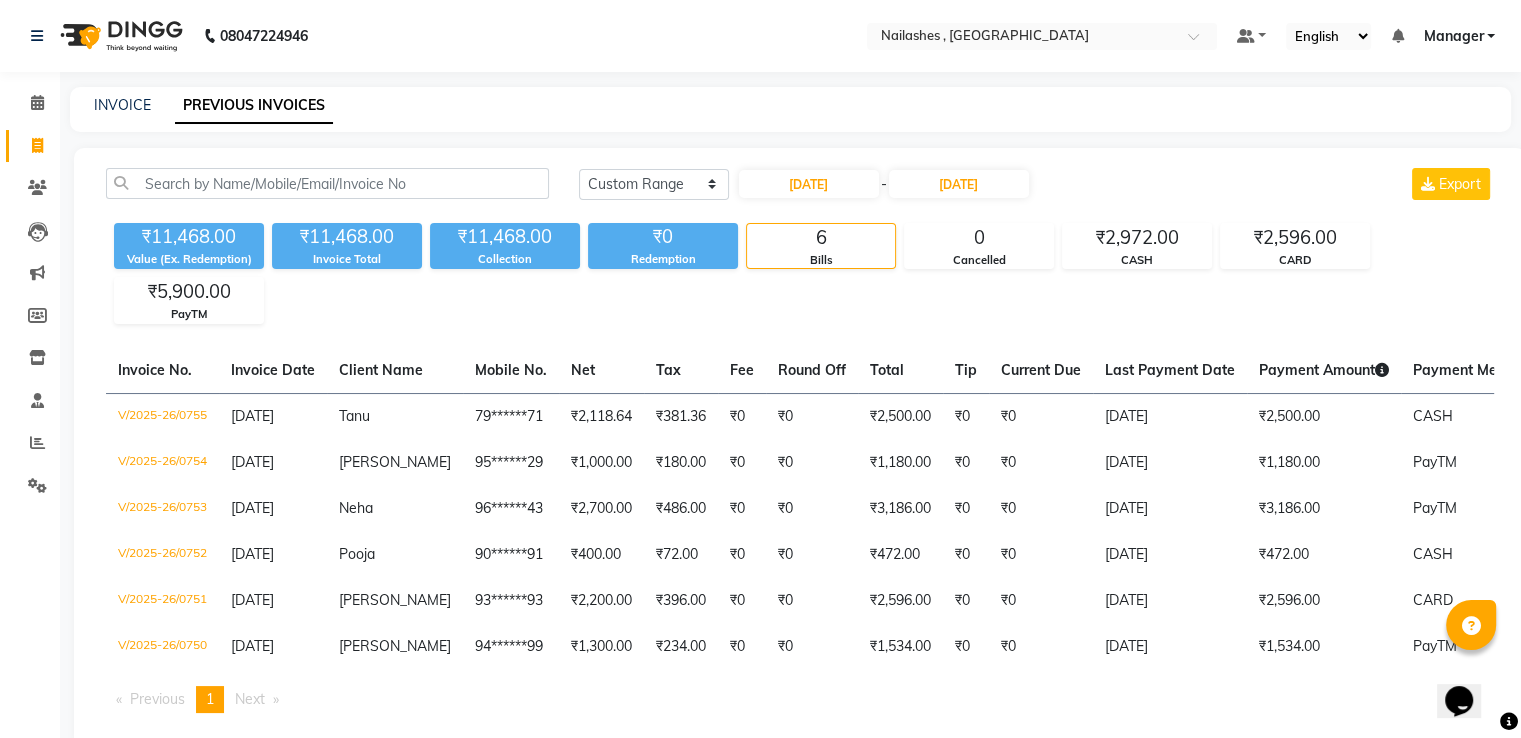 click on "[DATE] [DATE] Custom Range [DATE] - [DATE] Export" 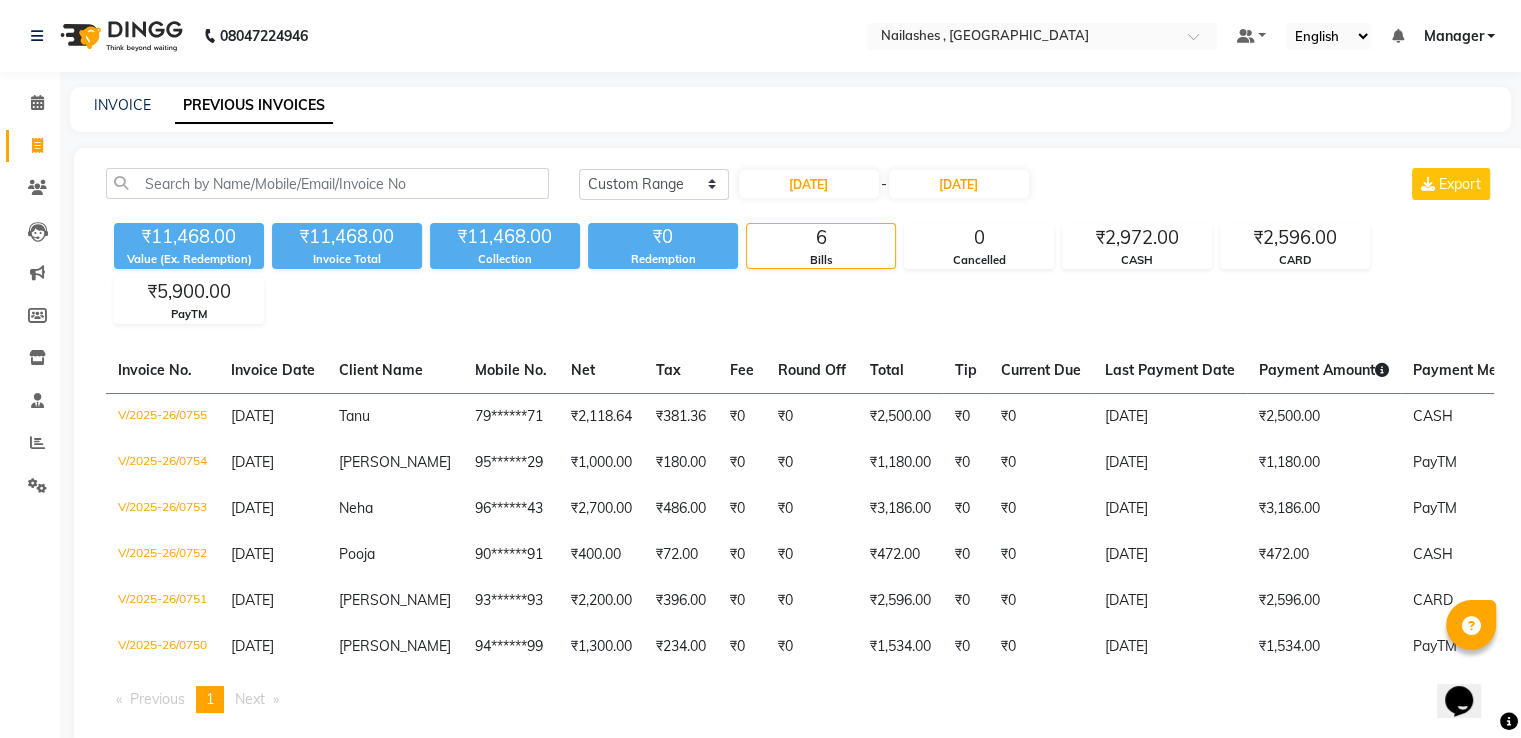 click on "[DATE] [DATE] Custom Range [DATE] - [DATE] Export ₹11,468.00 Value (Ex. Redemption) ₹11,468.00 Invoice Total  ₹11,468.00 Collection ₹0 Redemption 6 Bills 0 Cancelled ₹2,972.00 CASH ₹2,596.00 CARD ₹5,900.00 PayTM  Invoice No.   Invoice Date   Client Name   Mobile No.   Net   Tax   Fee   Round Off   Total   Tip   Current Due   Last Payment Date   Payment Amount   Payment Methods   Cancel Reason   Status   V/2025-26/0755  [DATE] Tanu   79******71 ₹2,118.64 ₹381.36  ₹0  ₹0 ₹2,500.00 ₹0 ₹0 [DATE] ₹2,500.00  CASH - PAID  V/2025-26/0754  [DATE] [PERSON_NAME]   95******29 ₹1,000.00 ₹180.00  ₹0  ₹0 ₹1,180.00 ₹0 ₹0 [DATE] ₹1,180.00  PayTM - PAID  V/2025-26/0753  [DATE] Neha   96******43 ₹2,700.00 ₹486.00  ₹0  ₹0 ₹3,186.00 ₹0 ₹0 [DATE] ₹3,186.00  PayTM - PAID  V/2025-26/0752  [DATE] Pooja   90******91 ₹400.00 ₹72.00  ₹0  ₹0 ₹472.00 ₹0 ₹0 [DATE] ₹472.00  CASH - PAID  V/2025-26/0751  [DATE] [PERSON_NAME]    ₹0  -" 